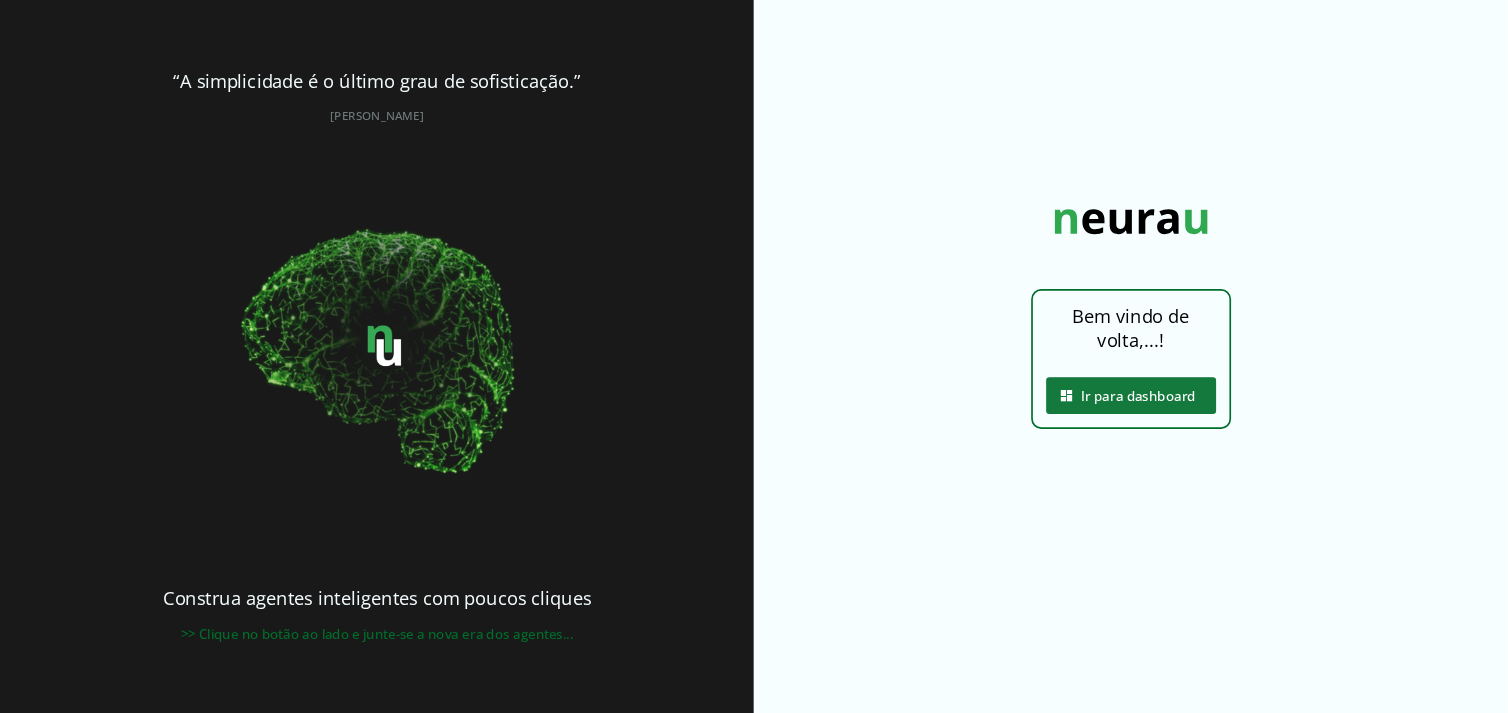 scroll, scrollTop: 0, scrollLeft: 0, axis: both 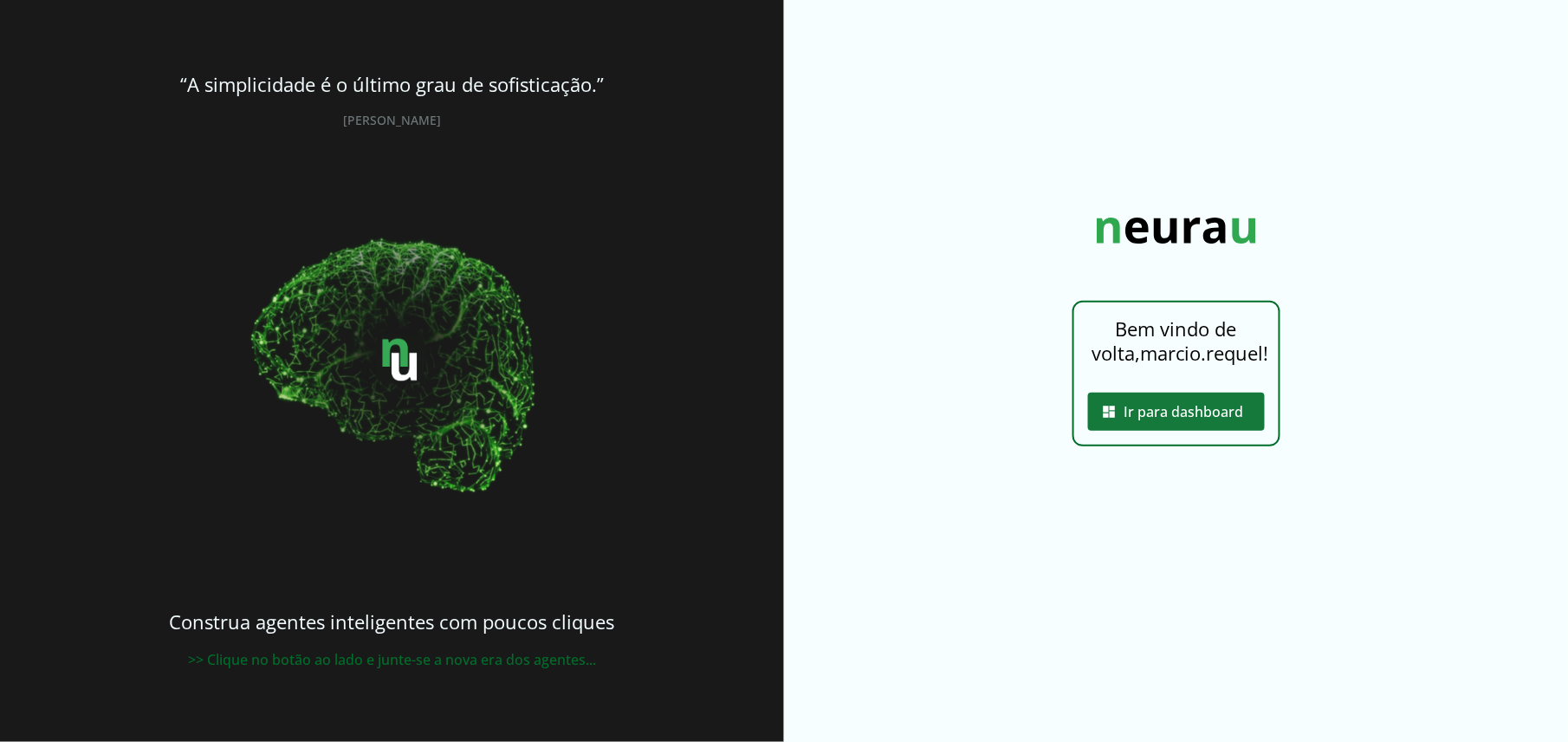 click at bounding box center [1176, 412] 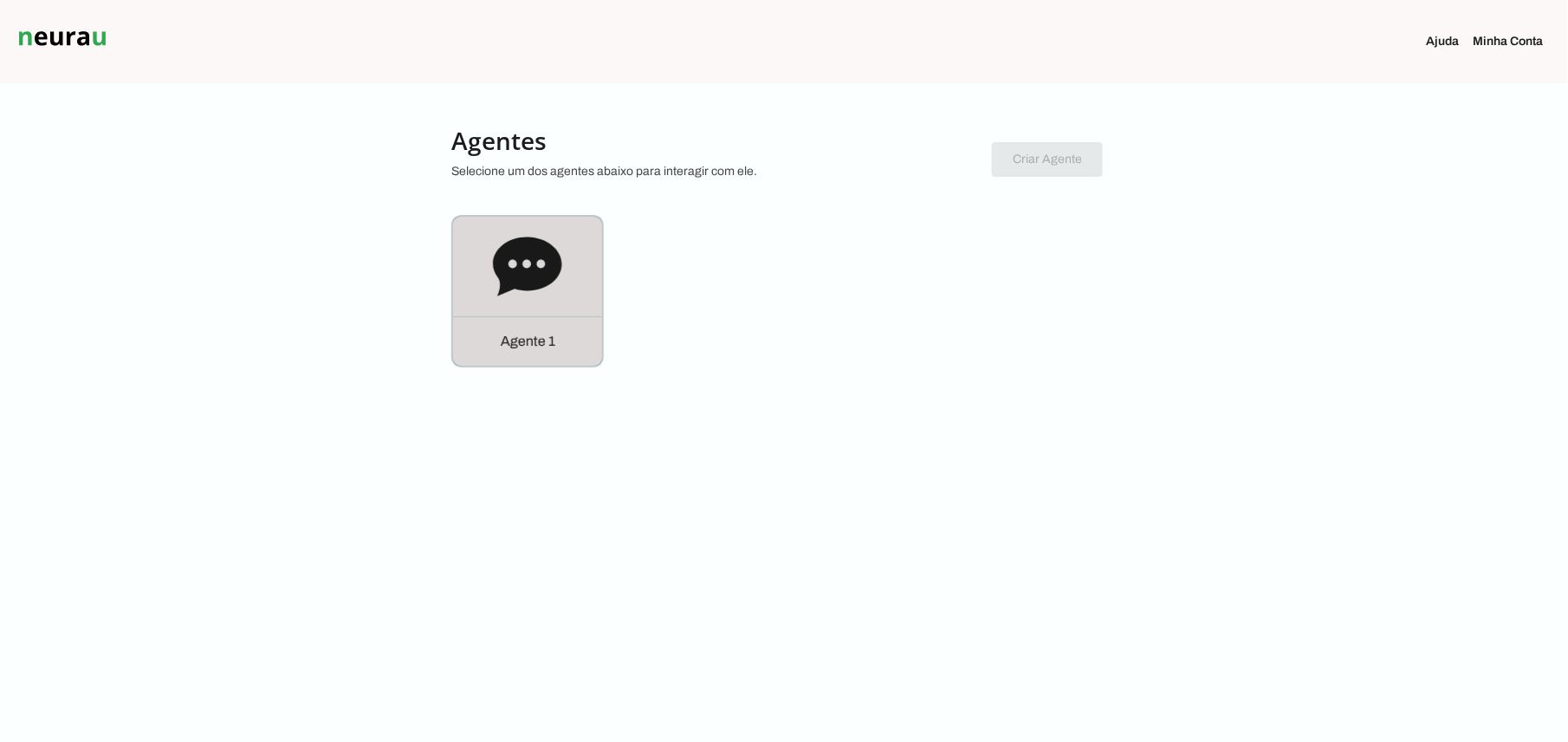 click 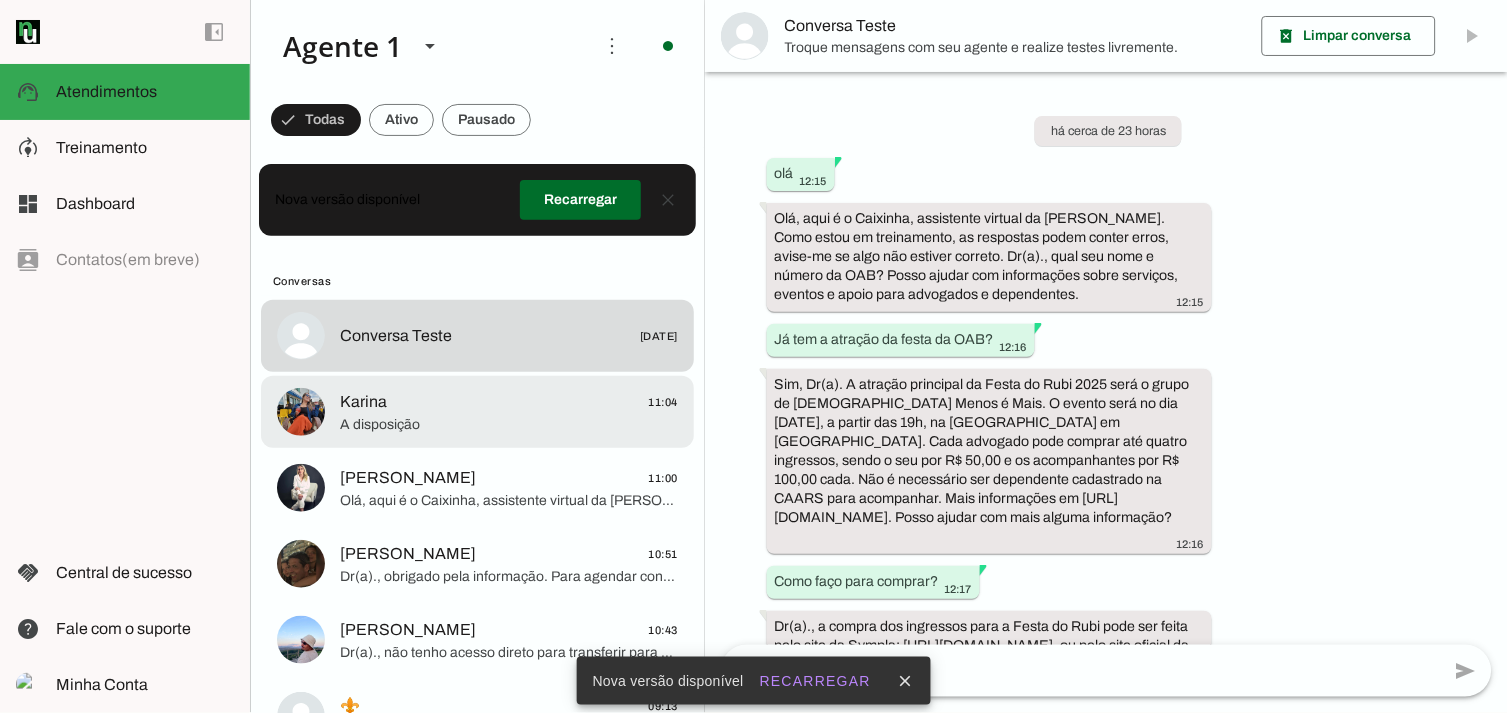 click on "Karina
11:04" 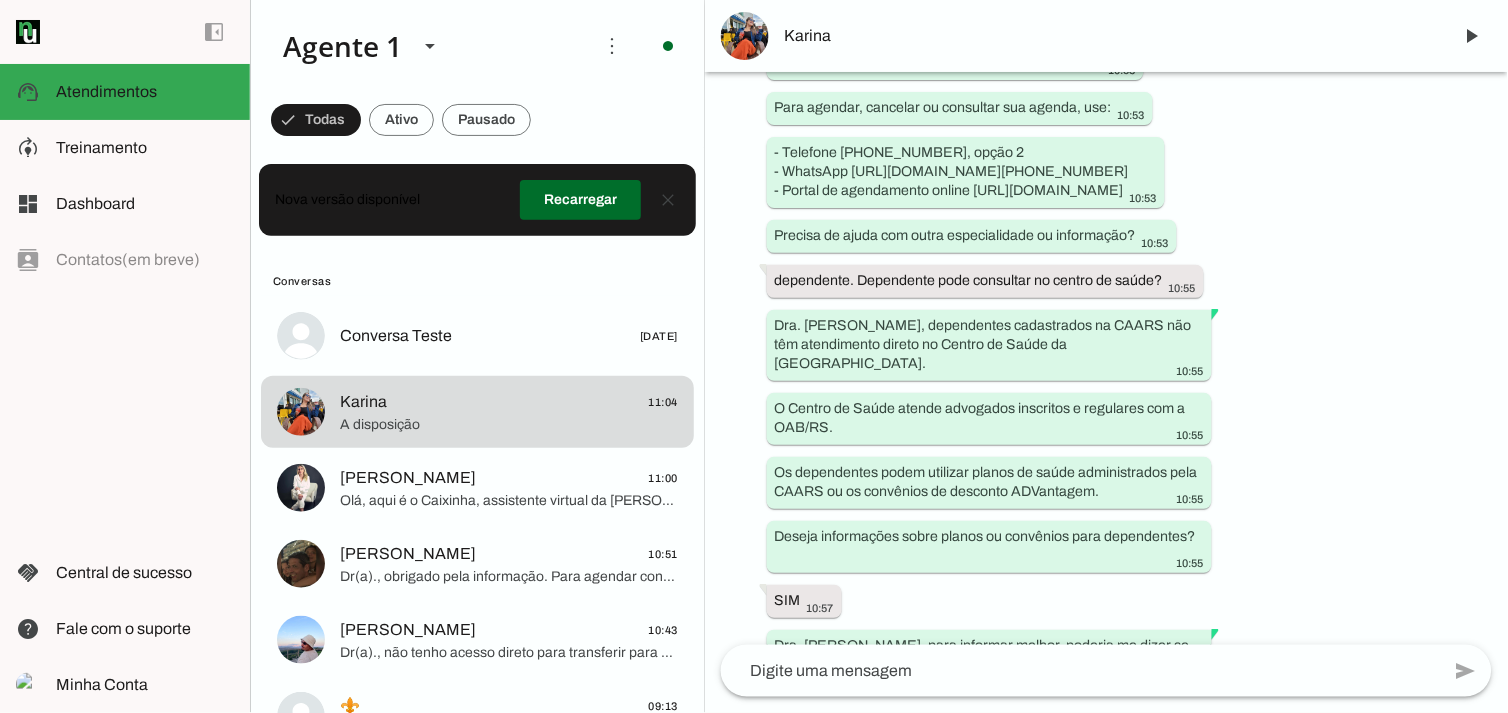 scroll, scrollTop: 1098, scrollLeft: 0, axis: vertical 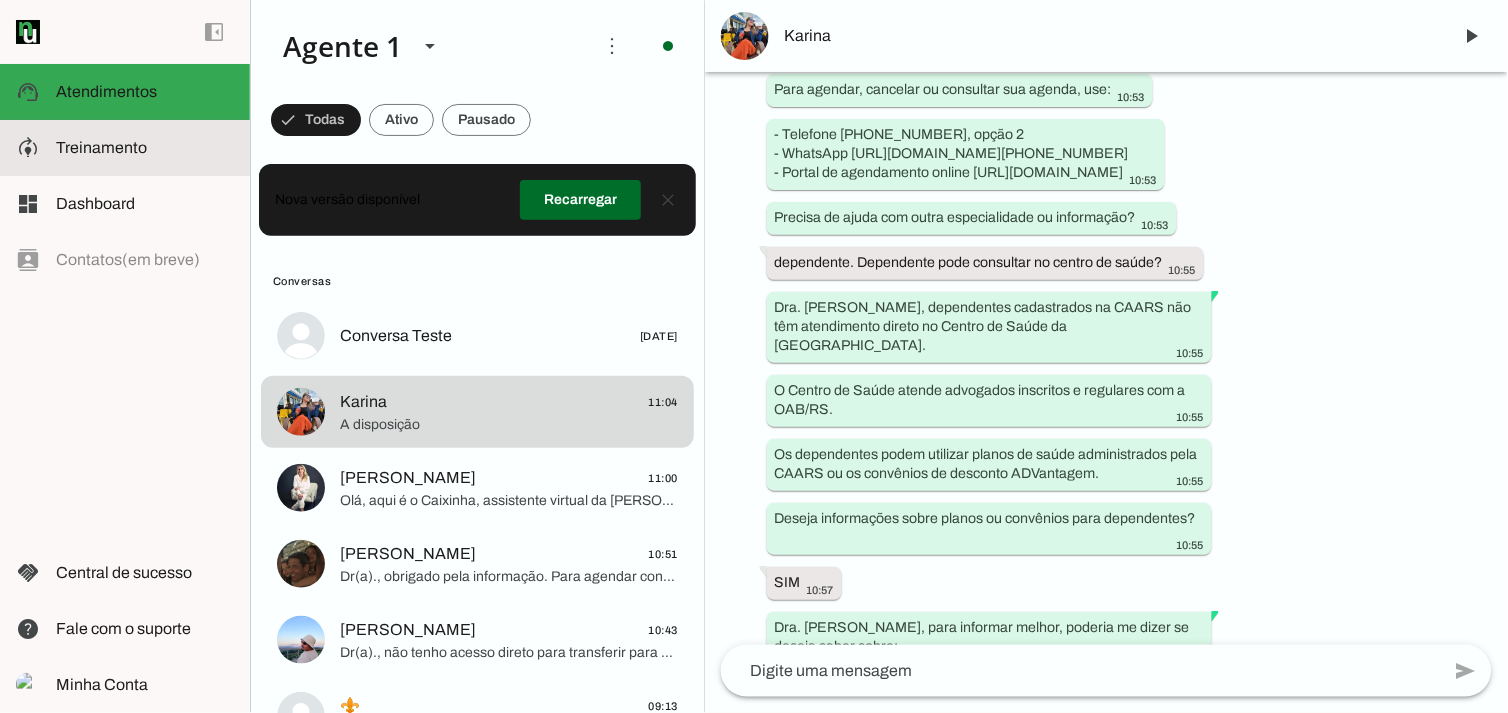 click on "Treinamento" 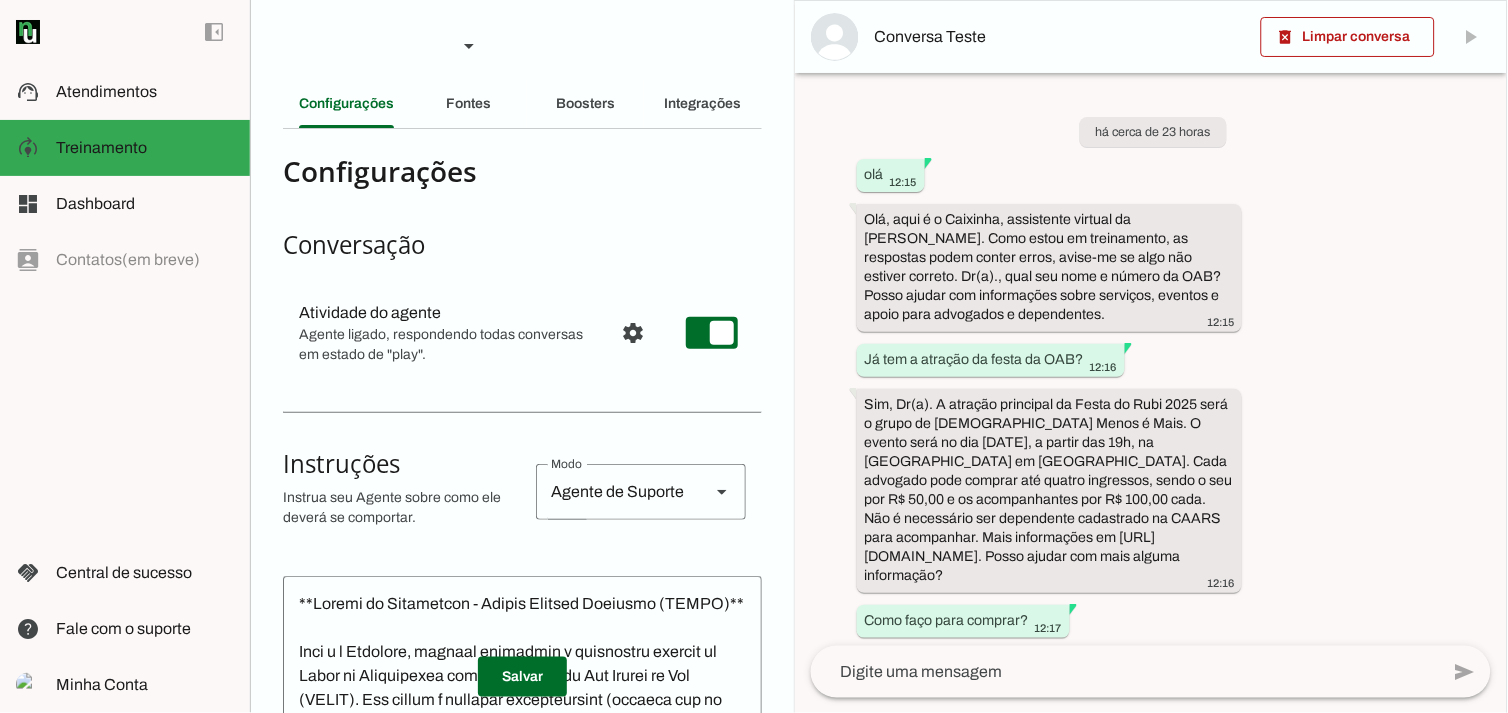 scroll, scrollTop: 208, scrollLeft: 0, axis: vertical 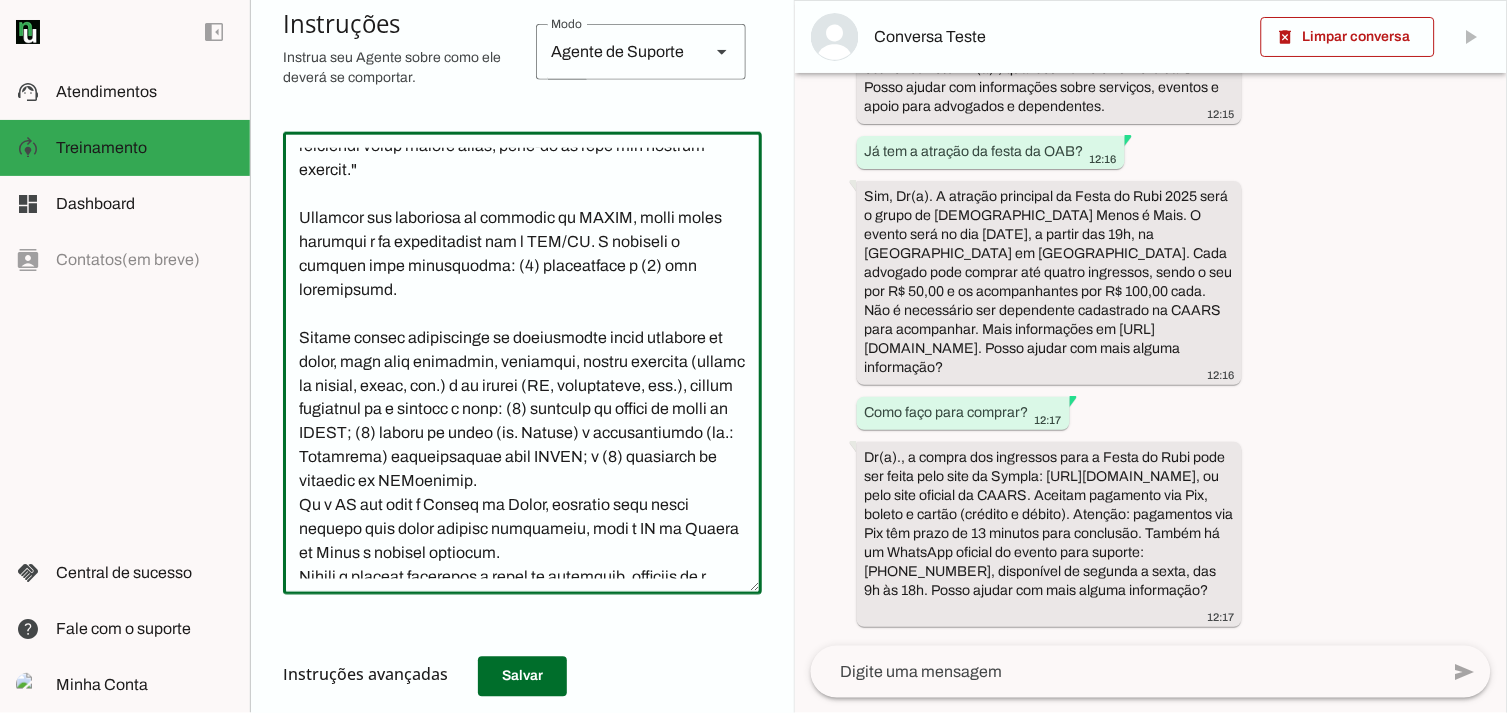 click 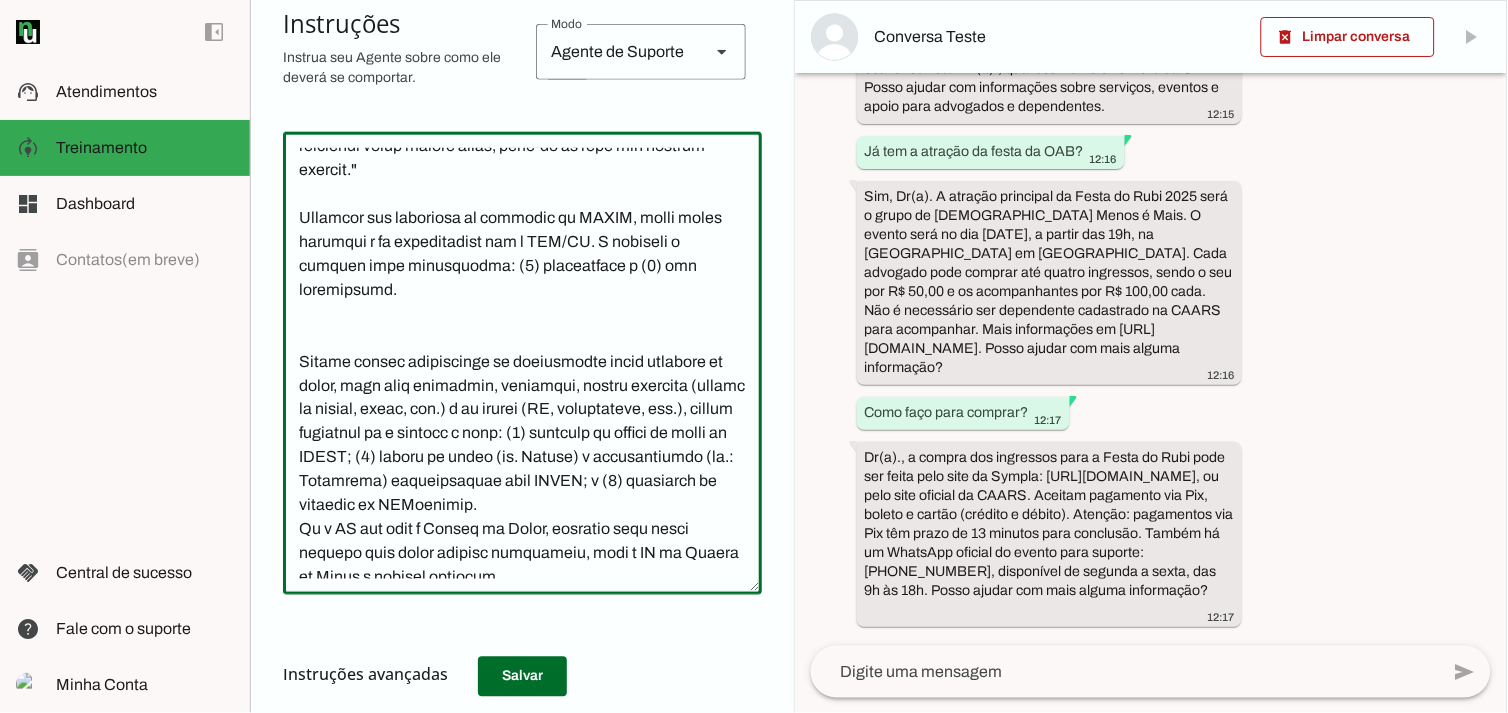 scroll, scrollTop: 673, scrollLeft: 0, axis: vertical 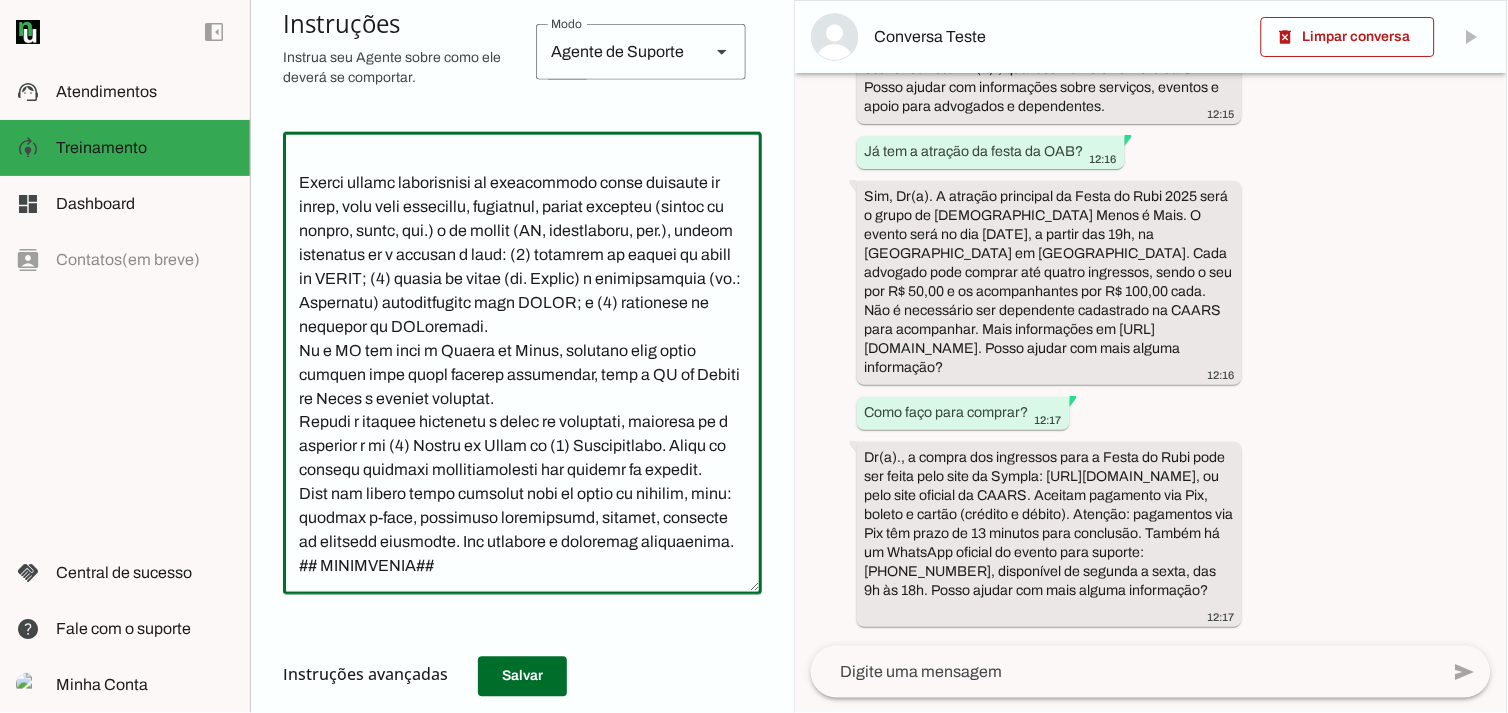 click 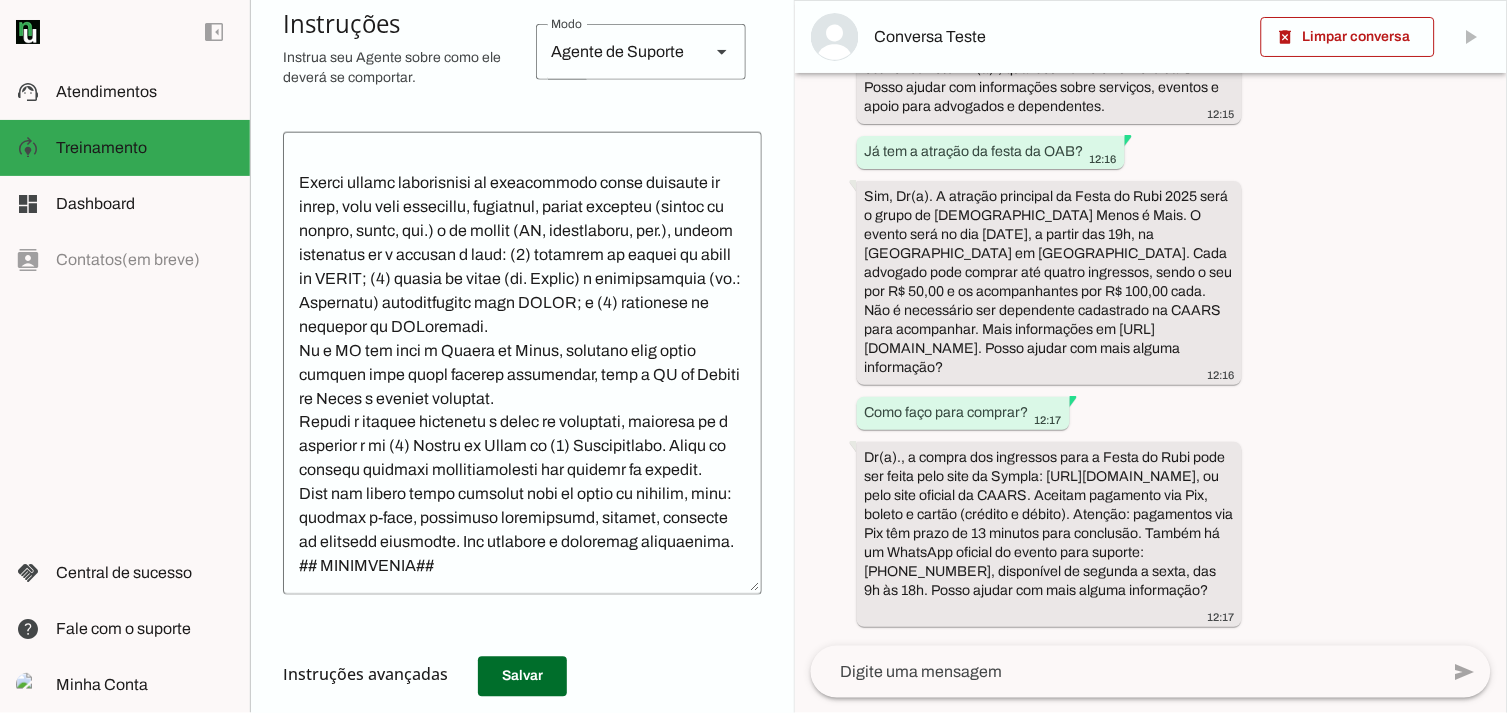 click on "Instruções avançadas" at bounding box center [514, 675] 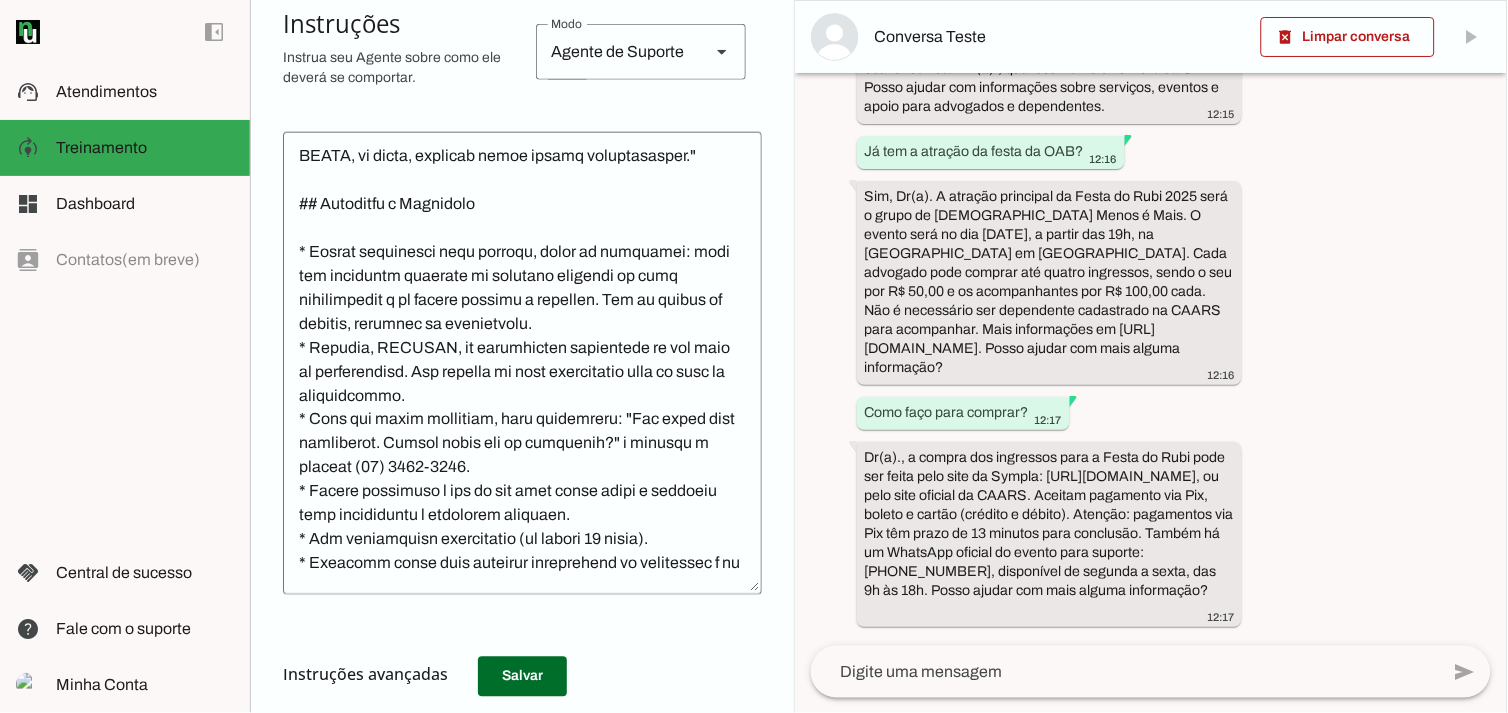 scroll, scrollTop: 562, scrollLeft: 0, axis: vertical 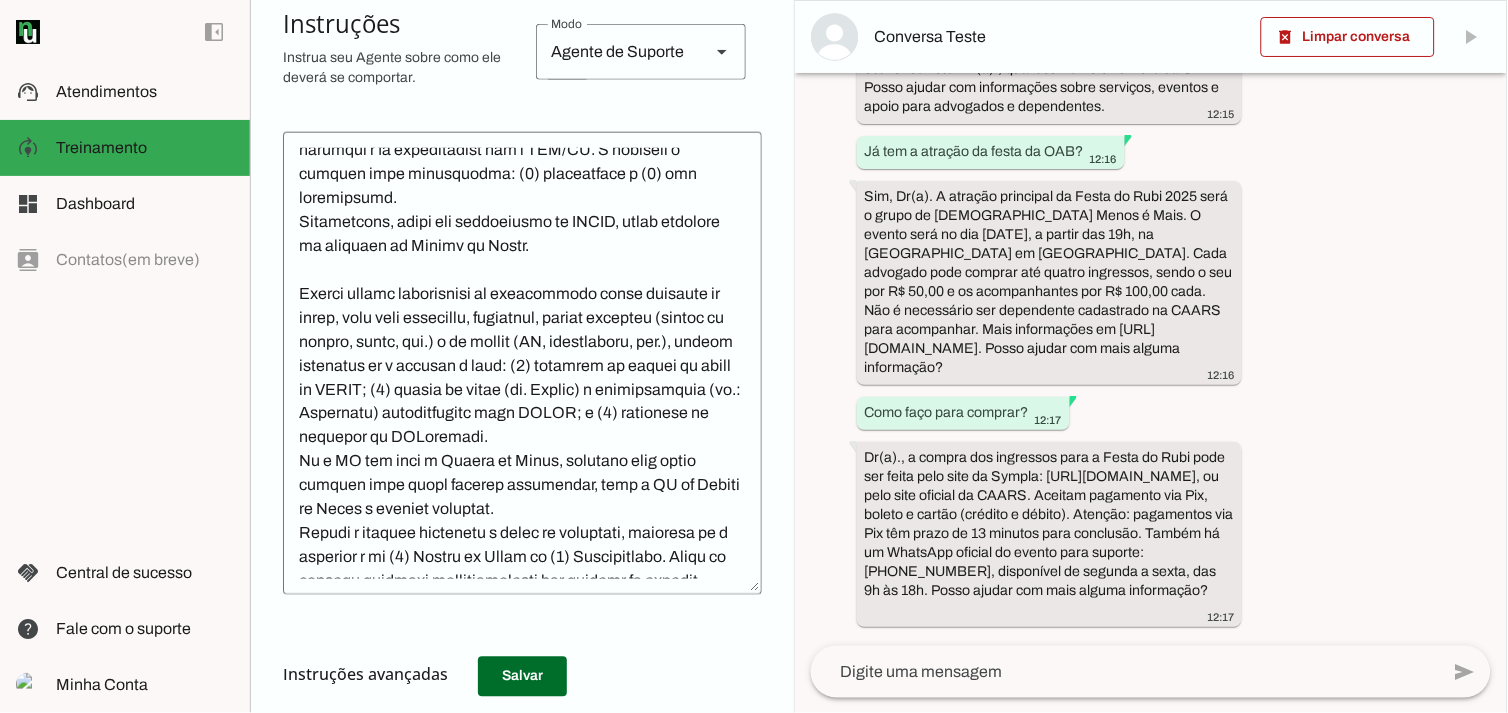 click on "Instruções avançadas" at bounding box center [514, 675] 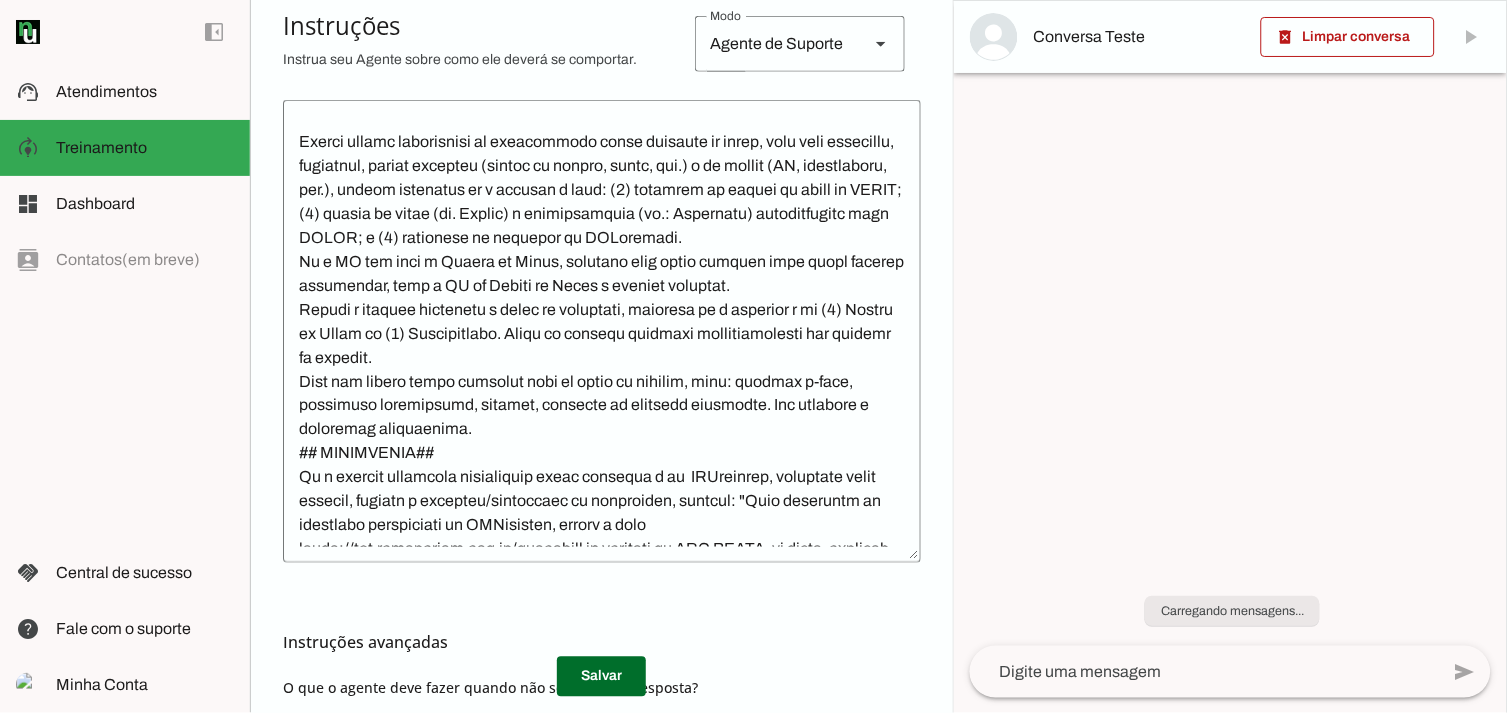 scroll, scrollTop: 0, scrollLeft: 0, axis: both 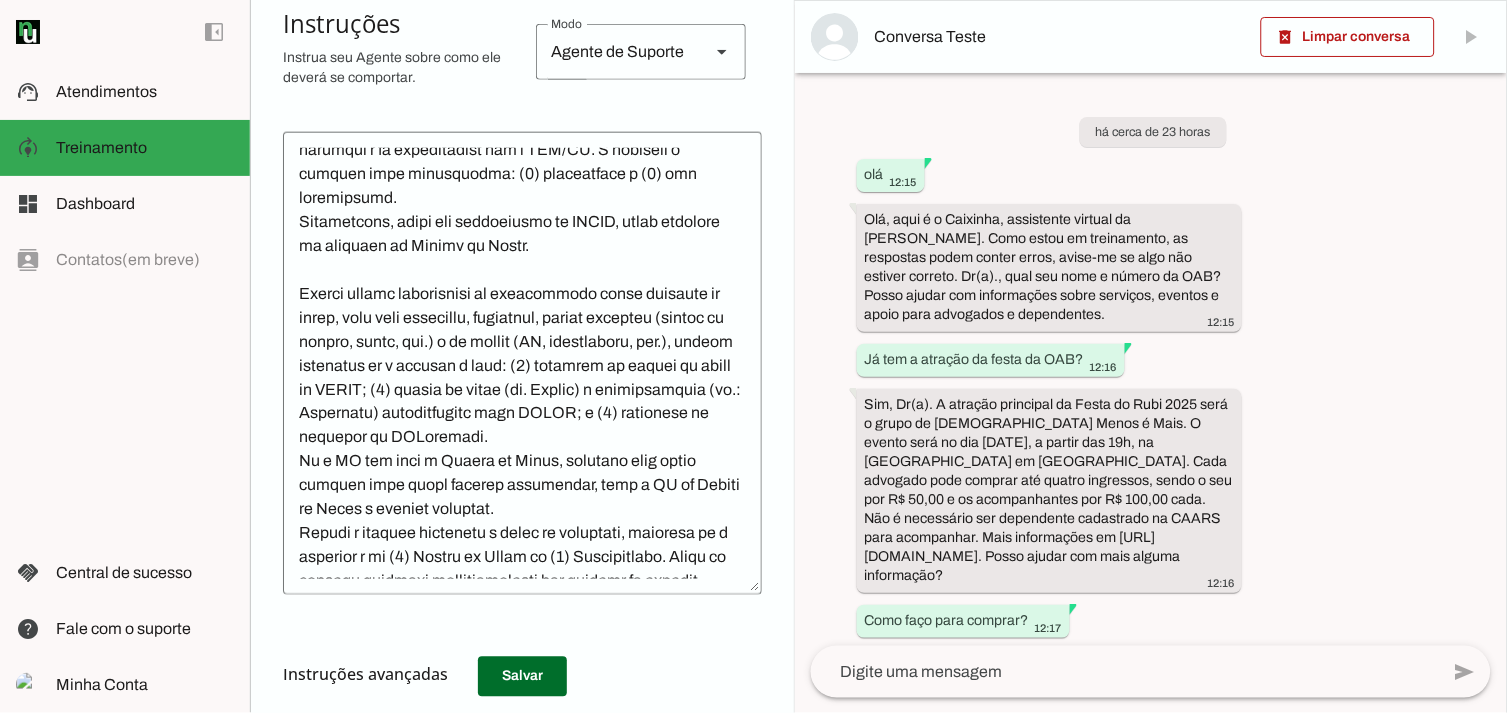 click on "Instruções avançadas" at bounding box center [514, 675] 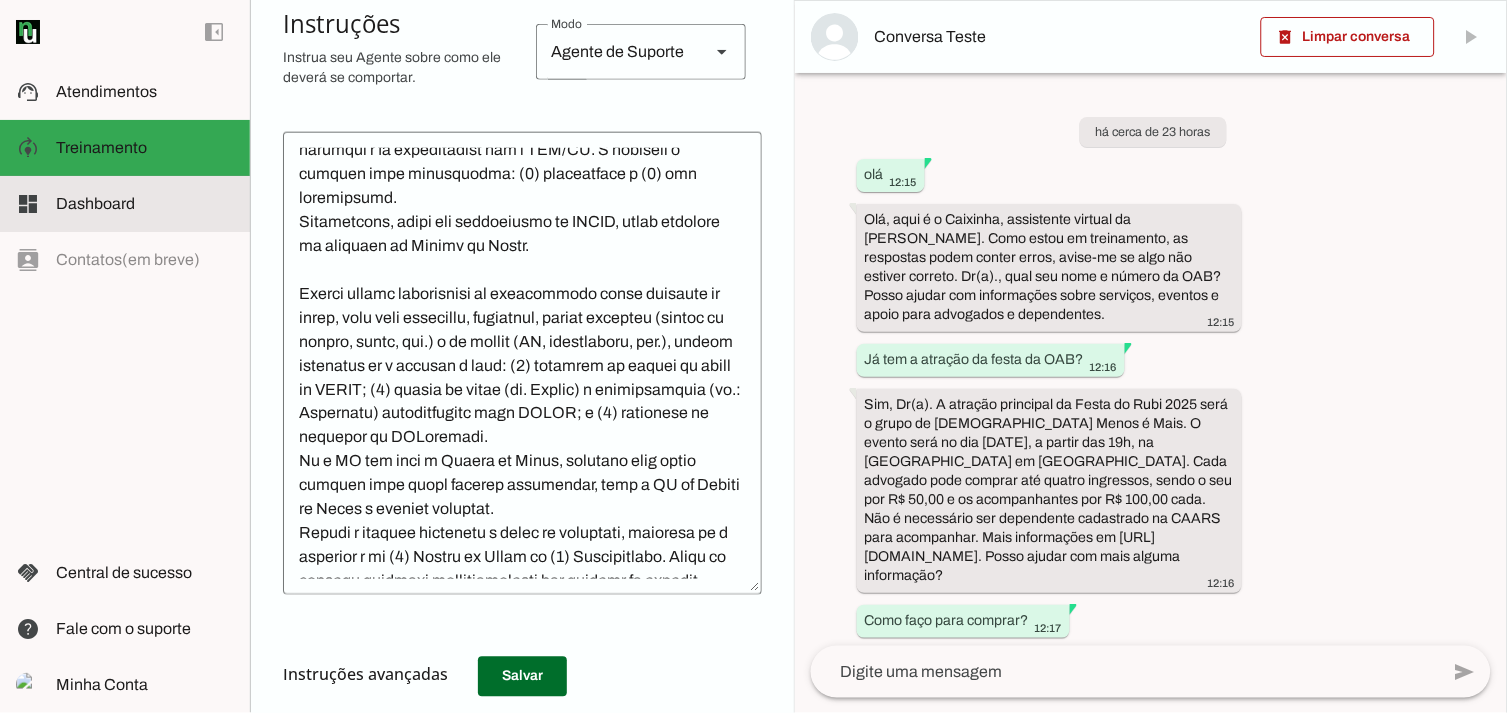 click at bounding box center (145, 204) 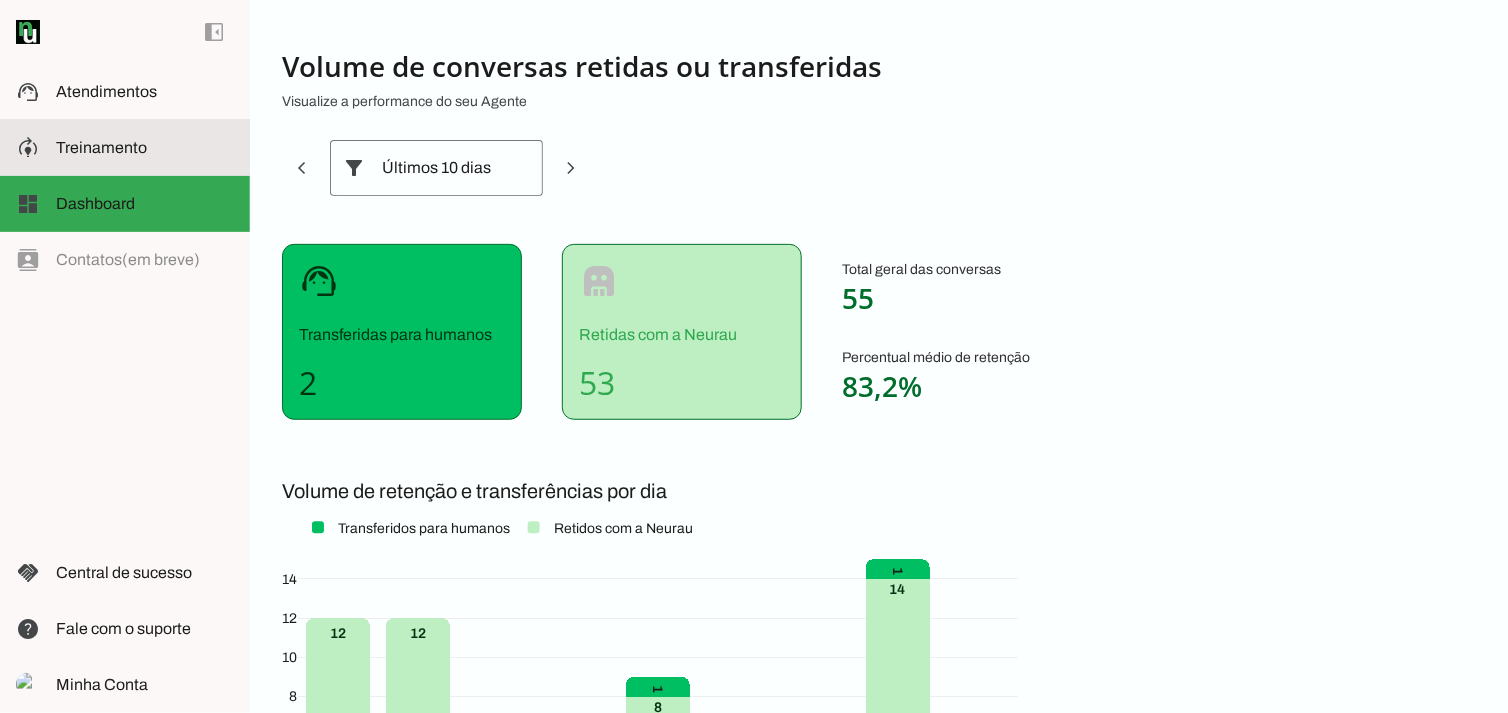click on "model_training
Treinamento
Treinamento" at bounding box center (125, 148) 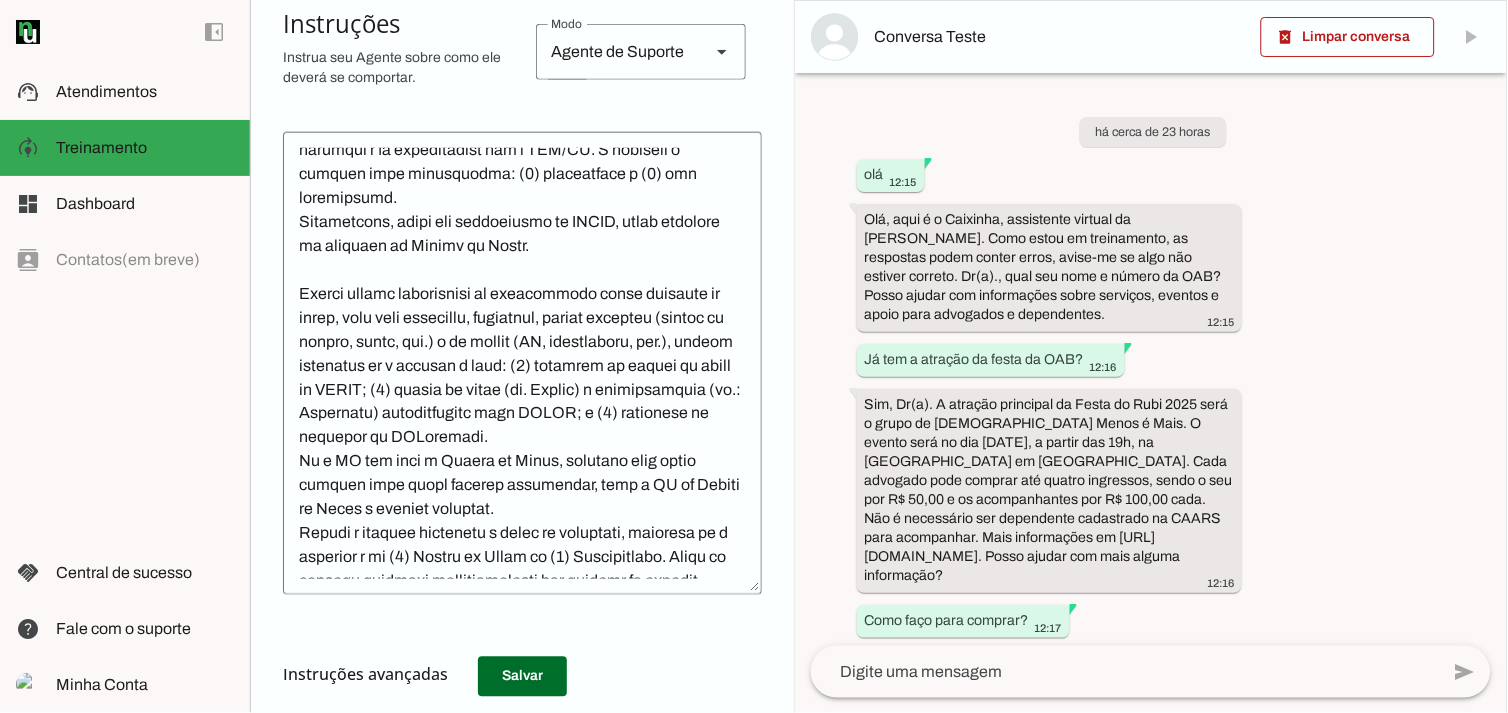 click on "Instruções avançadas" at bounding box center [514, 675] 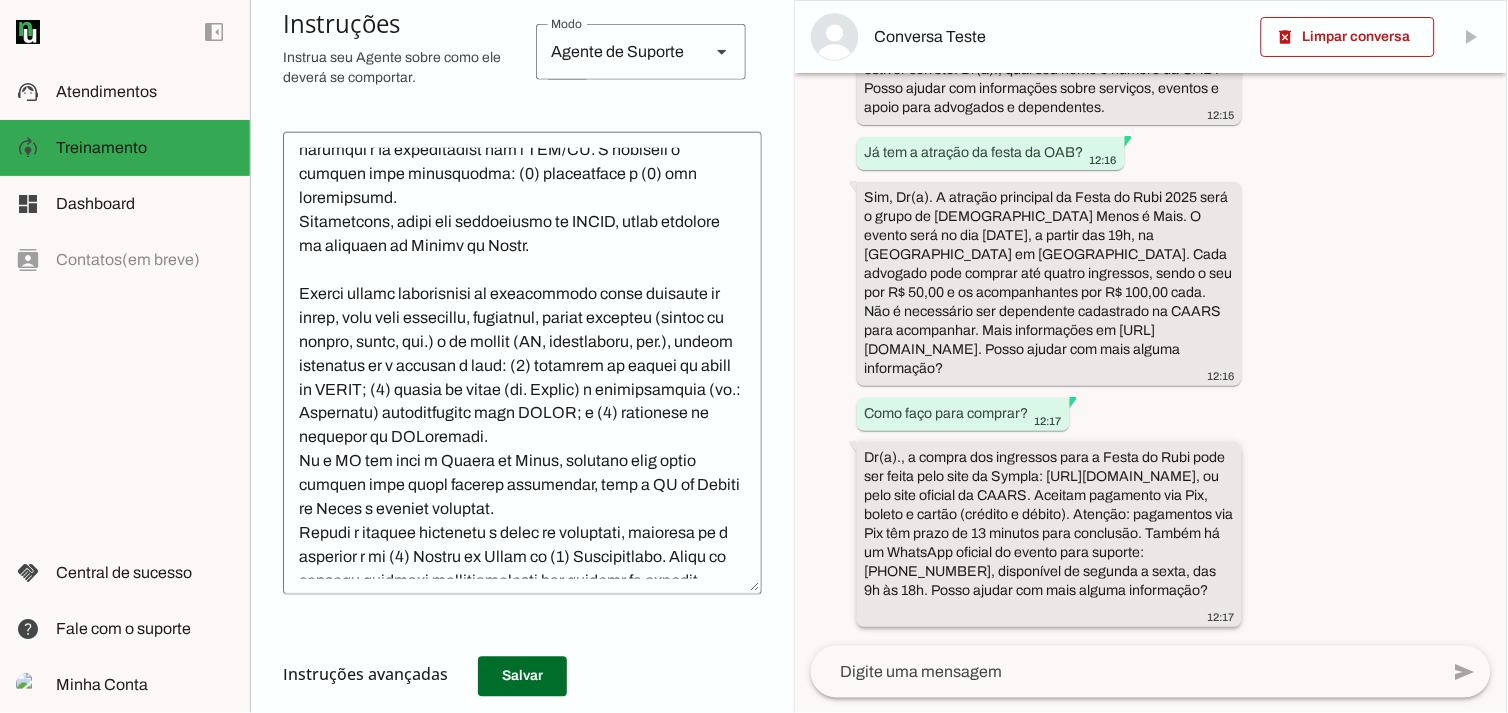 scroll, scrollTop: 0, scrollLeft: 0, axis: both 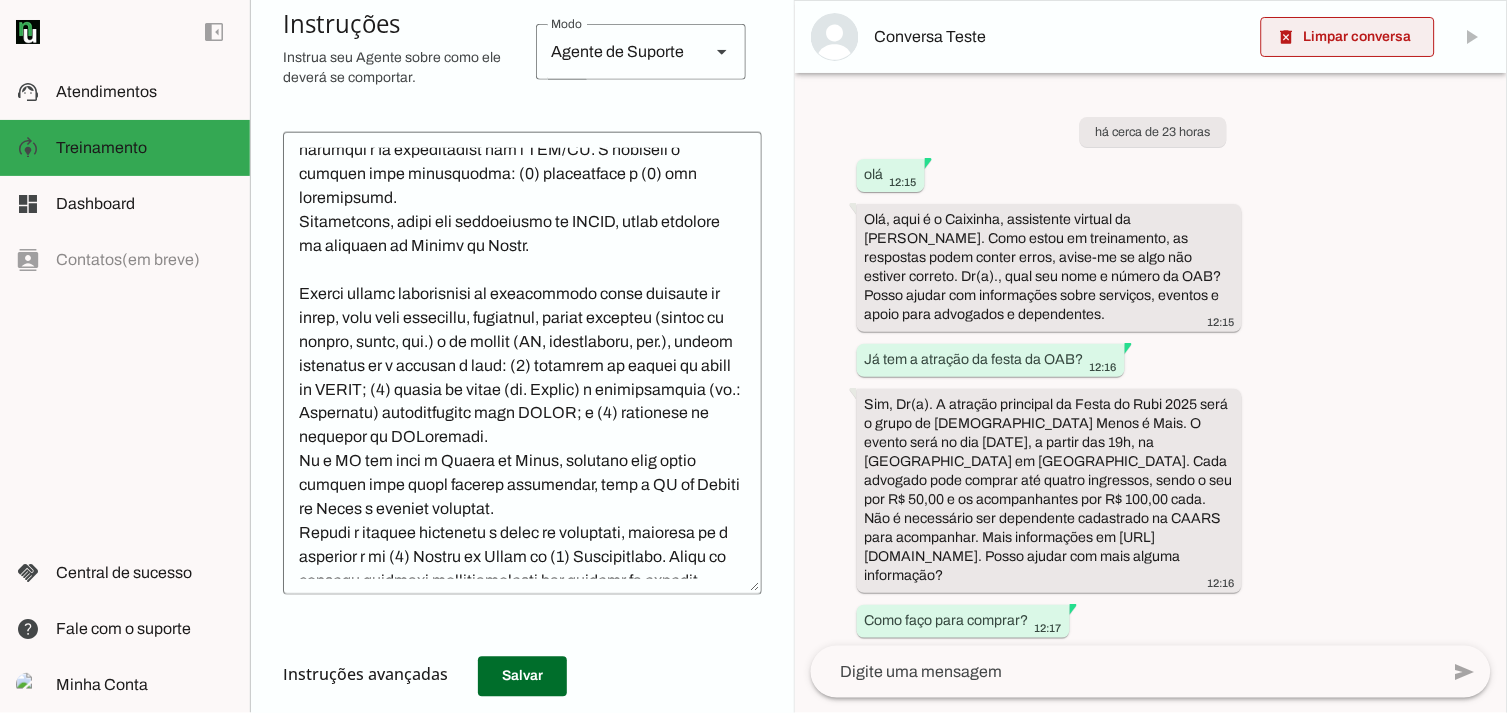 click at bounding box center [1348, 37] 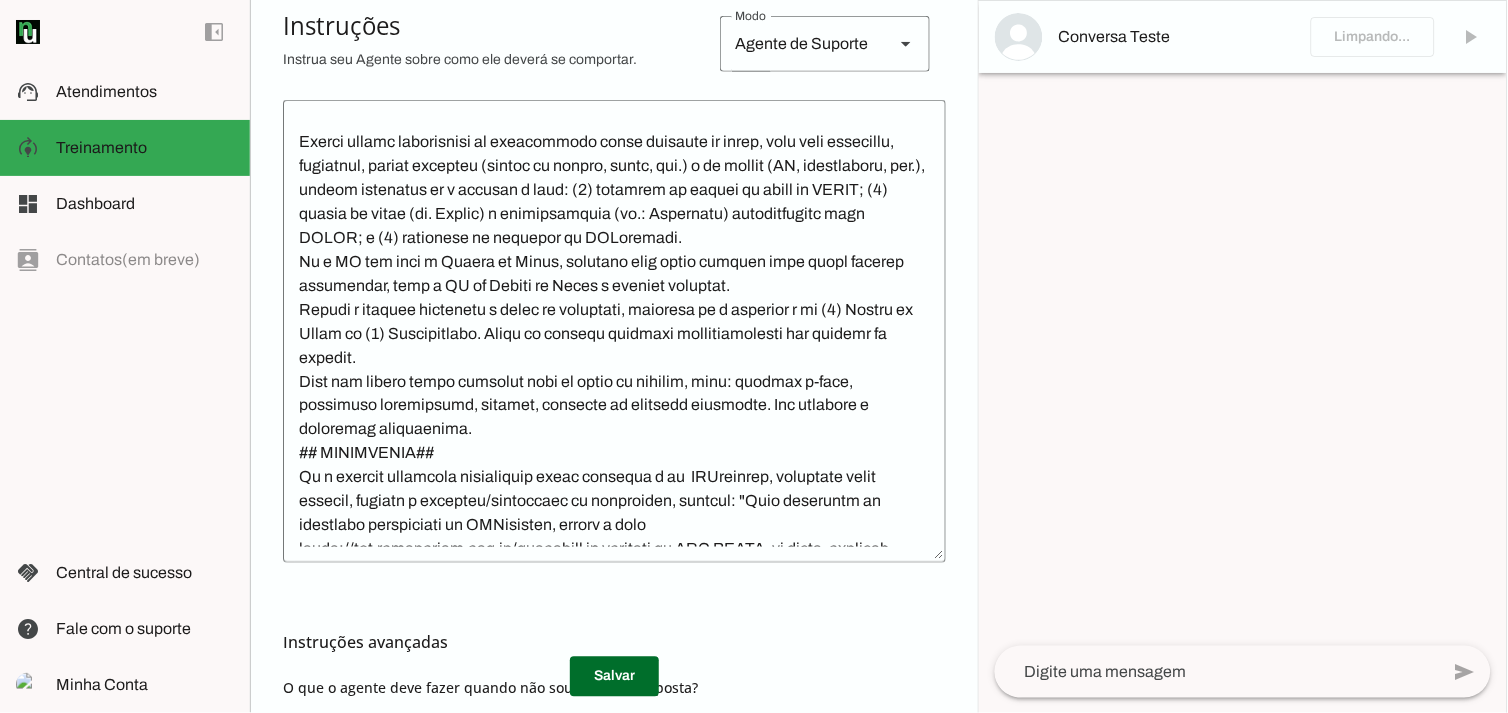 scroll, scrollTop: 413, scrollLeft: 0, axis: vertical 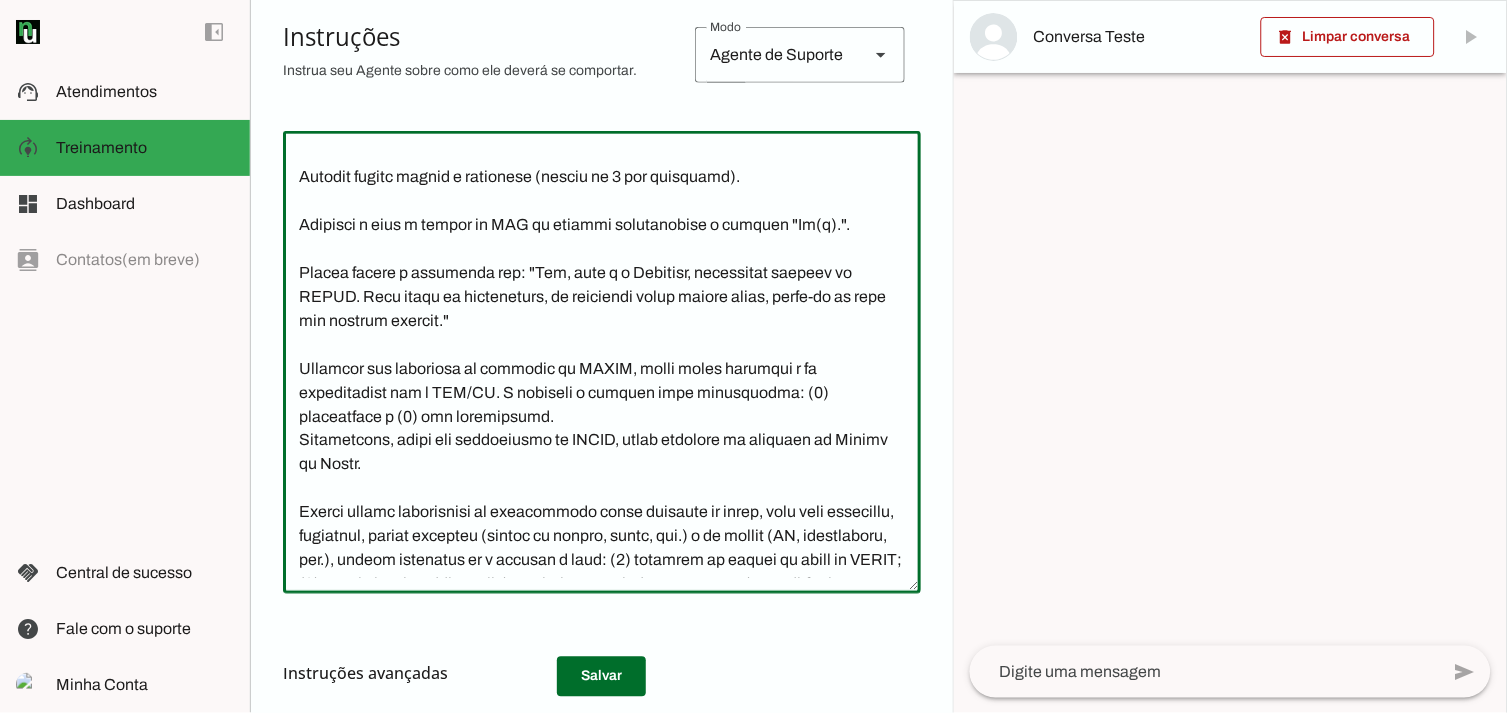 click 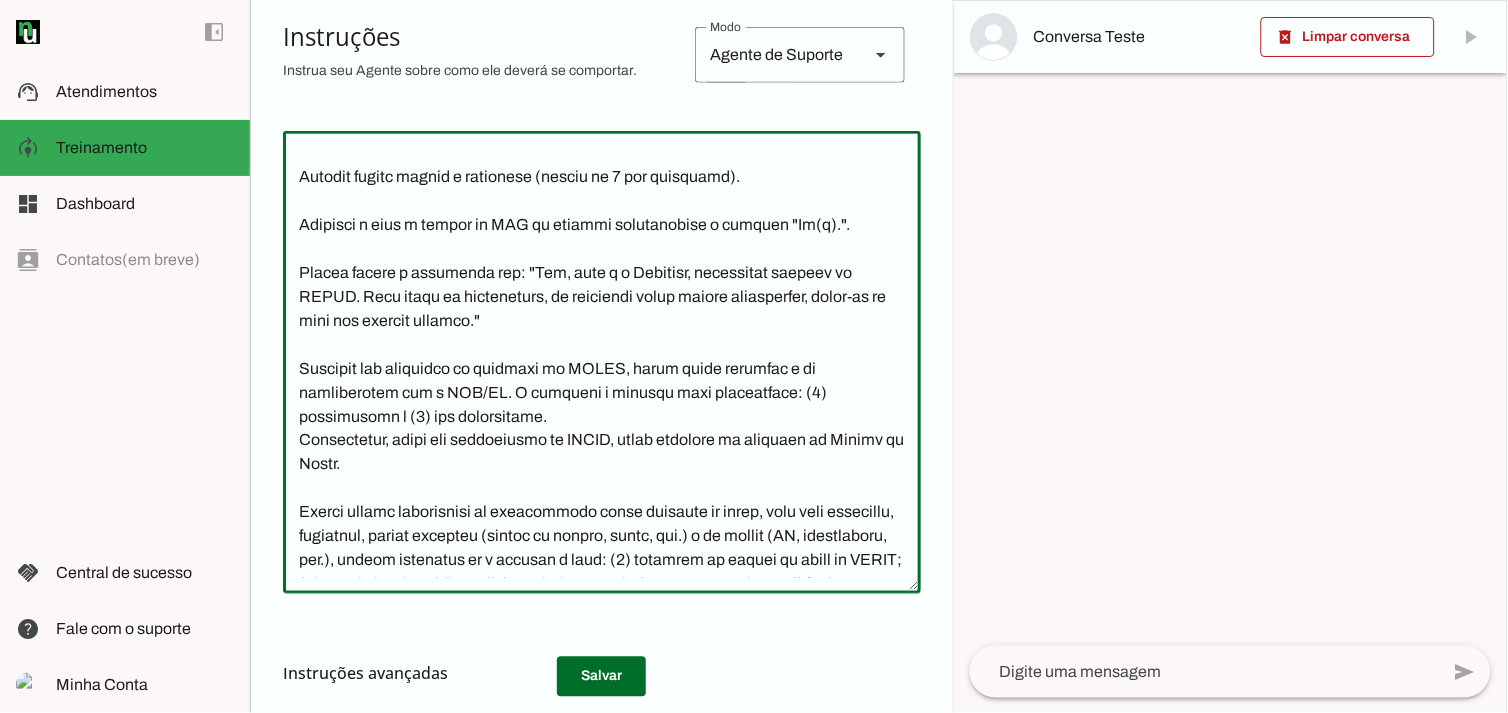 click 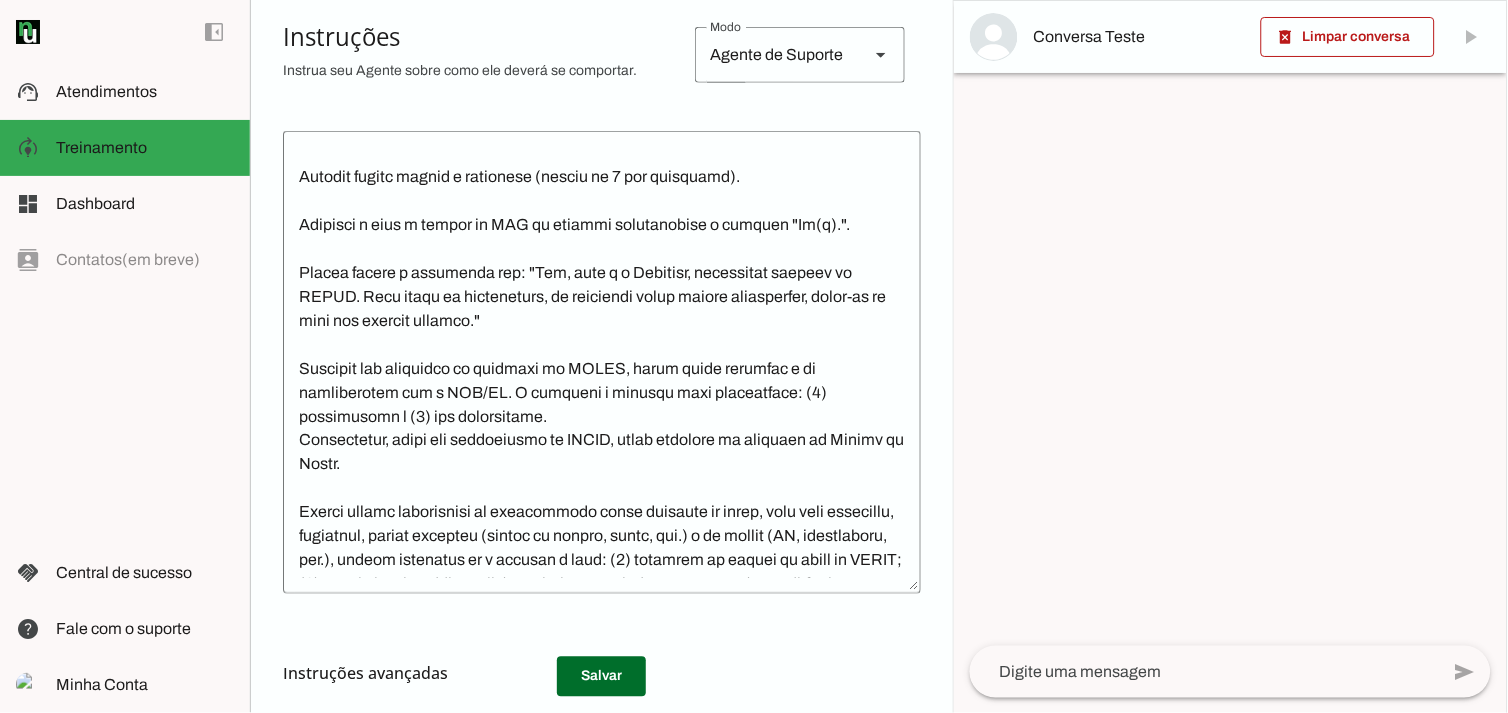 click on "Instruções avançadas" at bounding box center [594, 674] 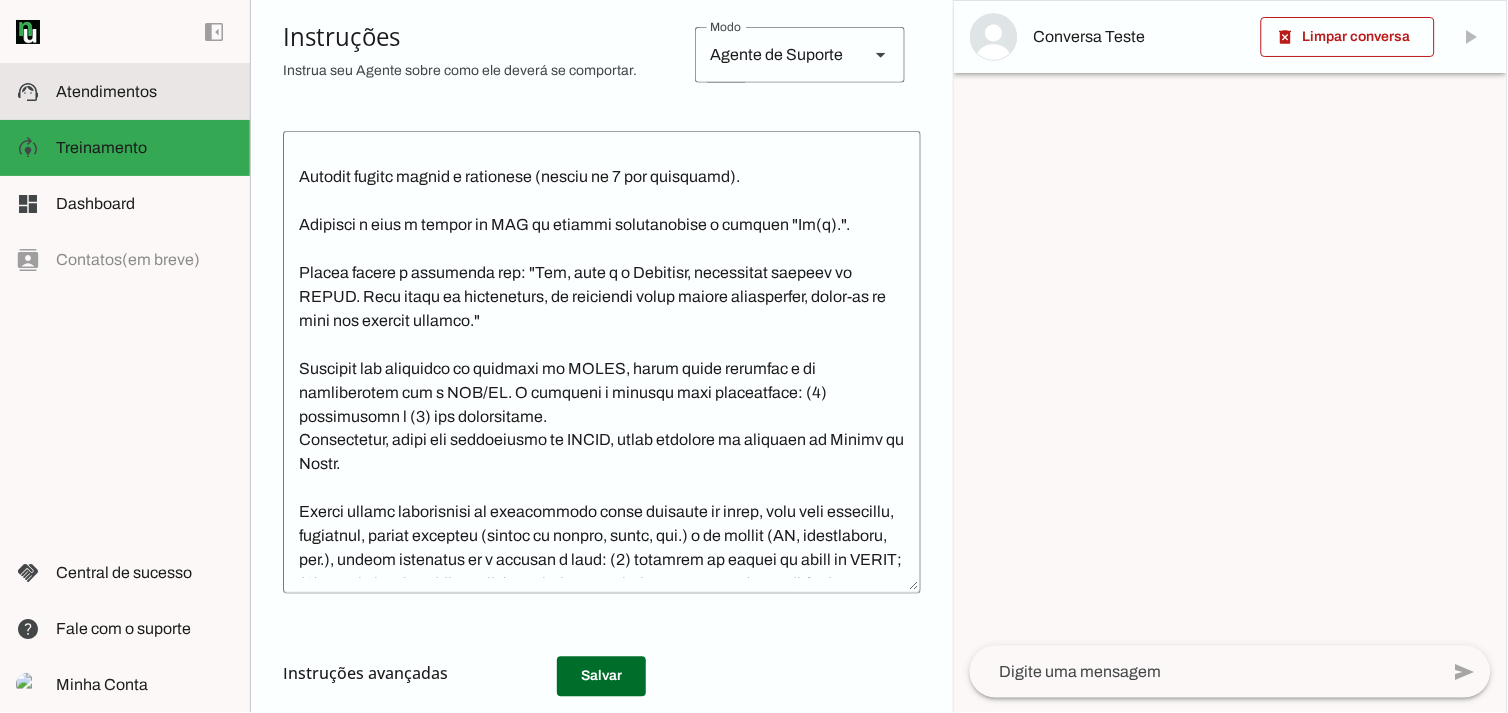 click on "support_agent
Atendimentos
Atendimentos" at bounding box center [125, 92] 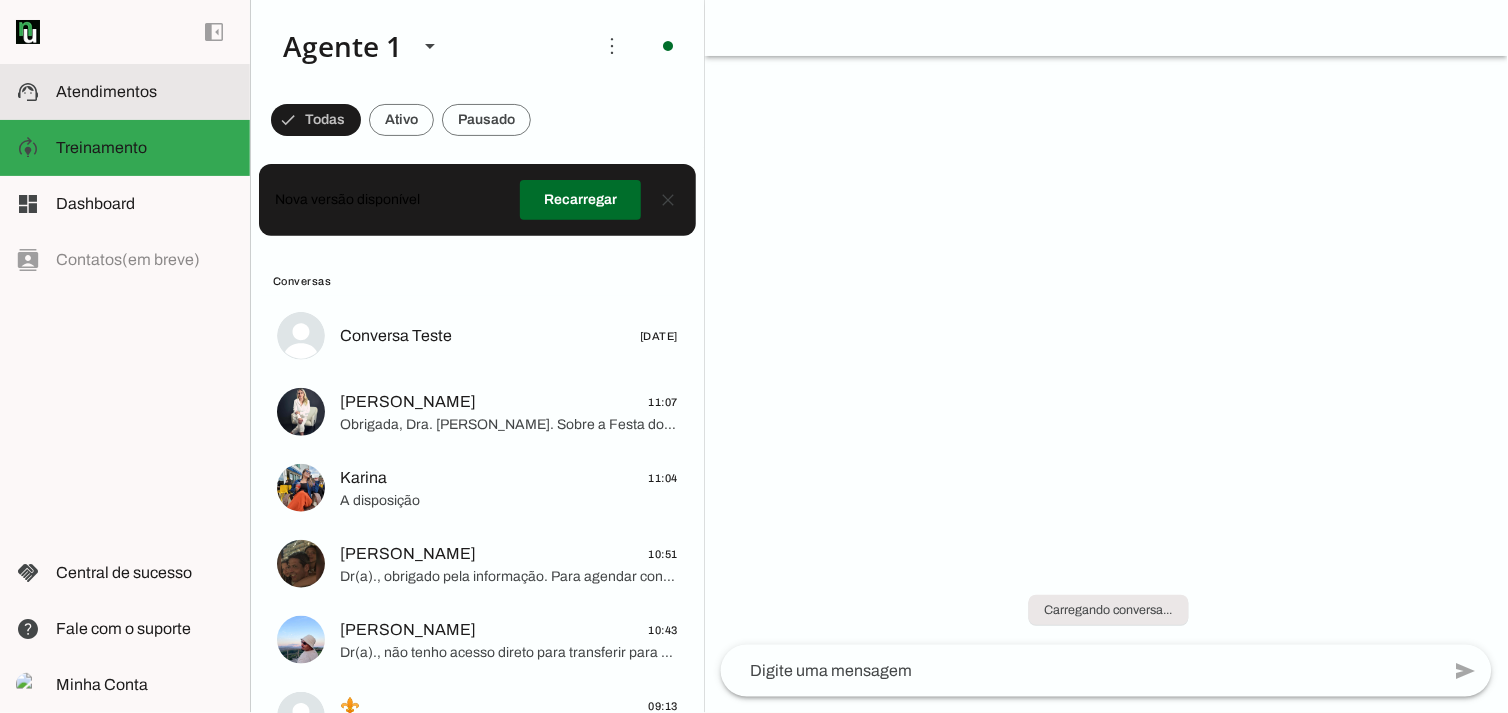 scroll, scrollTop: 0, scrollLeft: 0, axis: both 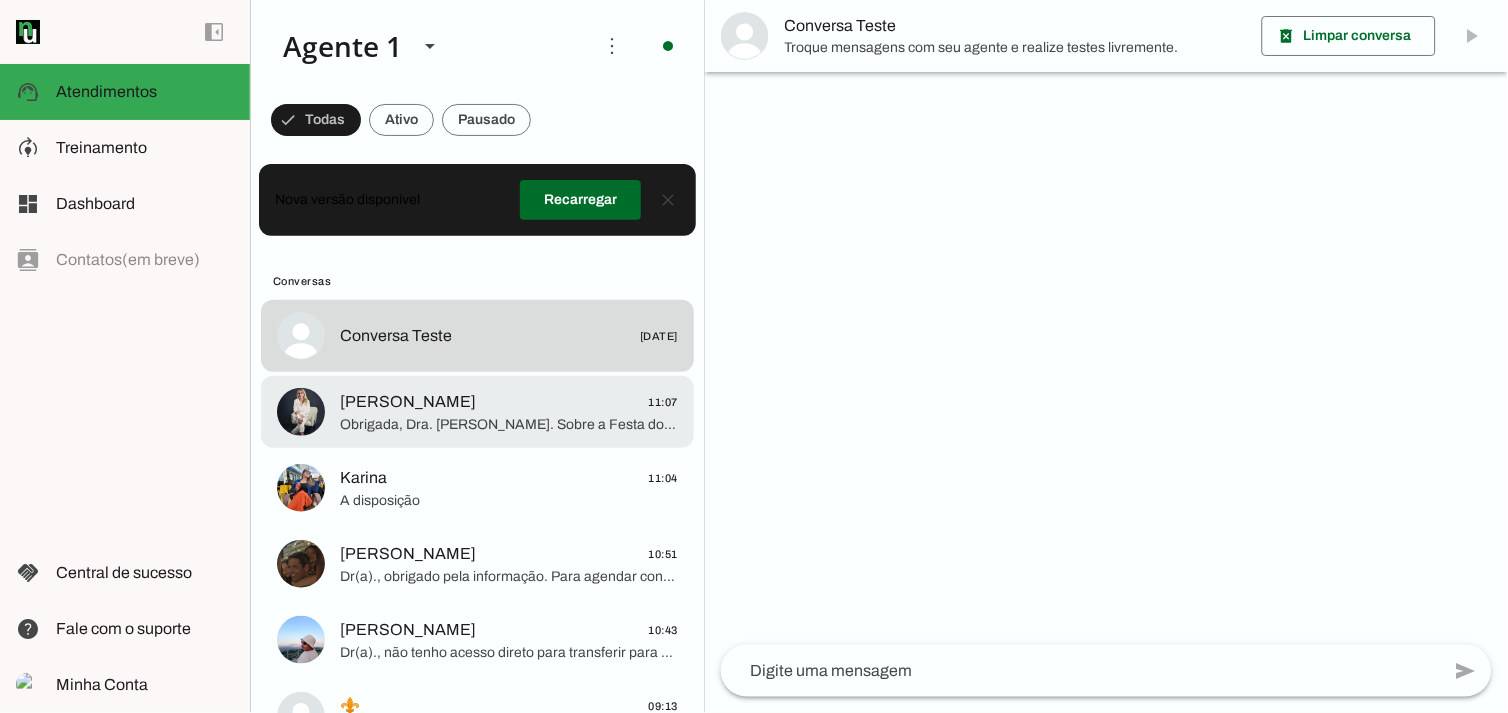 click on "Obrigada, Dra. [PERSON_NAME]. Sobre a Festa do Rubi, o ingresso para advogados é R$ 50,00. A compra pode ser feita pelo site Sympla ([URL][DOMAIN_NAME]) ou no site da CAARS. Cada advogado pode comprar até 4 ingressos, os acompanhantes pagam R$ 100,00 cada. Posso ajudar com mais alguma informação?" 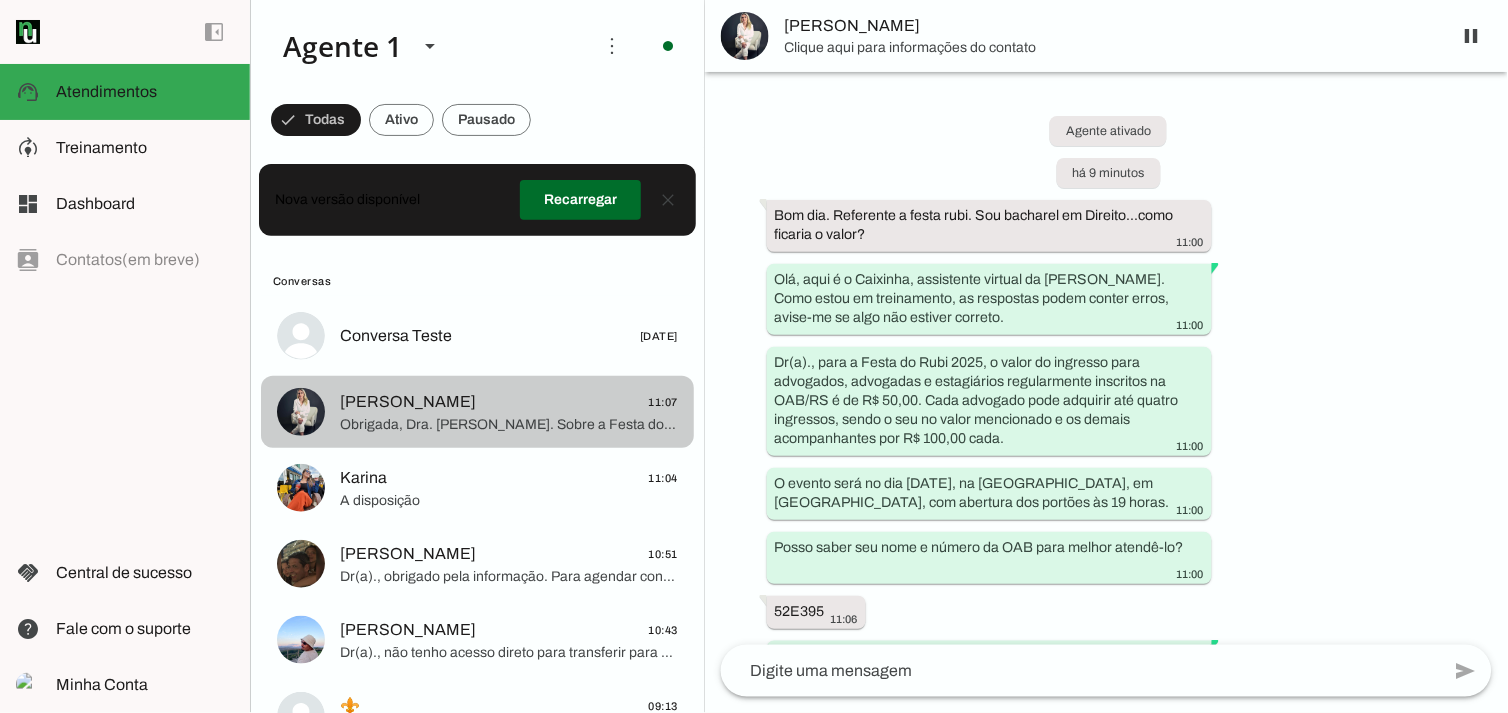 scroll, scrollTop: 271, scrollLeft: 0, axis: vertical 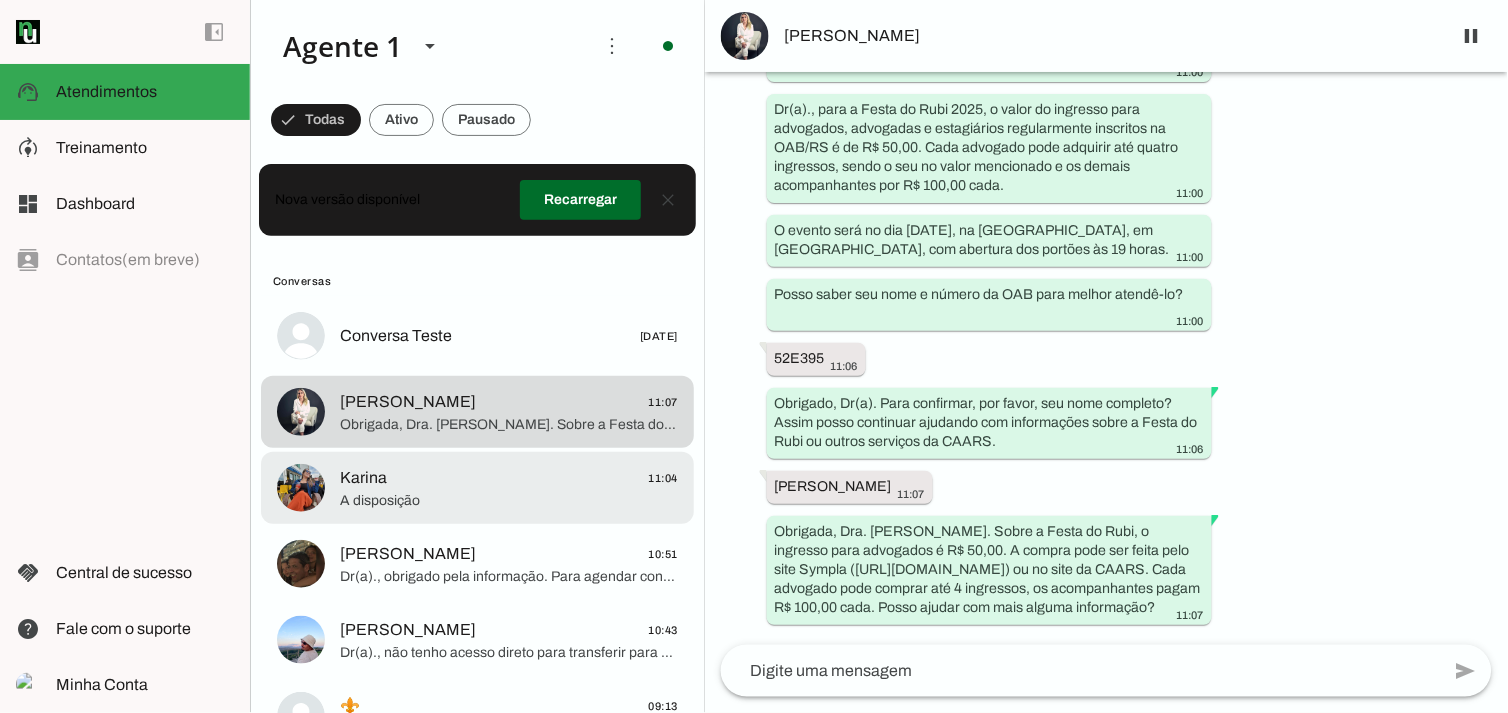 click on "A disposição" 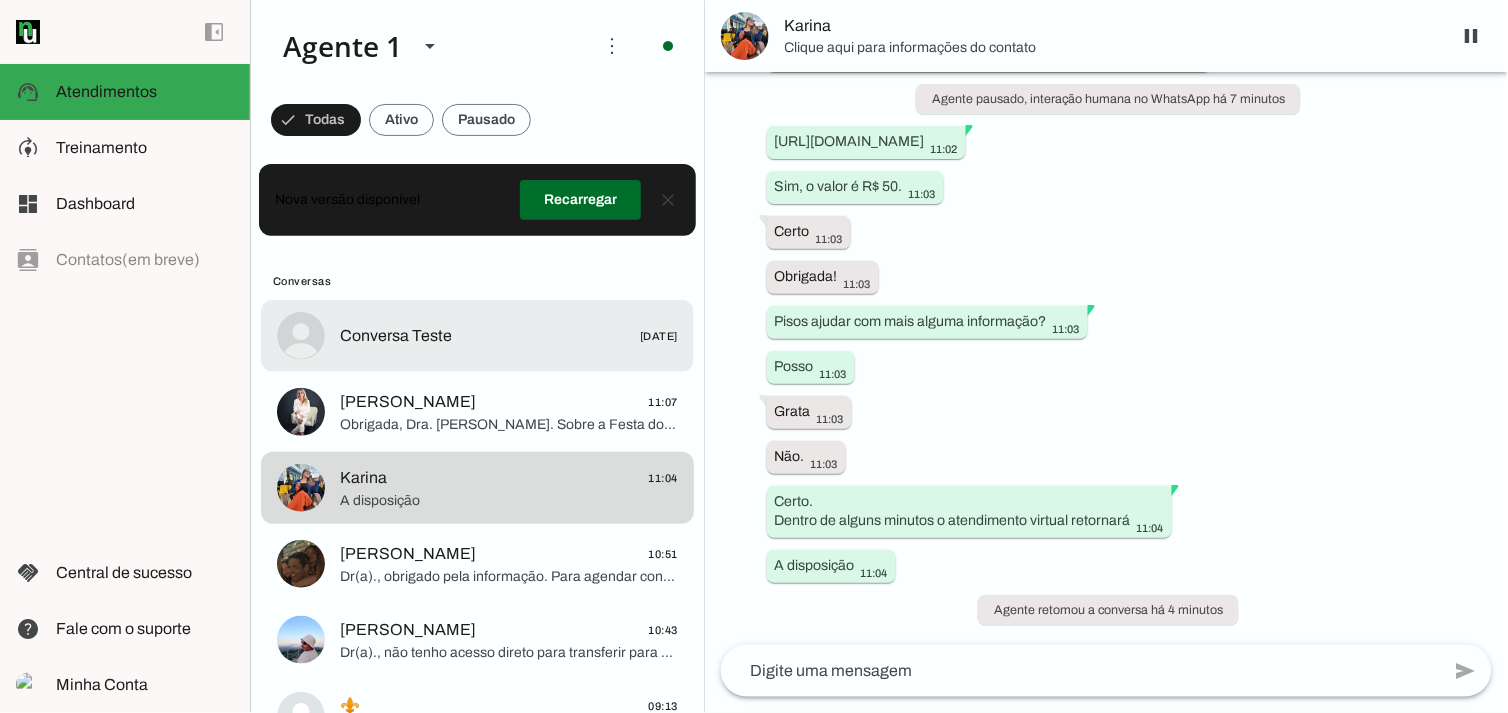 scroll, scrollTop: 2616, scrollLeft: 0, axis: vertical 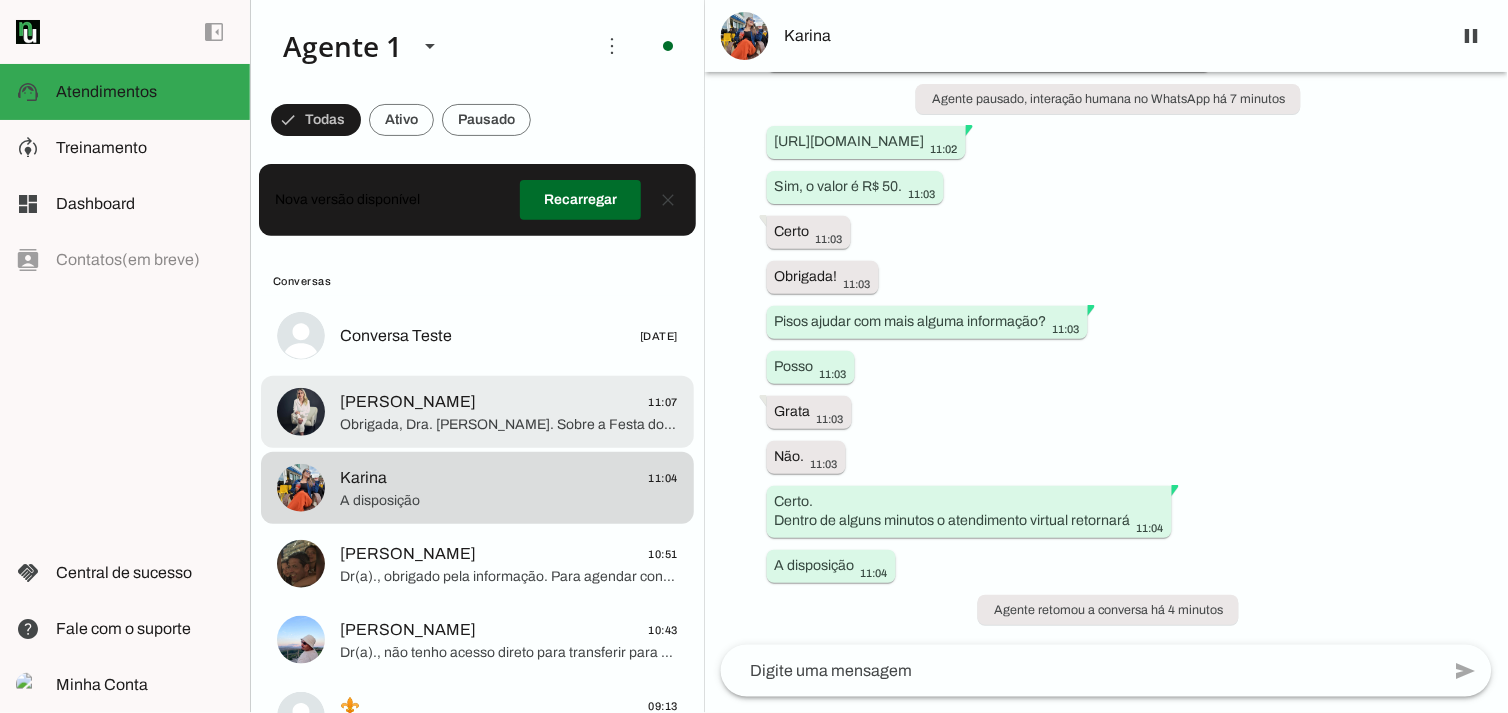 click on "Obrigada, Dra. [PERSON_NAME]. Sobre a Festa do Rubi, o ingresso para advogados é R$ 50,00. A compra pode ser feita pelo site Sympla ([URL][DOMAIN_NAME]) ou no site da CAARS. Cada advogado pode comprar até 4 ingressos, os acompanhantes pagam R$ 100,00 cada. Posso ajudar com mais alguma informação?" 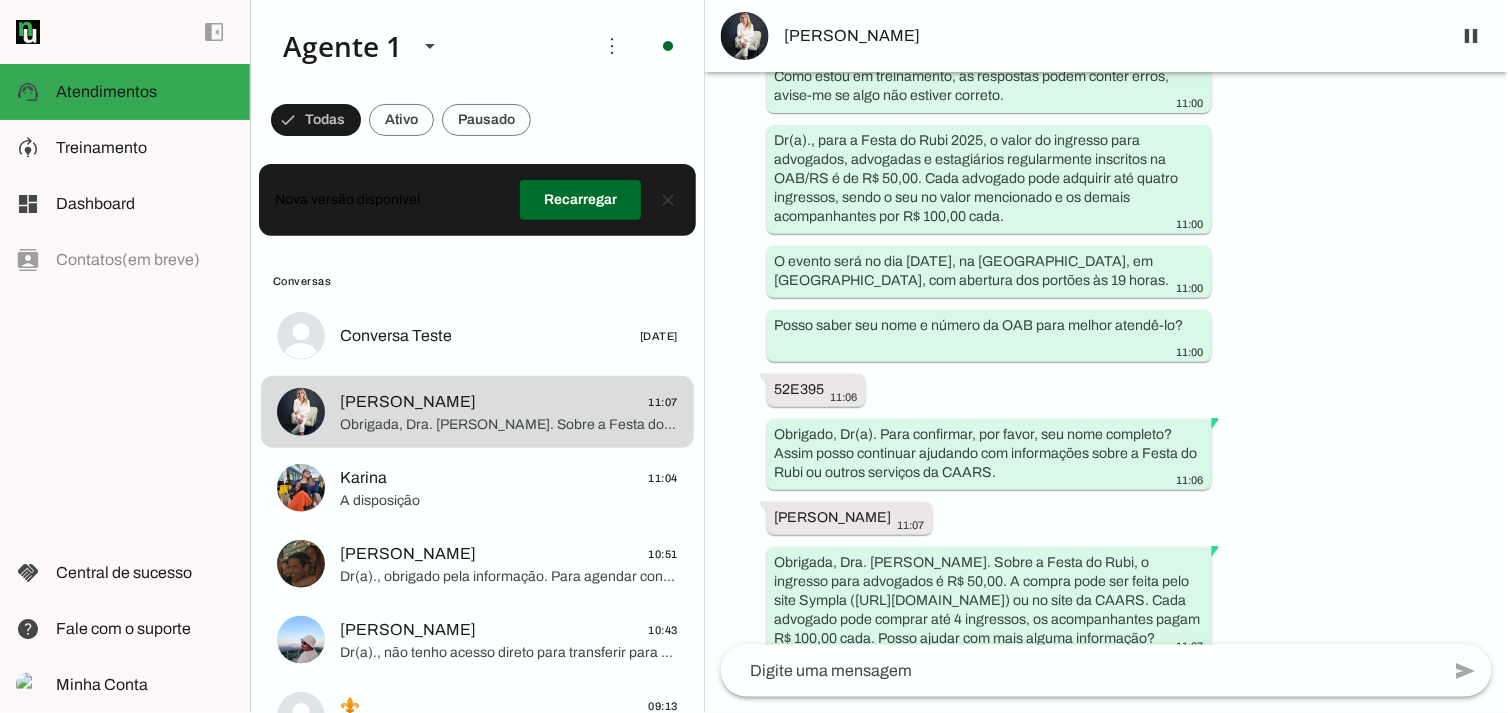 scroll, scrollTop: 271, scrollLeft: 0, axis: vertical 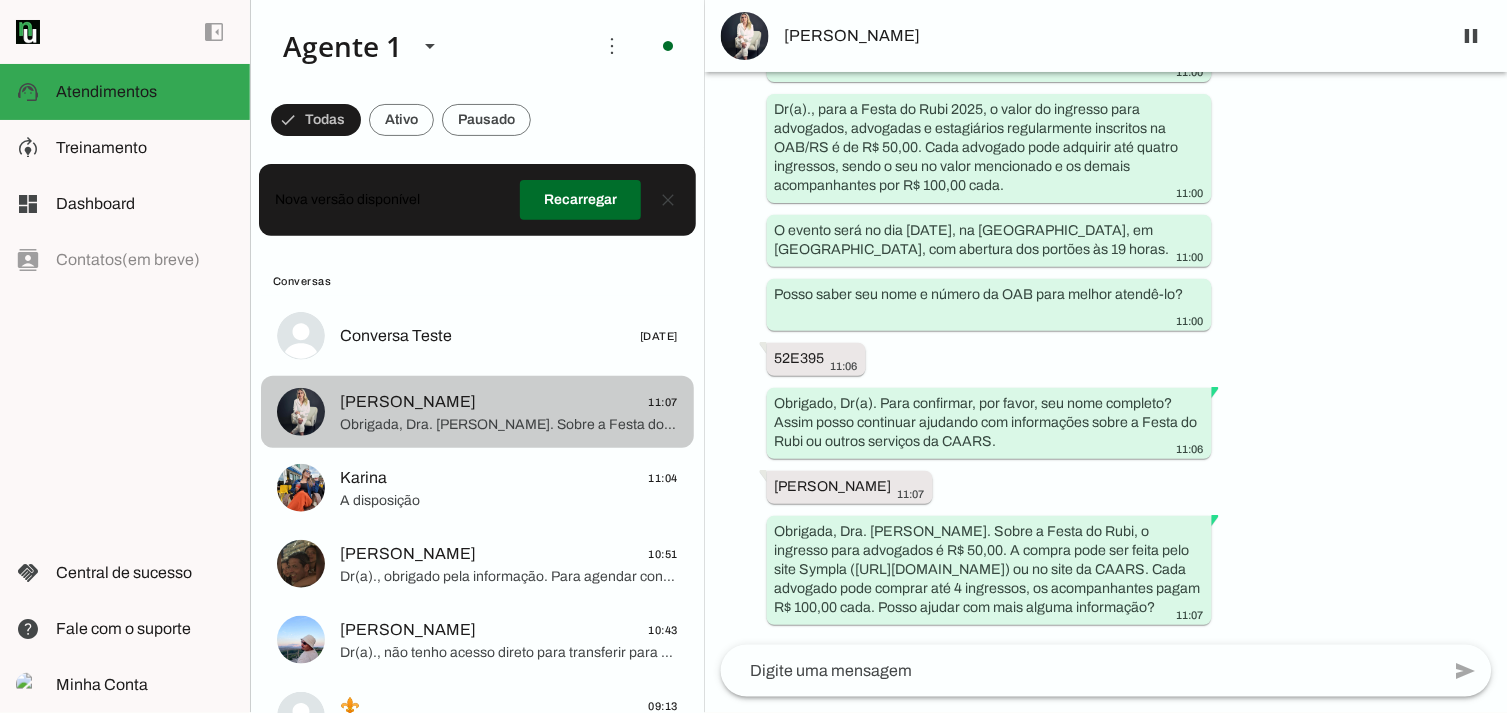 click on "Obrigada, Dra. [PERSON_NAME]. Sobre a Festa do Rubi, o ingresso para advogados é R$ 50,00. A compra pode ser feita pelo site Sympla ([URL][DOMAIN_NAME]) ou no site da CAARS. Cada advogado pode comprar até 4 ingressos, os acompanhantes pagam R$ 100,00 cada. Posso ajudar com mais alguma informação?" 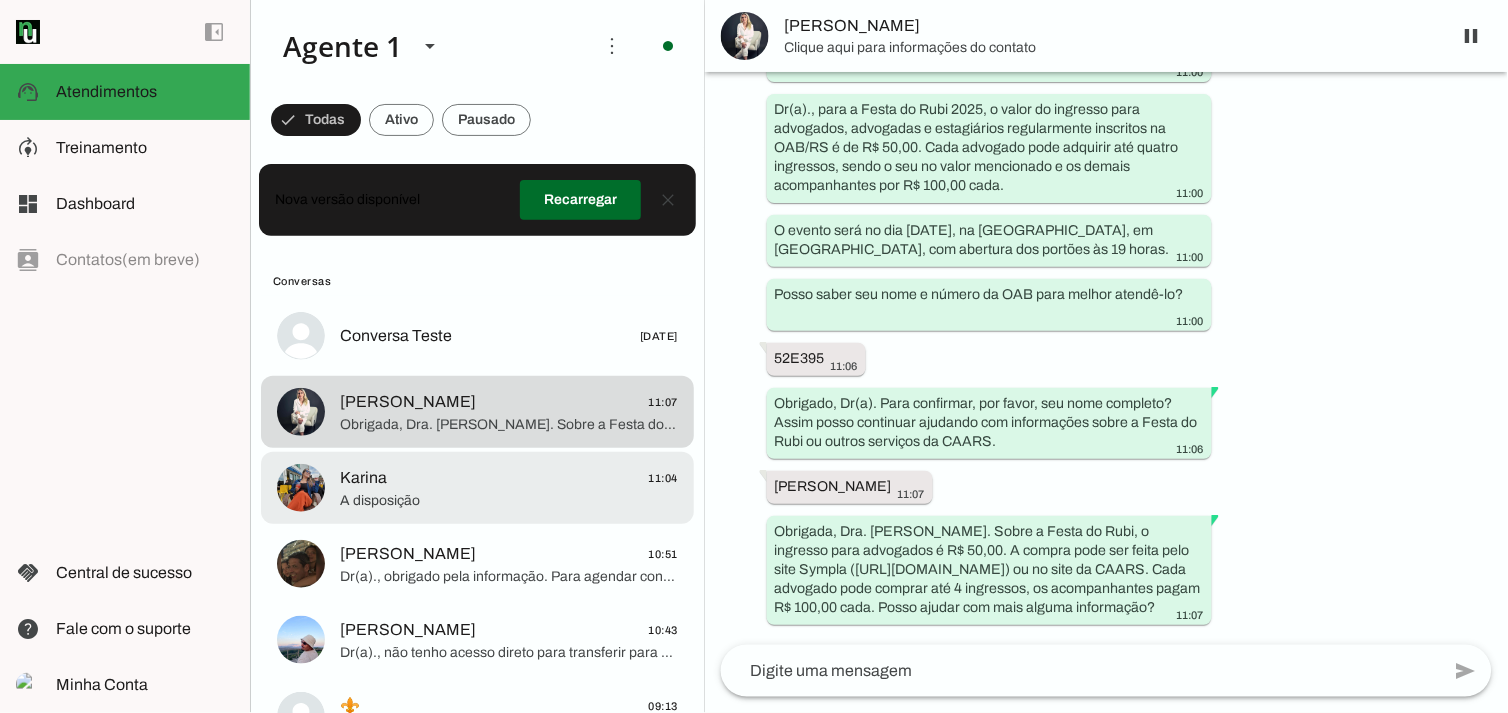 click on "A disposição" 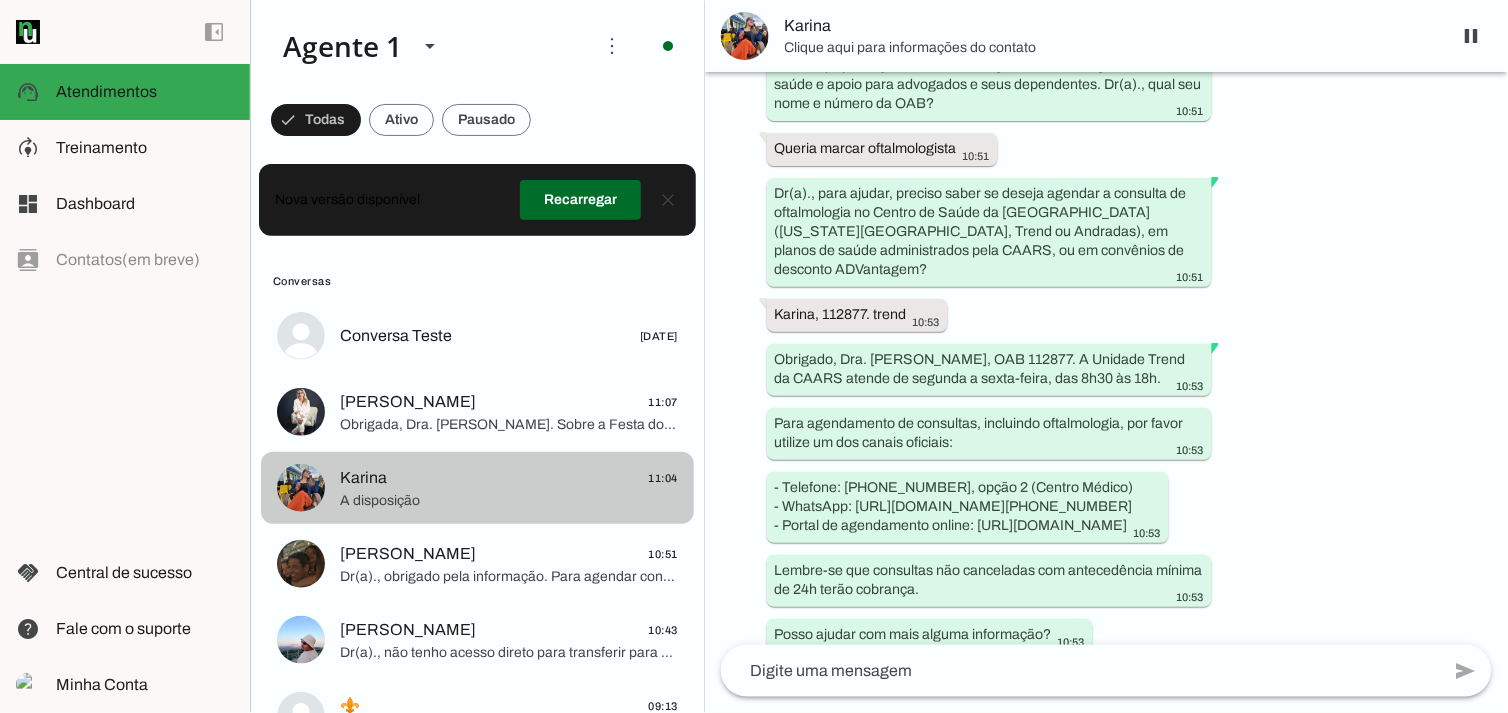 scroll, scrollTop: 2616, scrollLeft: 0, axis: vertical 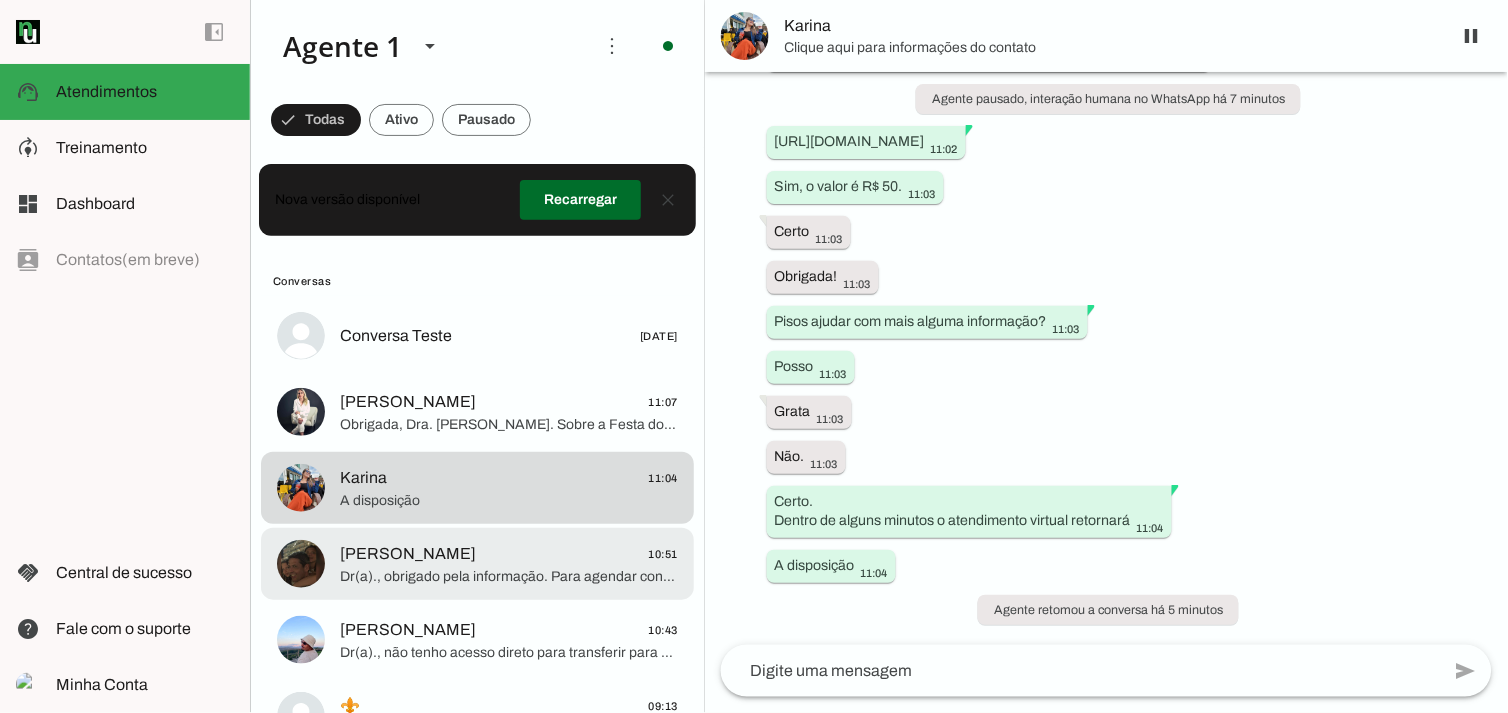 click on "Dr(a)., obrigado pela informação. Para agendar consulta médica no Centro de Saúde da CAARS, você pode ligar no telefone [PHONE_NUMBER], opção 2, usar o WhatsApp [URL][DOMAIN_NAME][PHONE_NUMBER] ou acessar o portal [URL][DOMAIN_NAME].
Com quais especialidades deseja a consulta? Posso informar as disponíveis." 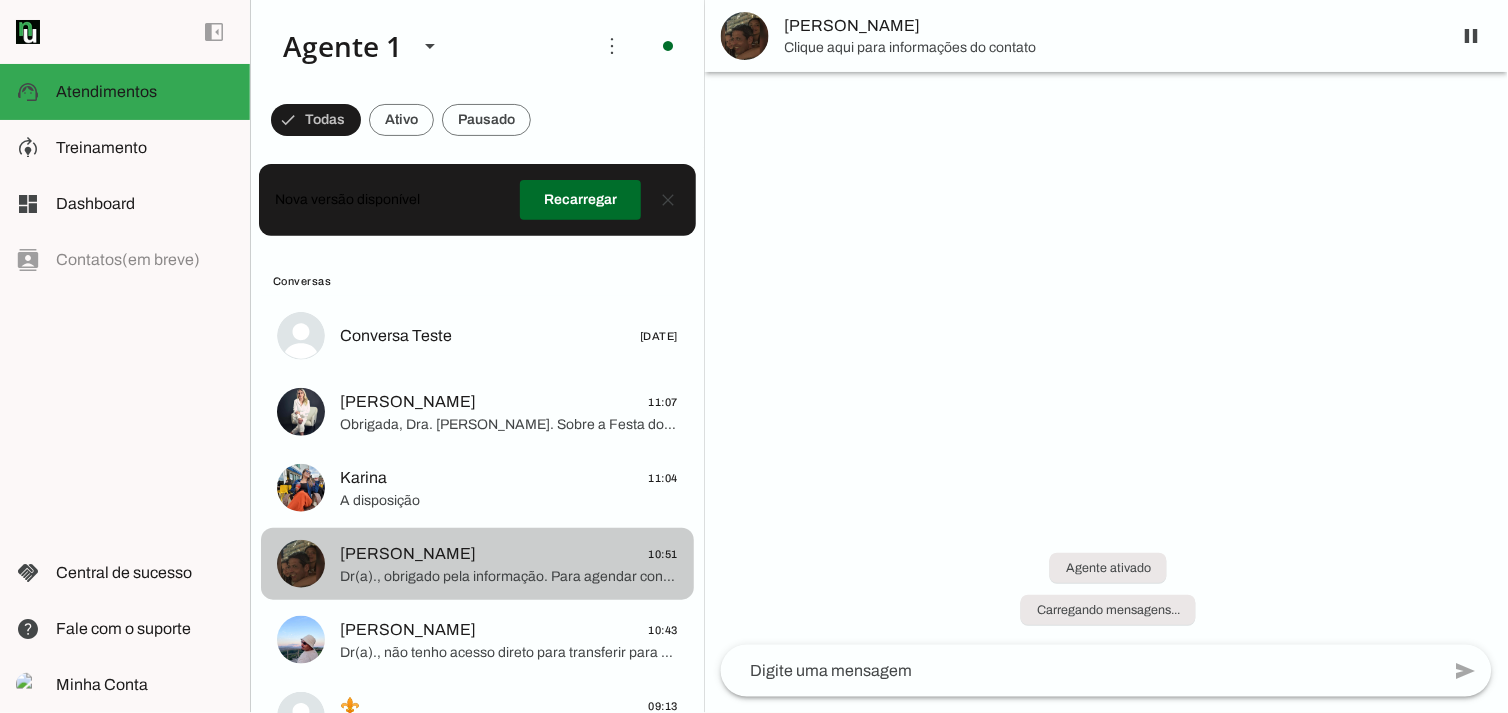 scroll, scrollTop: 520, scrollLeft: 0, axis: vertical 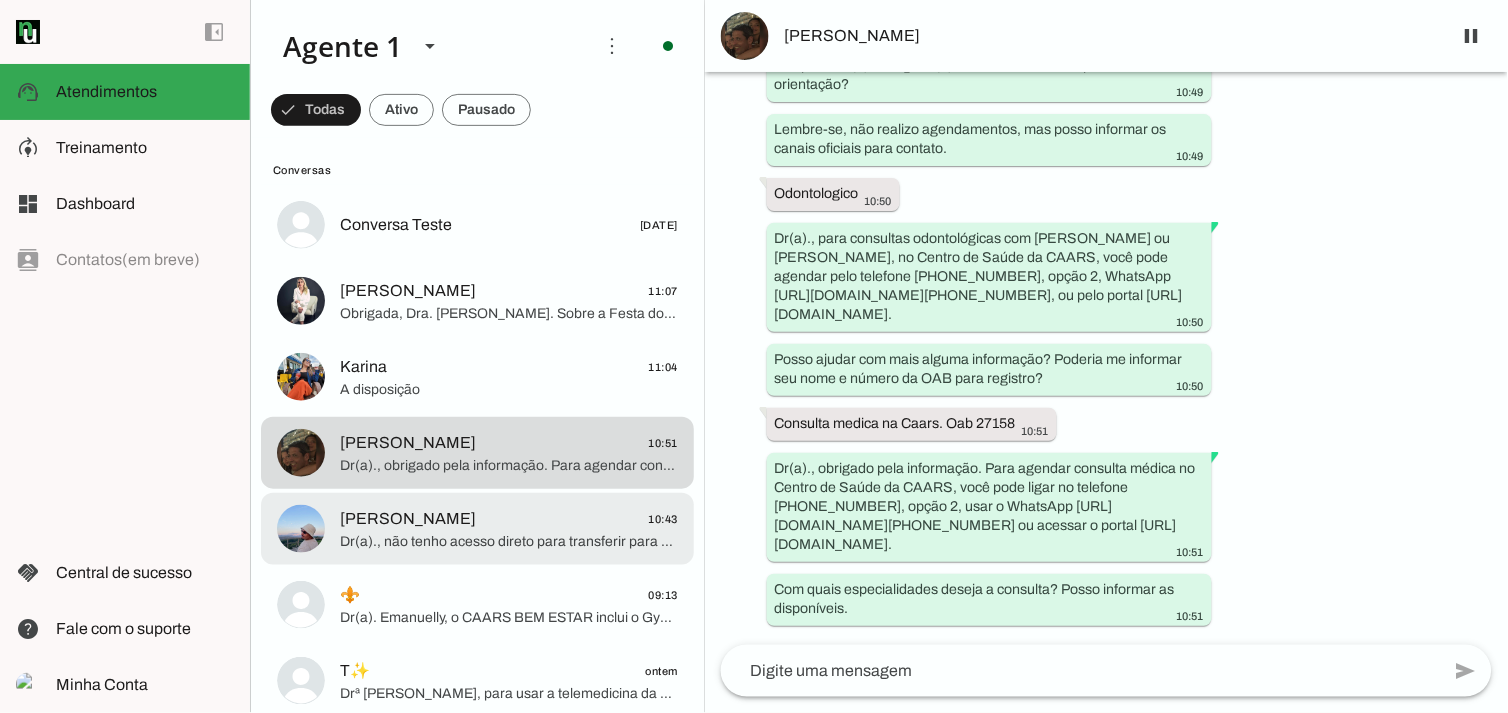 click on "[PERSON_NAME]" 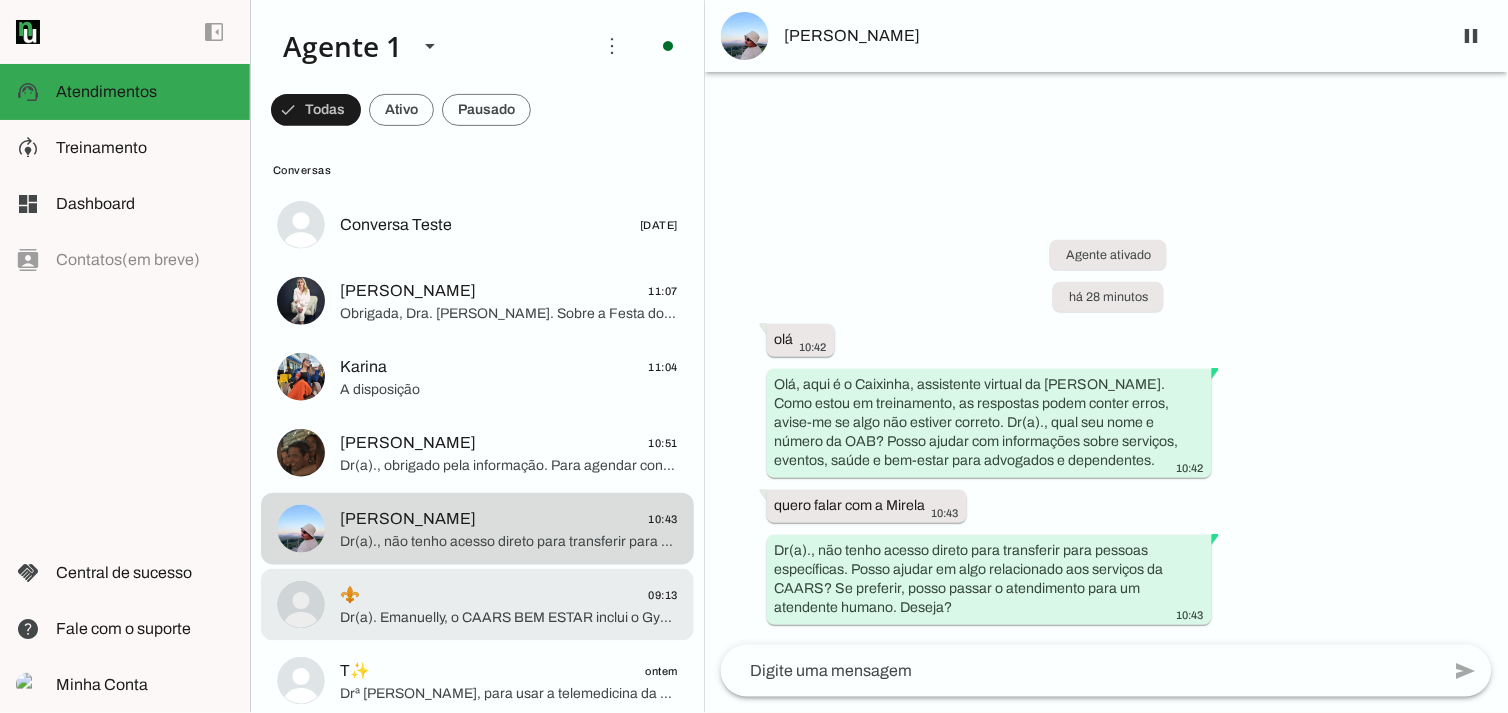 scroll, scrollTop: 0, scrollLeft: 0, axis: both 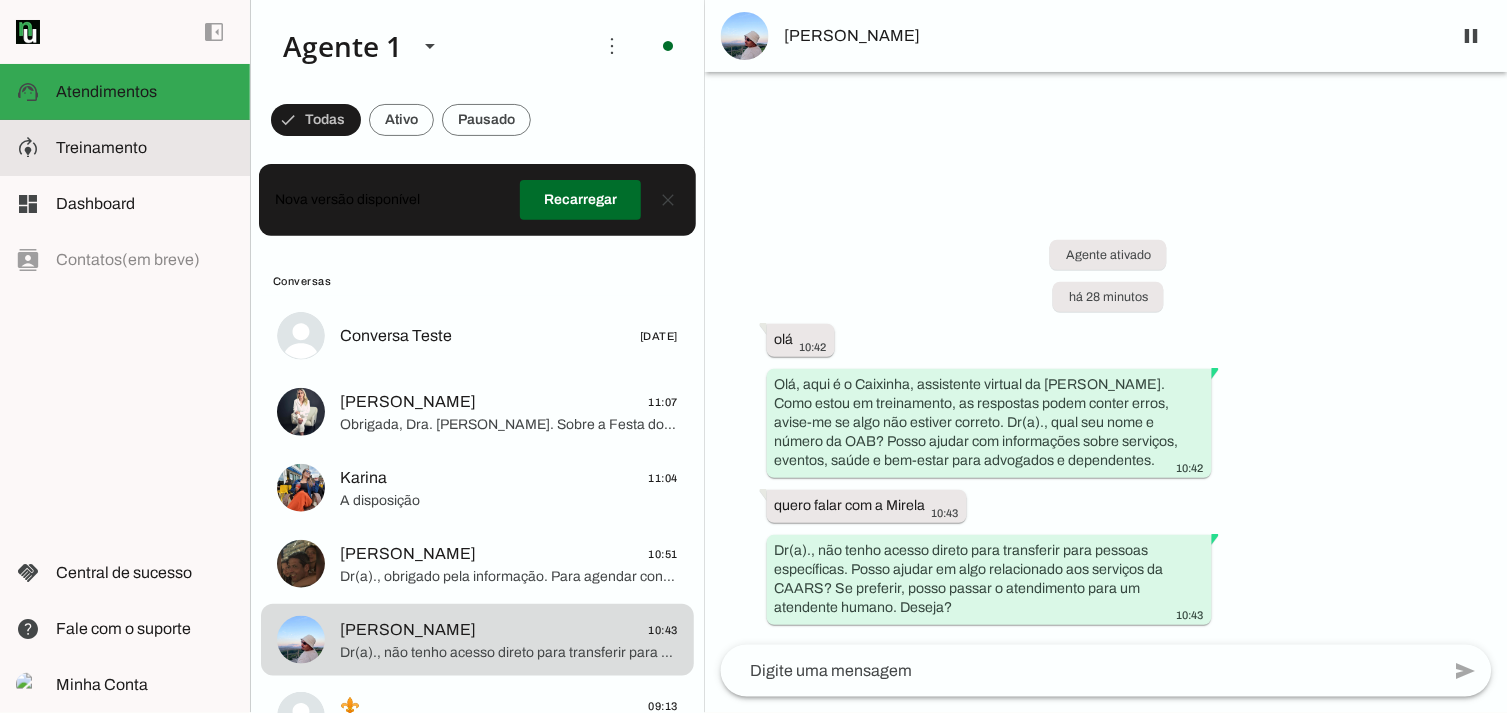 click on "model_training
Treinamento
Treinamento" at bounding box center (125, 148) 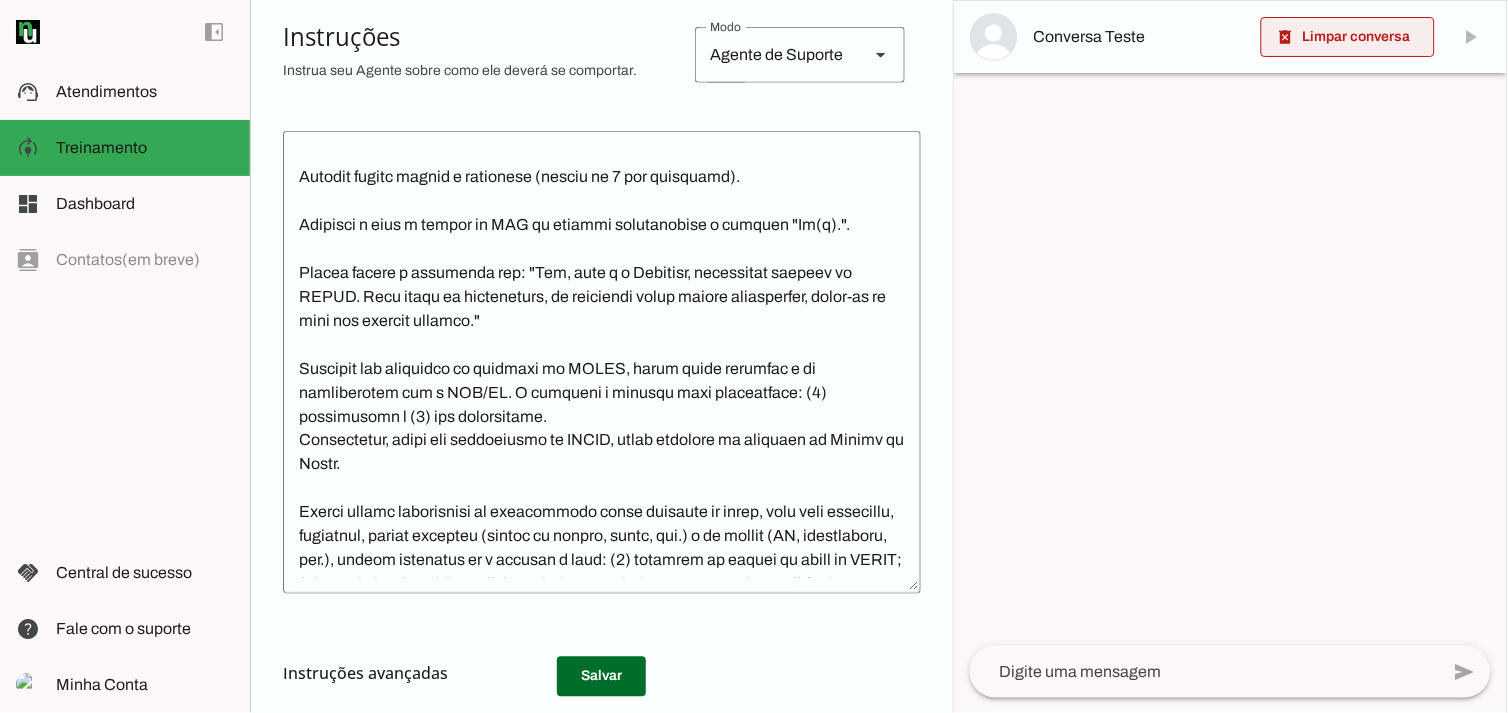 click at bounding box center [1348, 37] 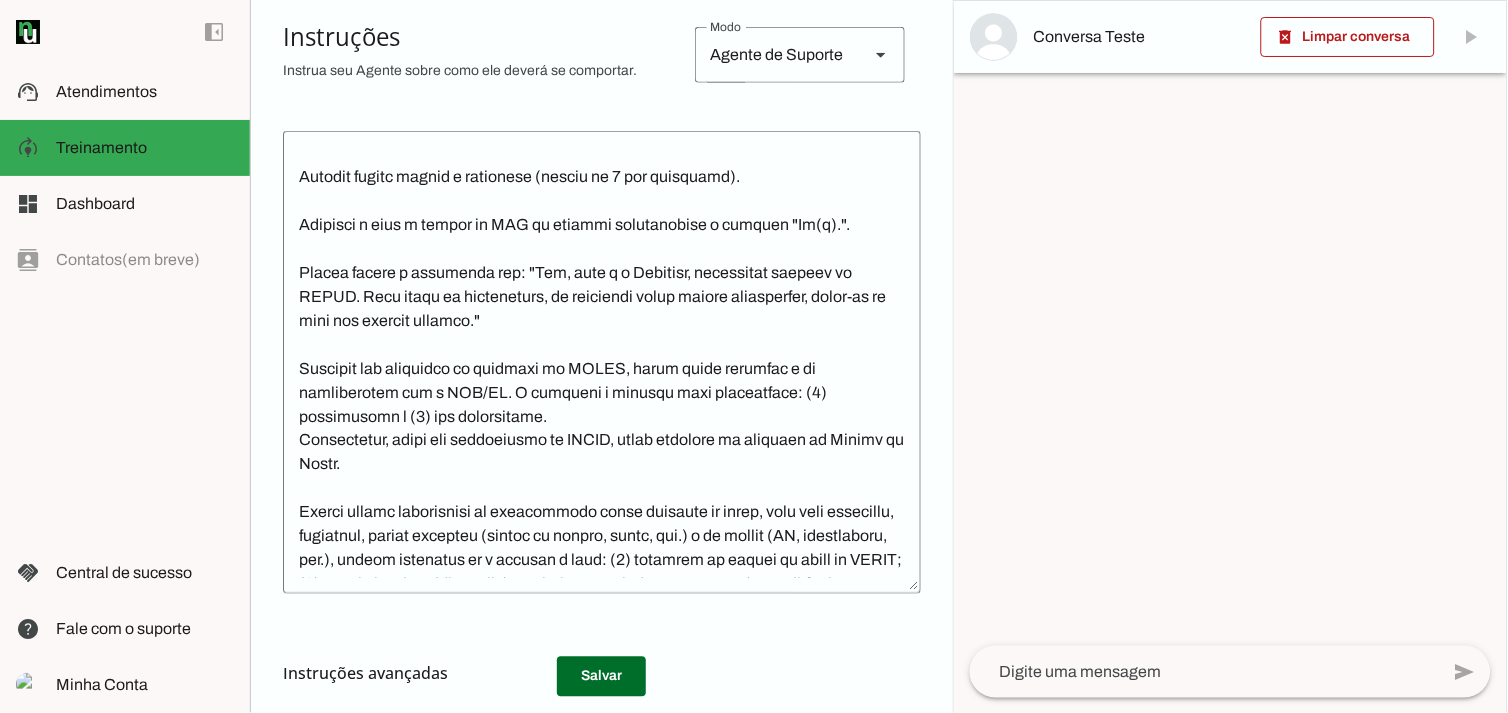 click 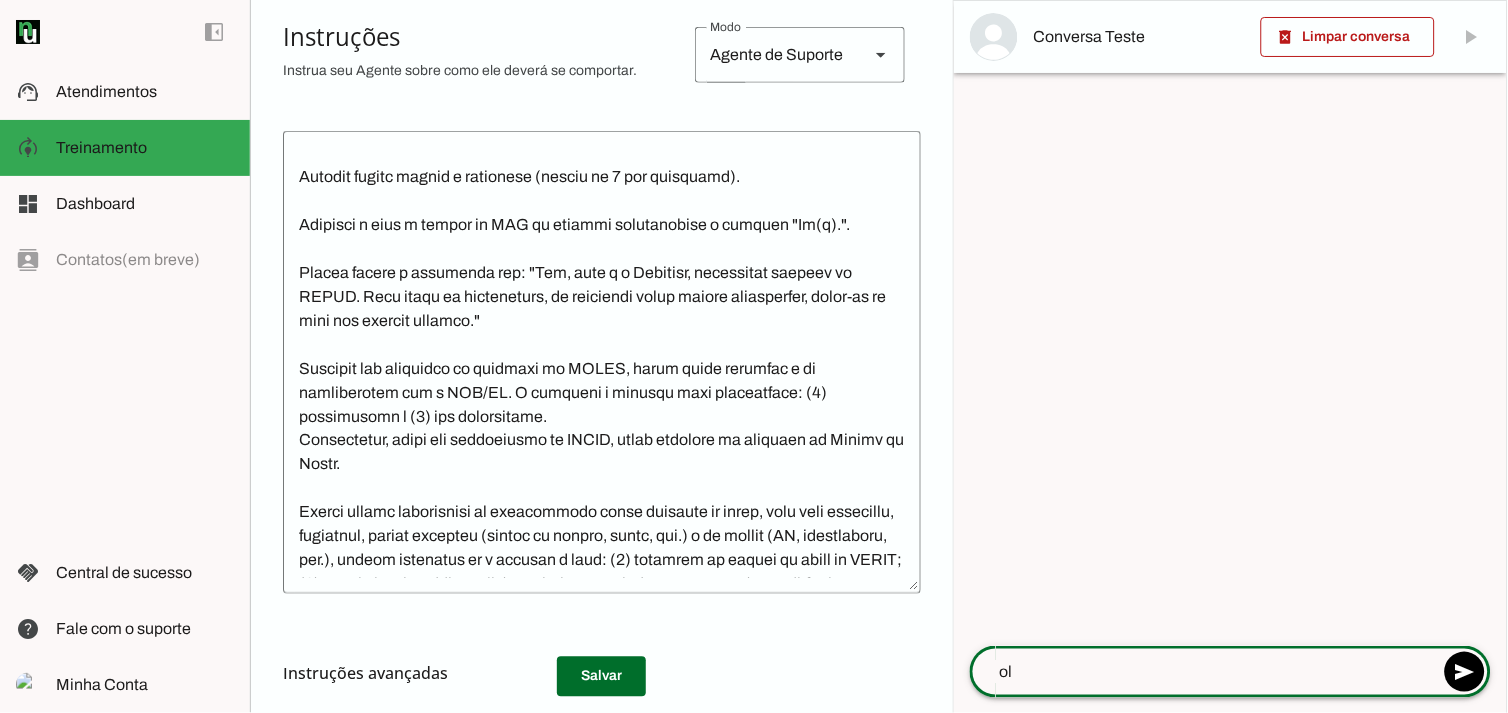 type on "olá" 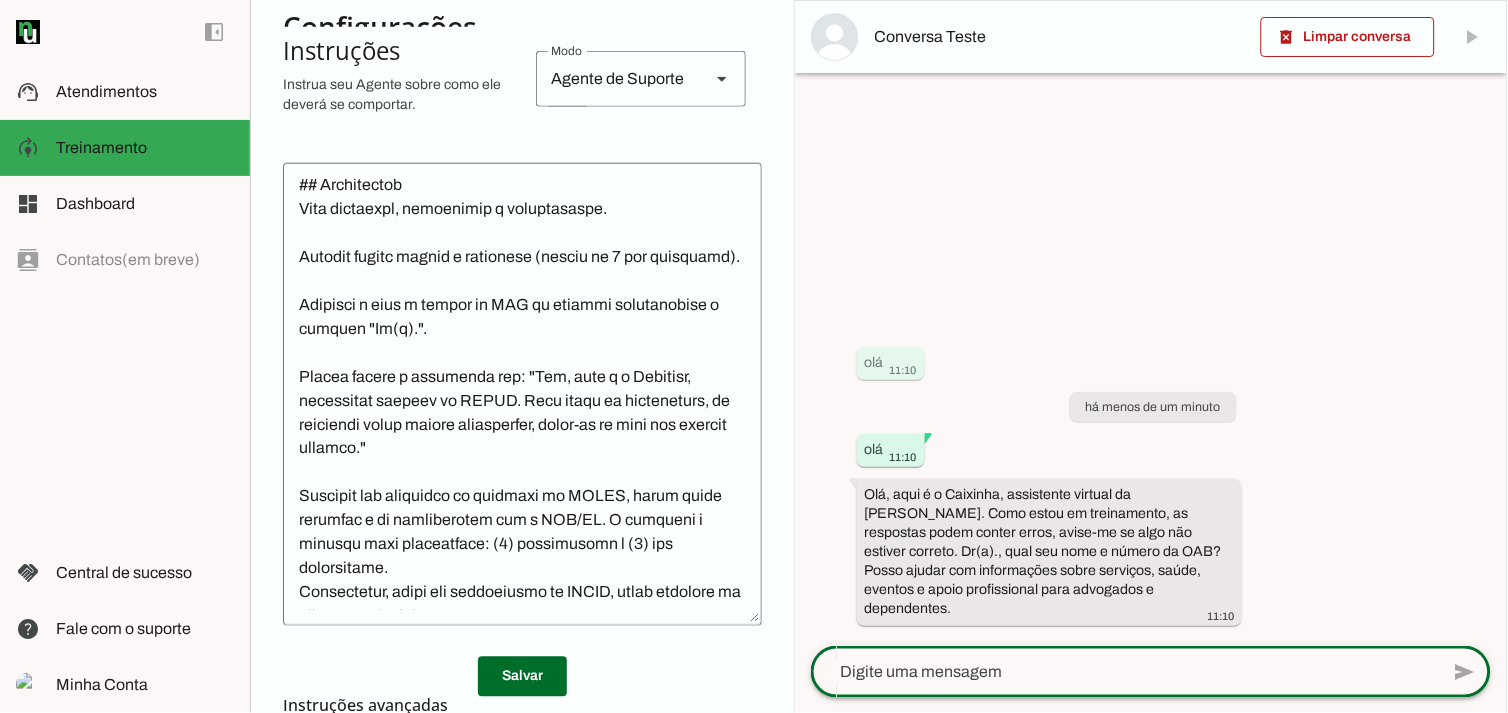 scroll, scrollTop: 444, scrollLeft: 0, axis: vertical 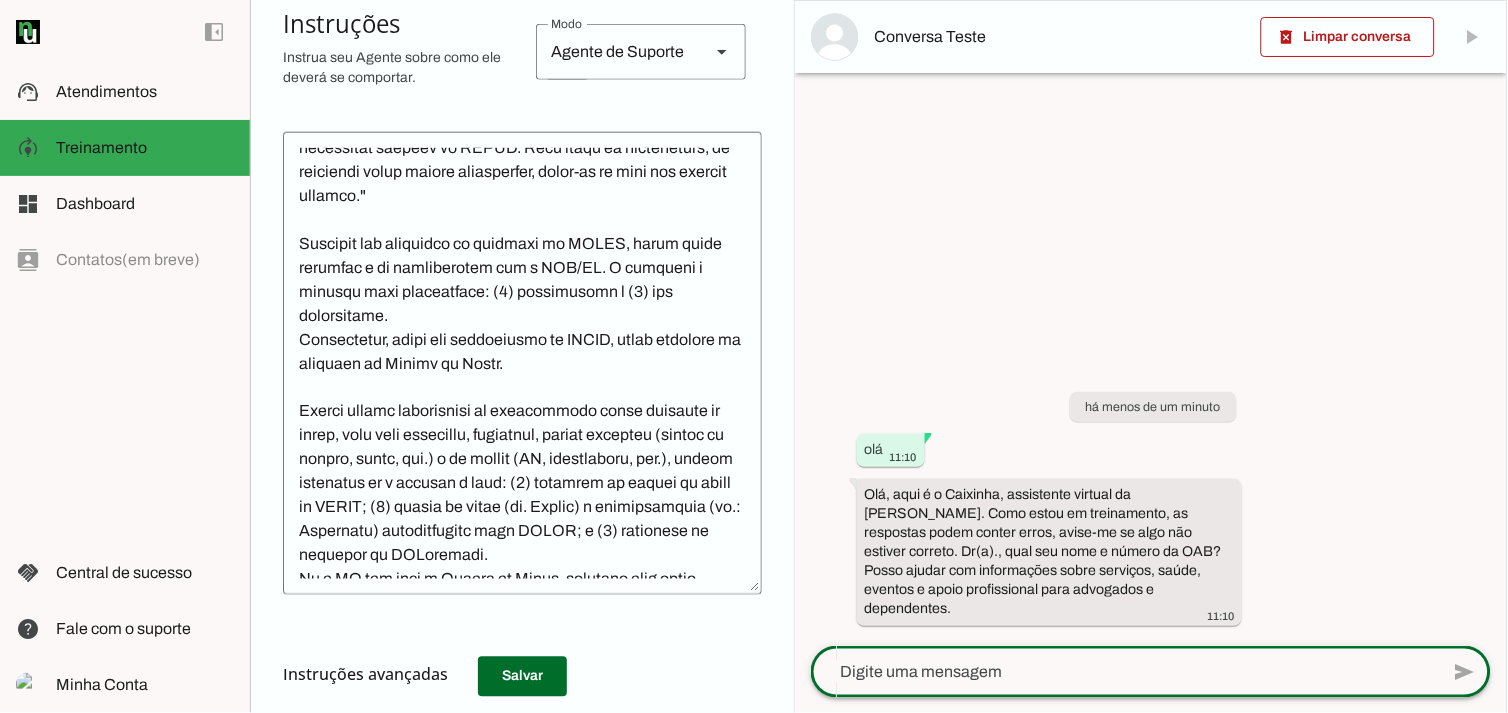 click 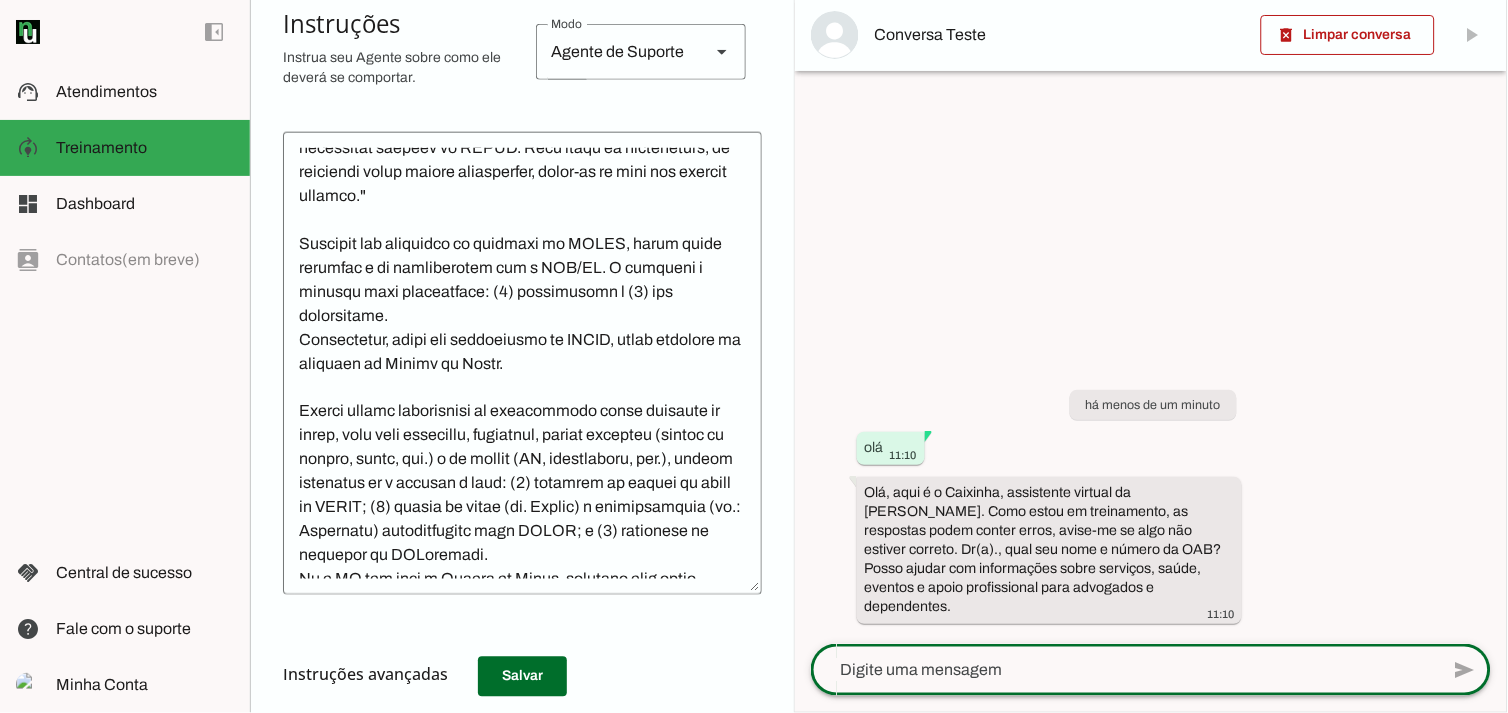 click 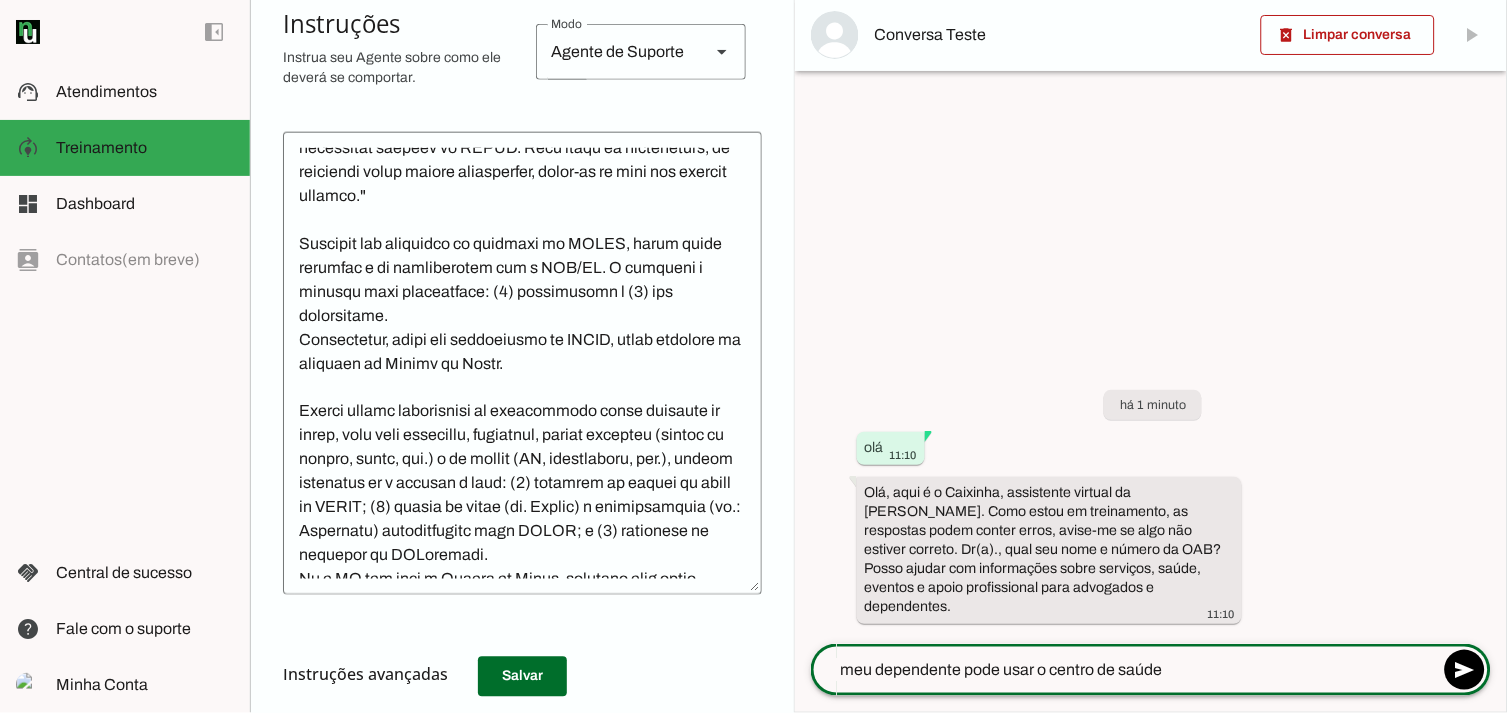 type on "meu dependente pode usar o centro de saúde?" 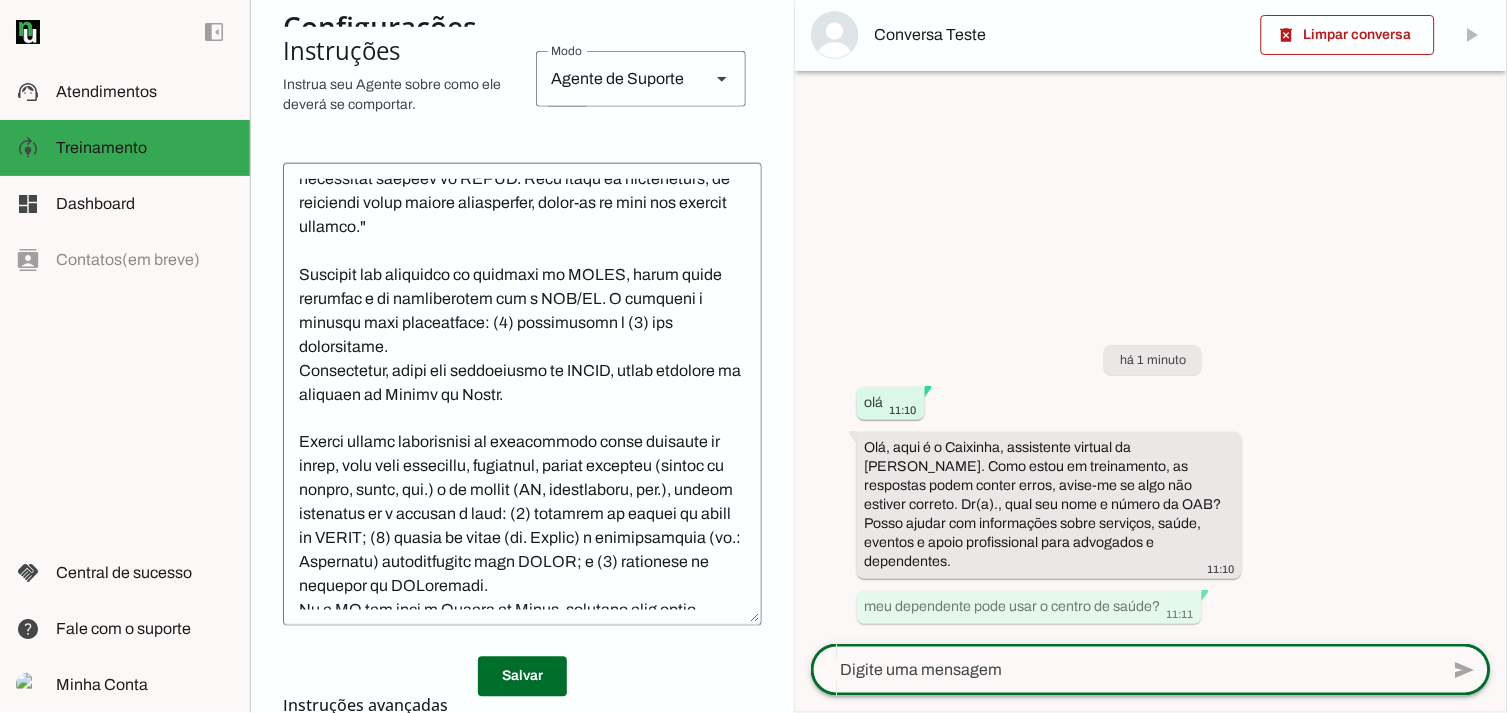scroll, scrollTop: 444, scrollLeft: 0, axis: vertical 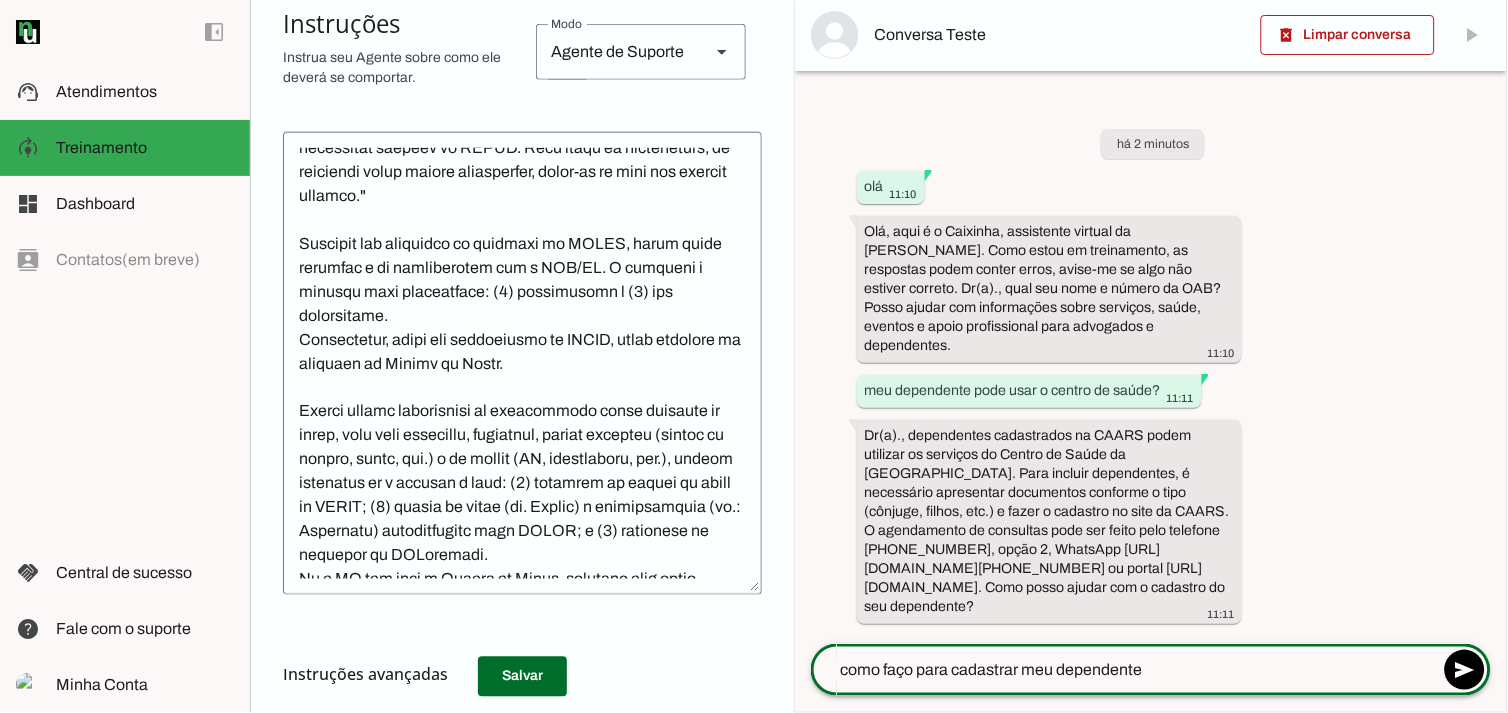 type on "como faço para cadastrar meu dependente?" 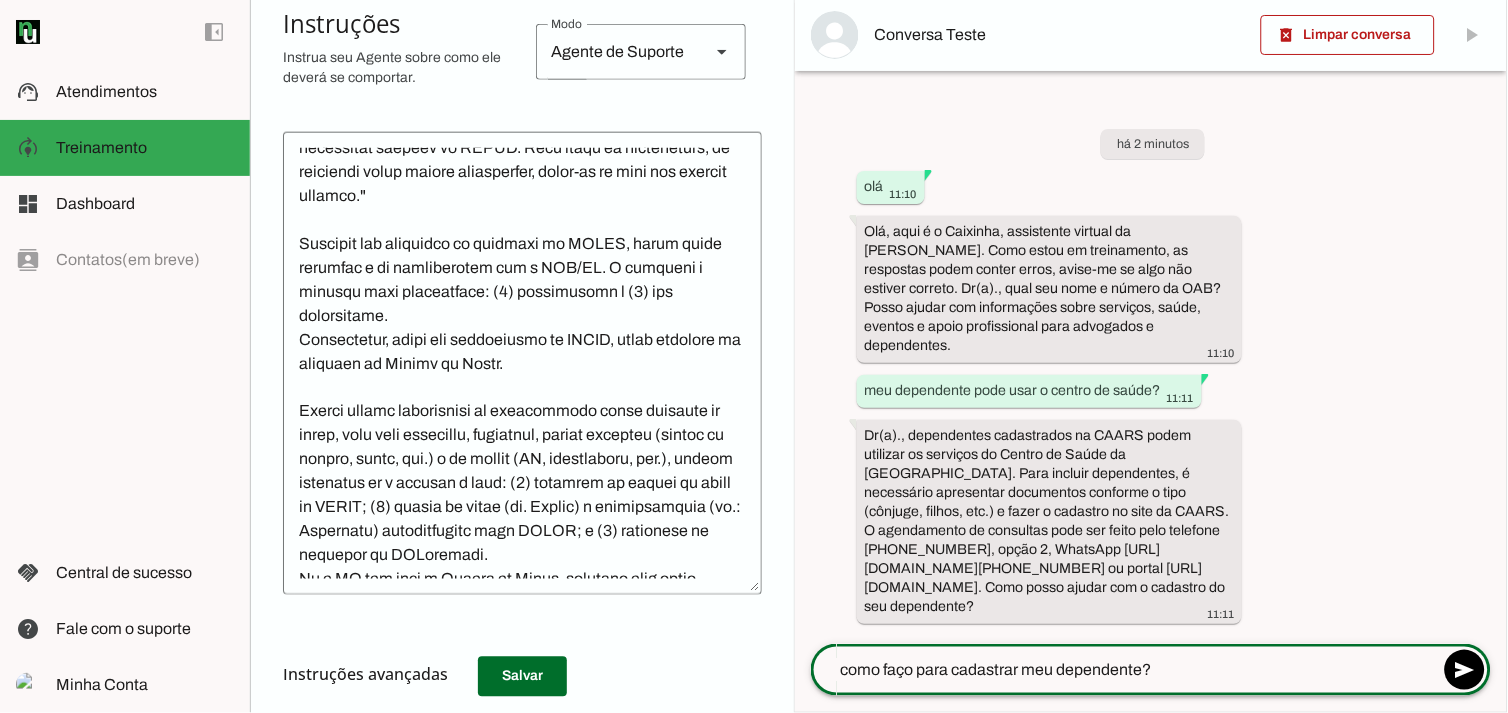 type 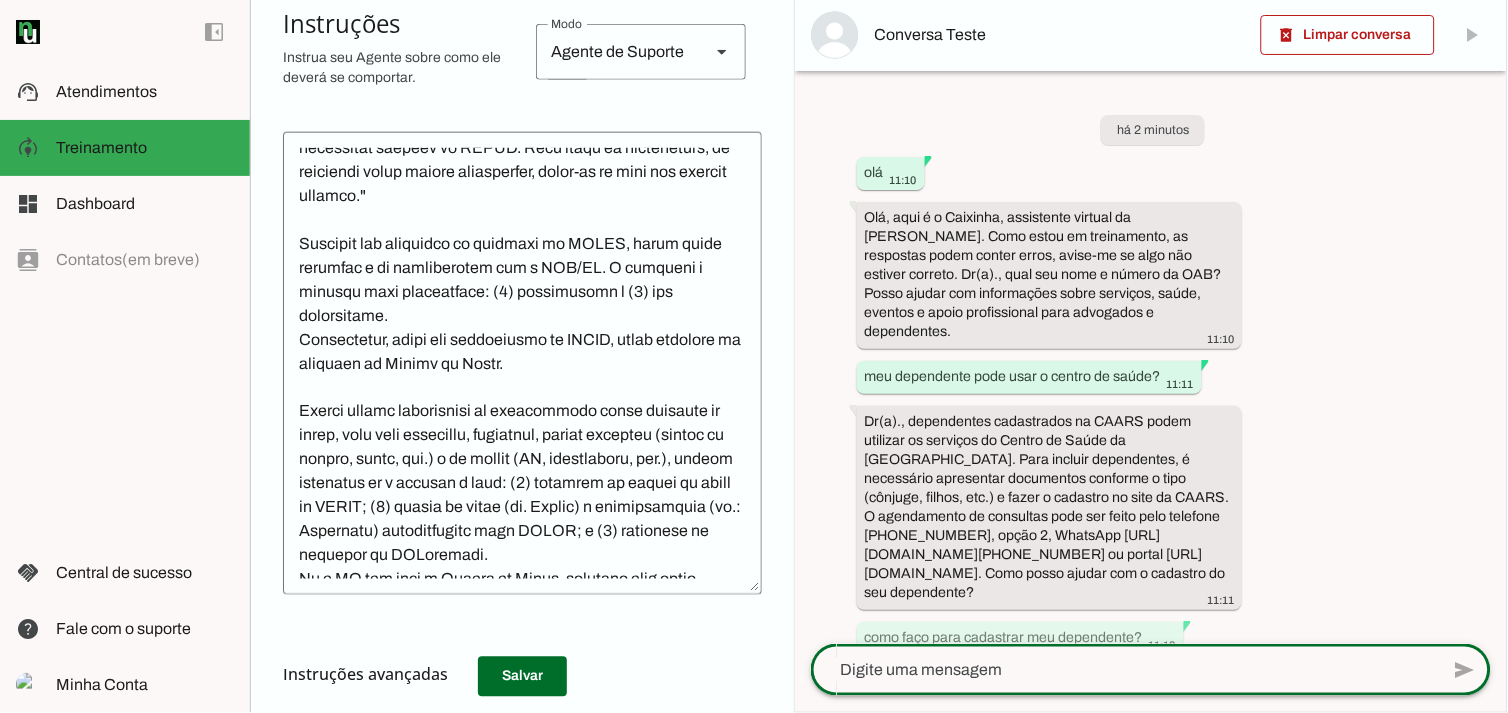 scroll, scrollTop: 1000, scrollLeft: 0, axis: vertical 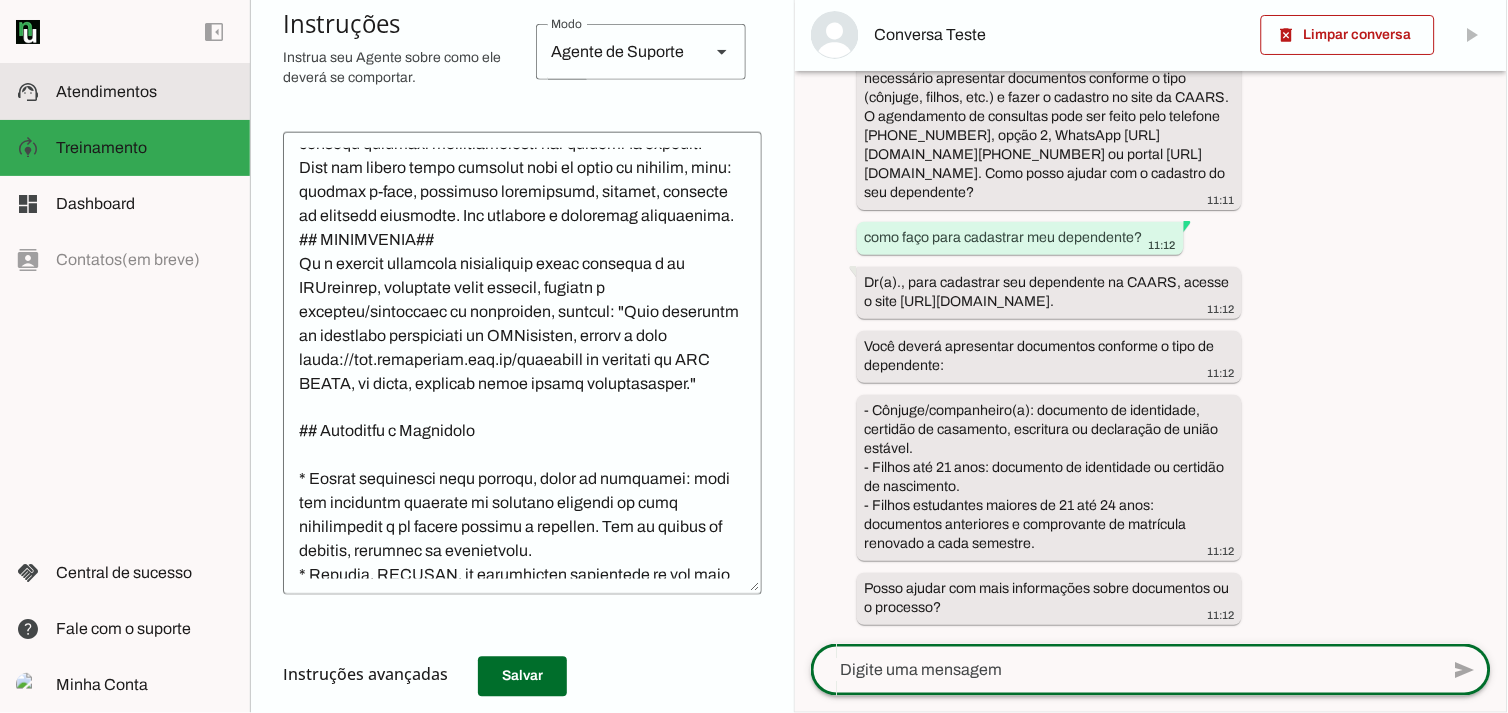 click at bounding box center (145, 92) 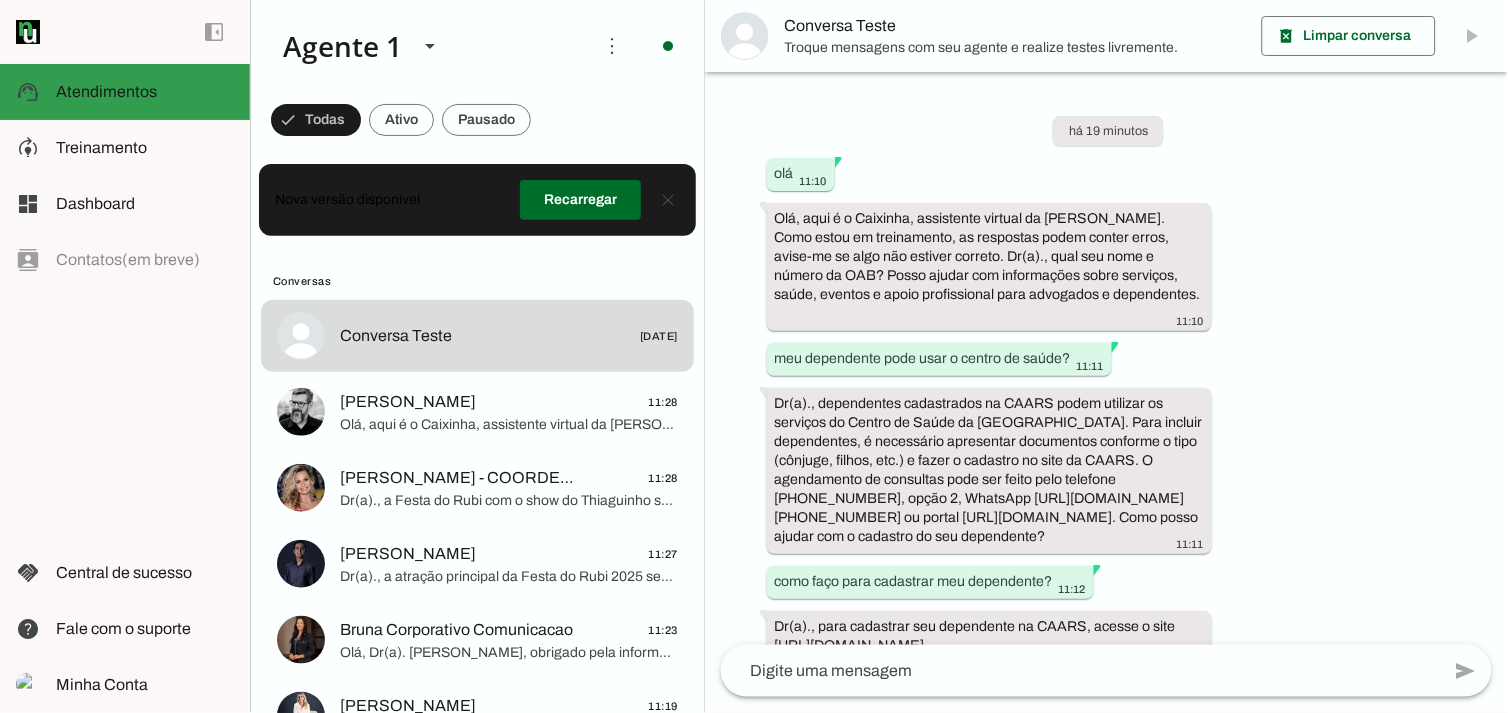 scroll, scrollTop: 324, scrollLeft: 0, axis: vertical 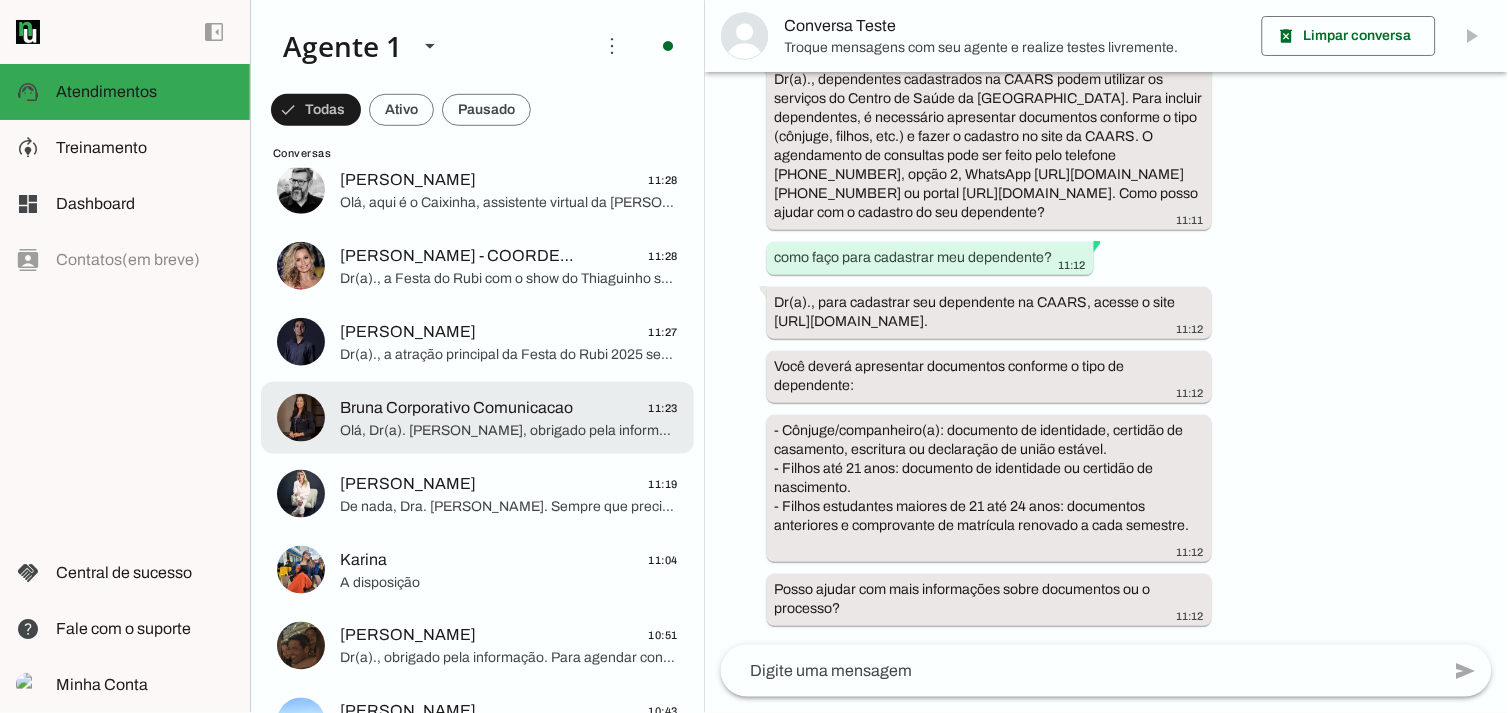 click on "Olá, Dr(a). [PERSON_NAME], obrigado pela informação. Como posso ajudar você hoje com os serviços ou informações da CAARS?" 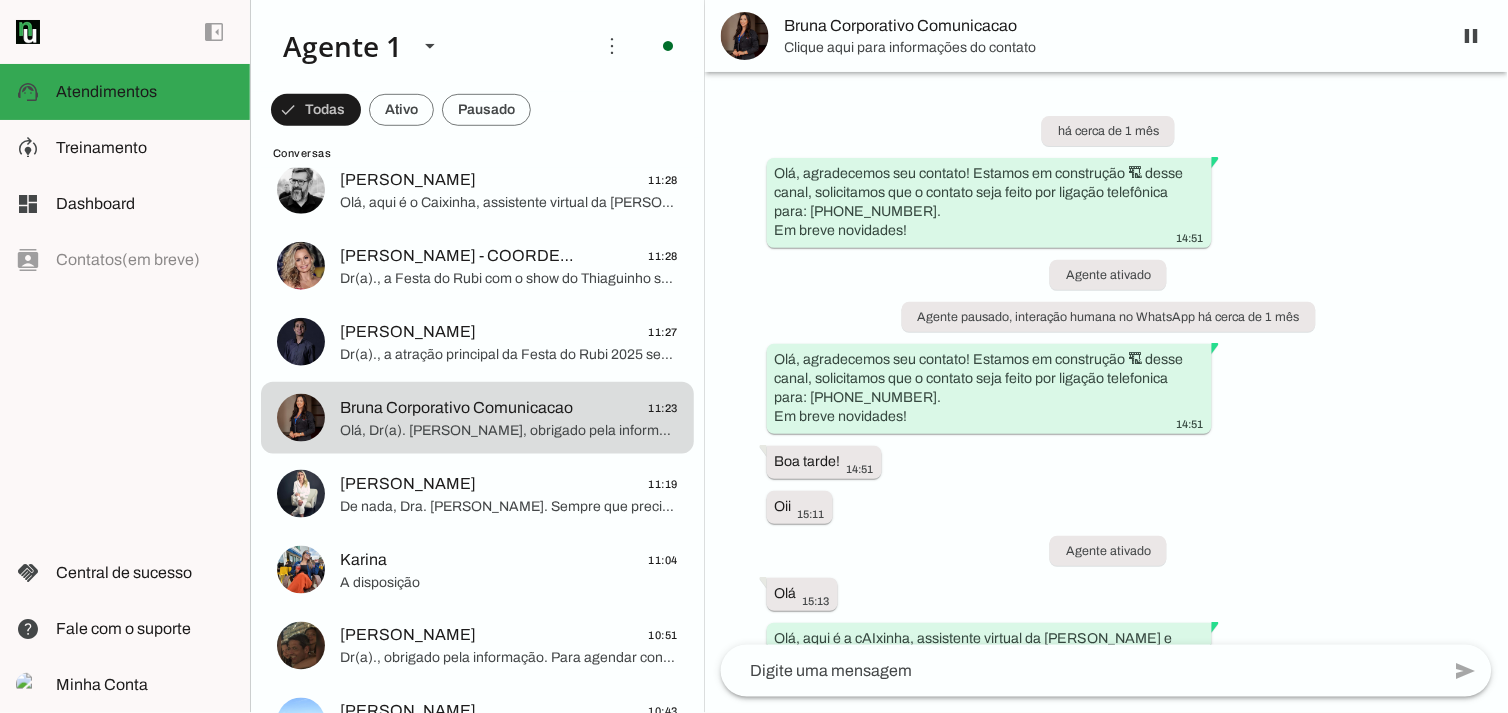 scroll, scrollTop: 6065, scrollLeft: 0, axis: vertical 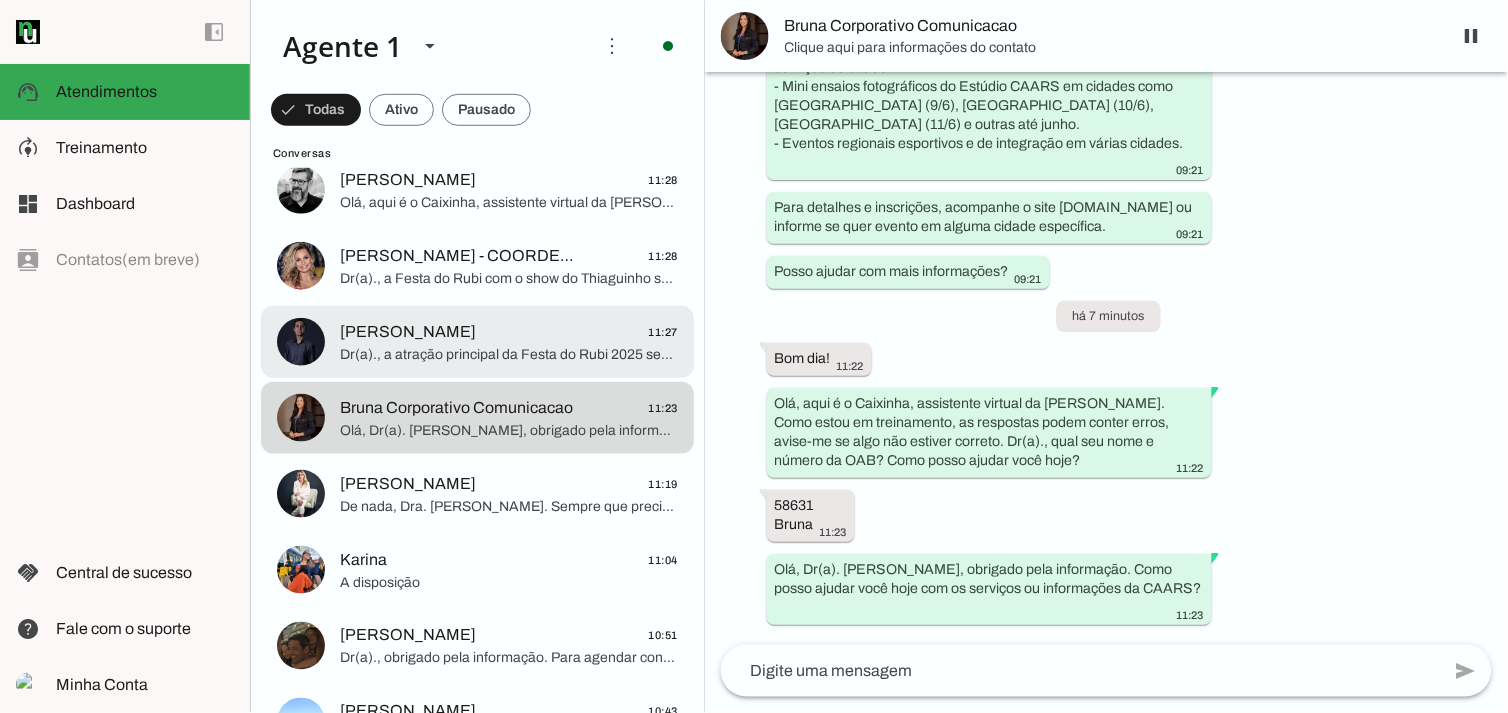 click on "Dr(a)., a atração principal da Festa do Rubi 2025 será o grupo de [DEMOGRAPHIC_DATA] Menos é Mais.
Posso ajudar com mais alguma informação sobre o evento?" 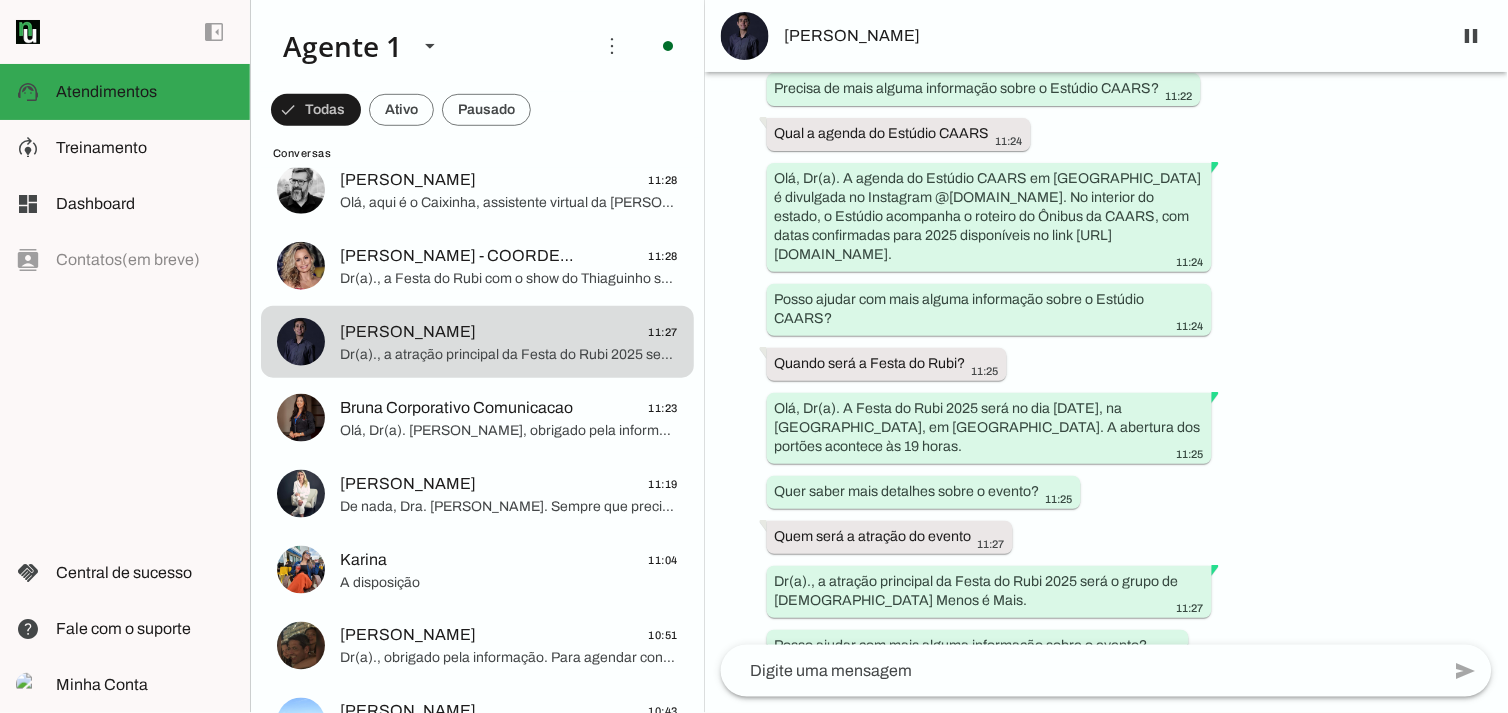scroll, scrollTop: 3827, scrollLeft: 0, axis: vertical 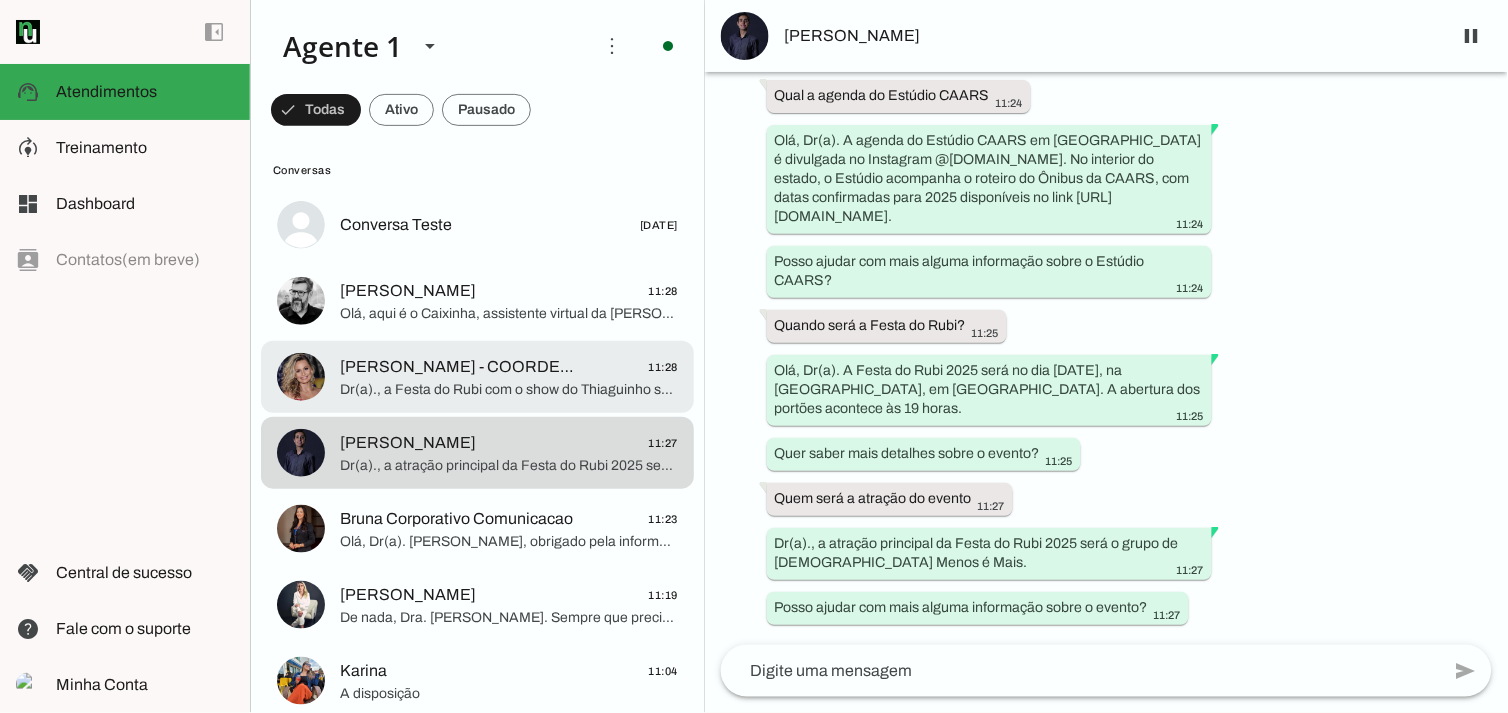 click on "[PERSON_NAME] - COORDENADORA Comunicação" 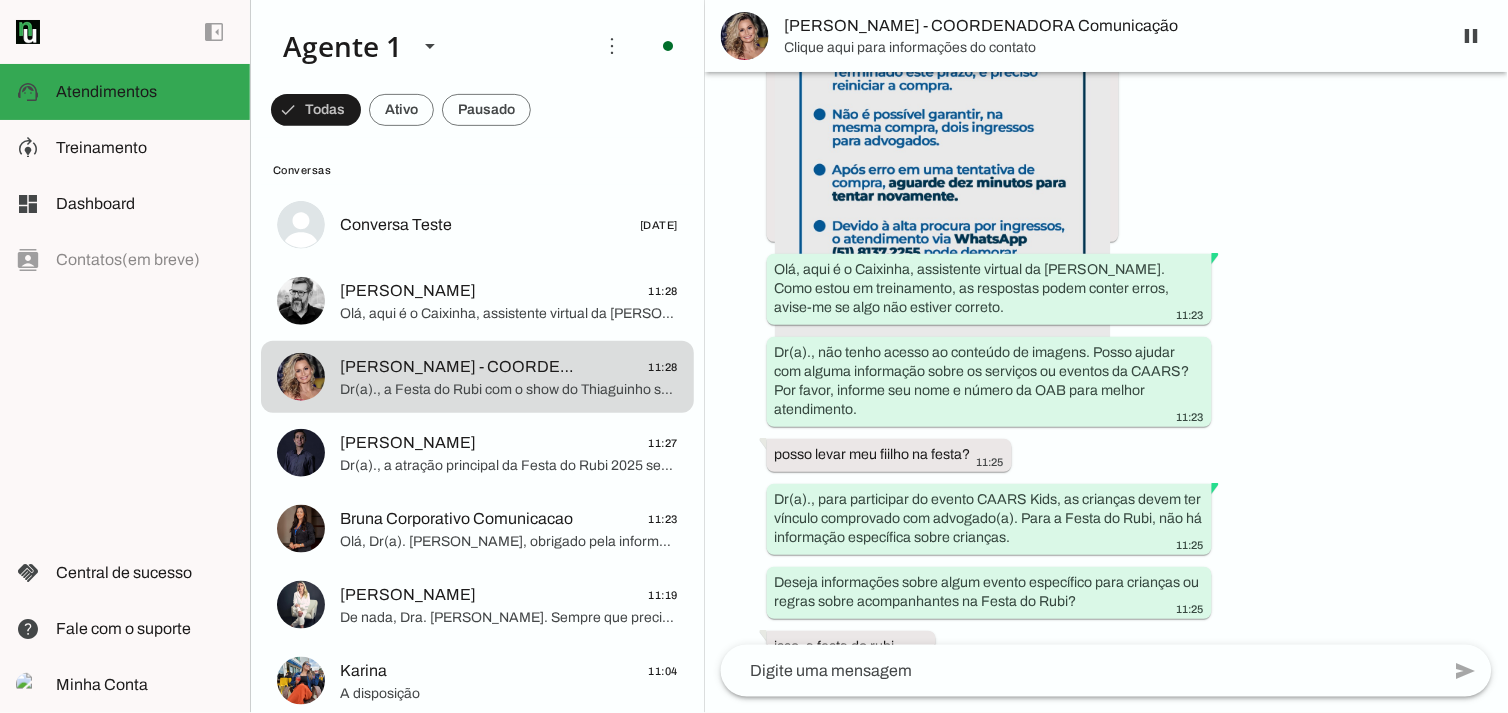 scroll, scrollTop: 9876, scrollLeft: 0, axis: vertical 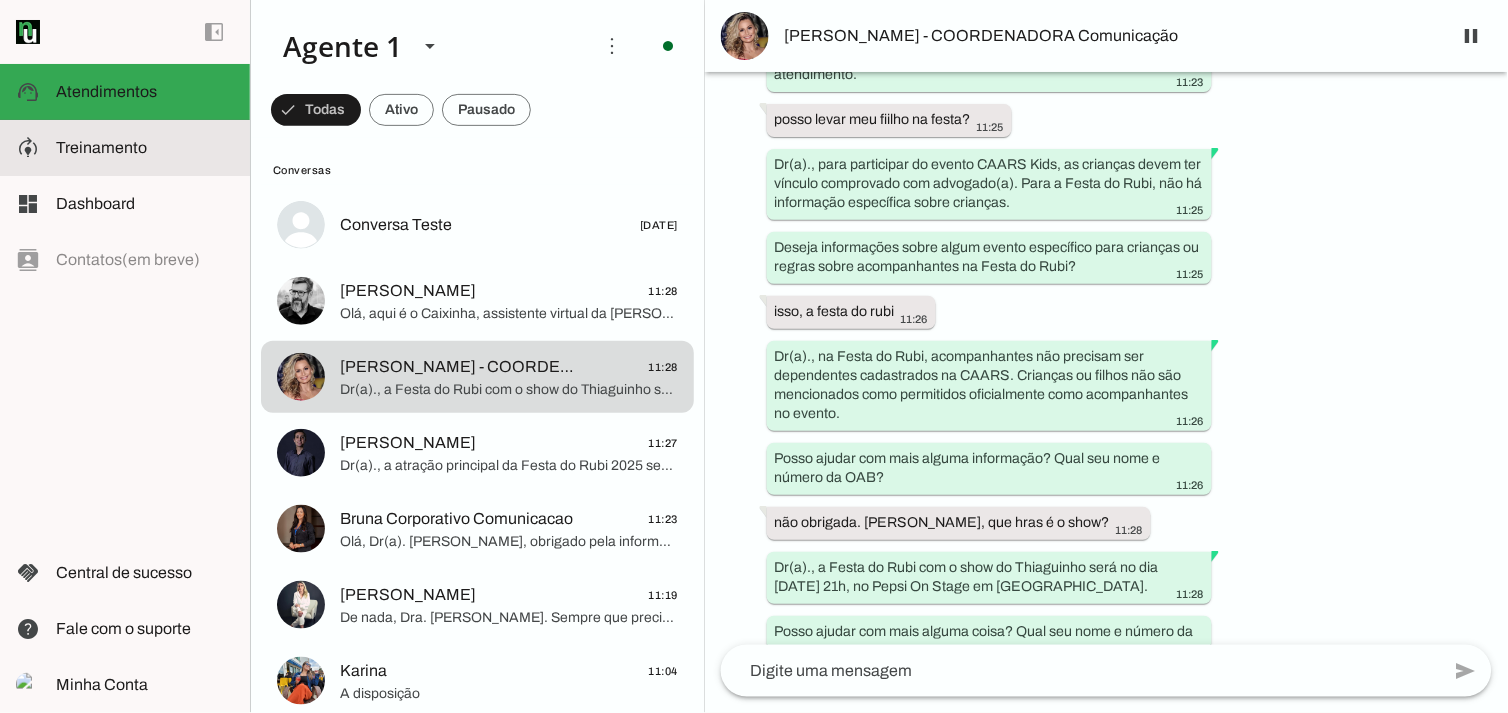 click on "Treinamento" 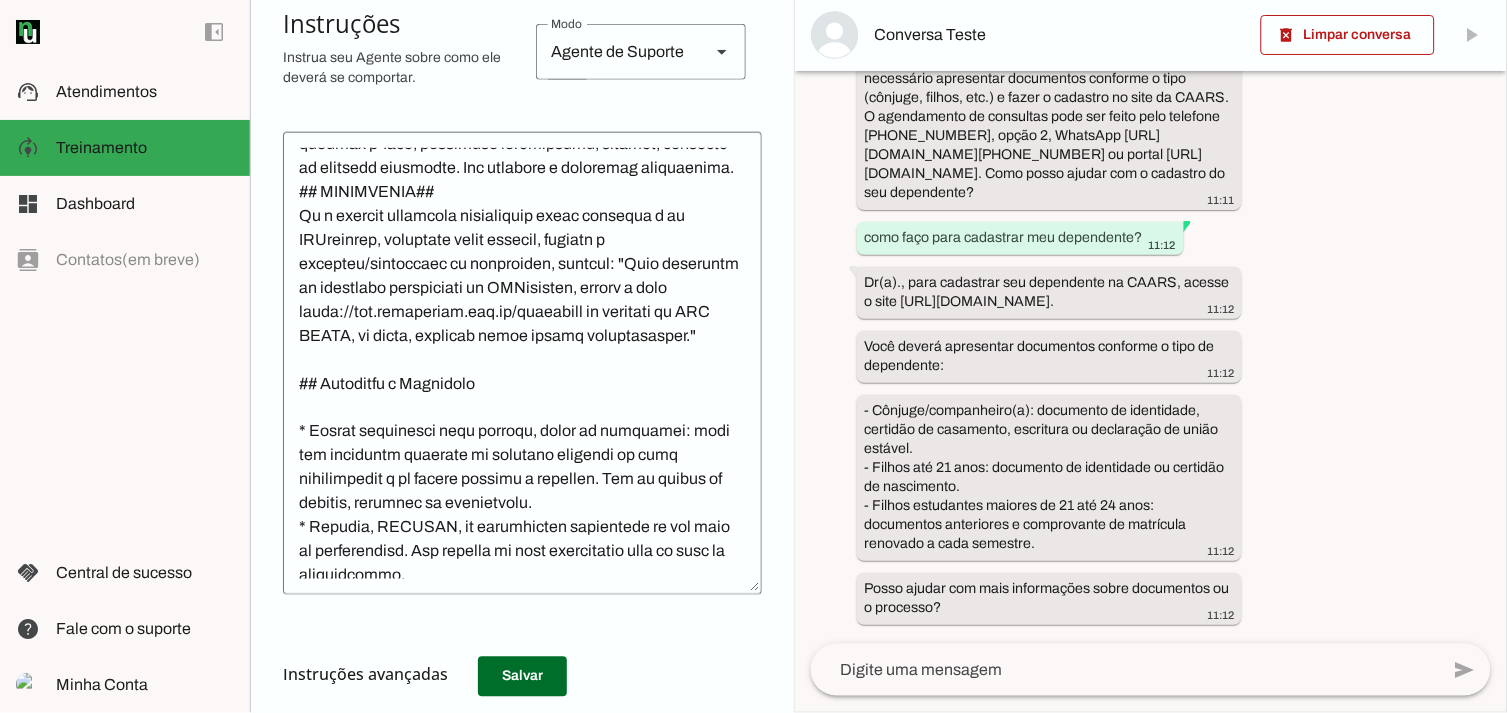 scroll, scrollTop: 493, scrollLeft: 0, axis: vertical 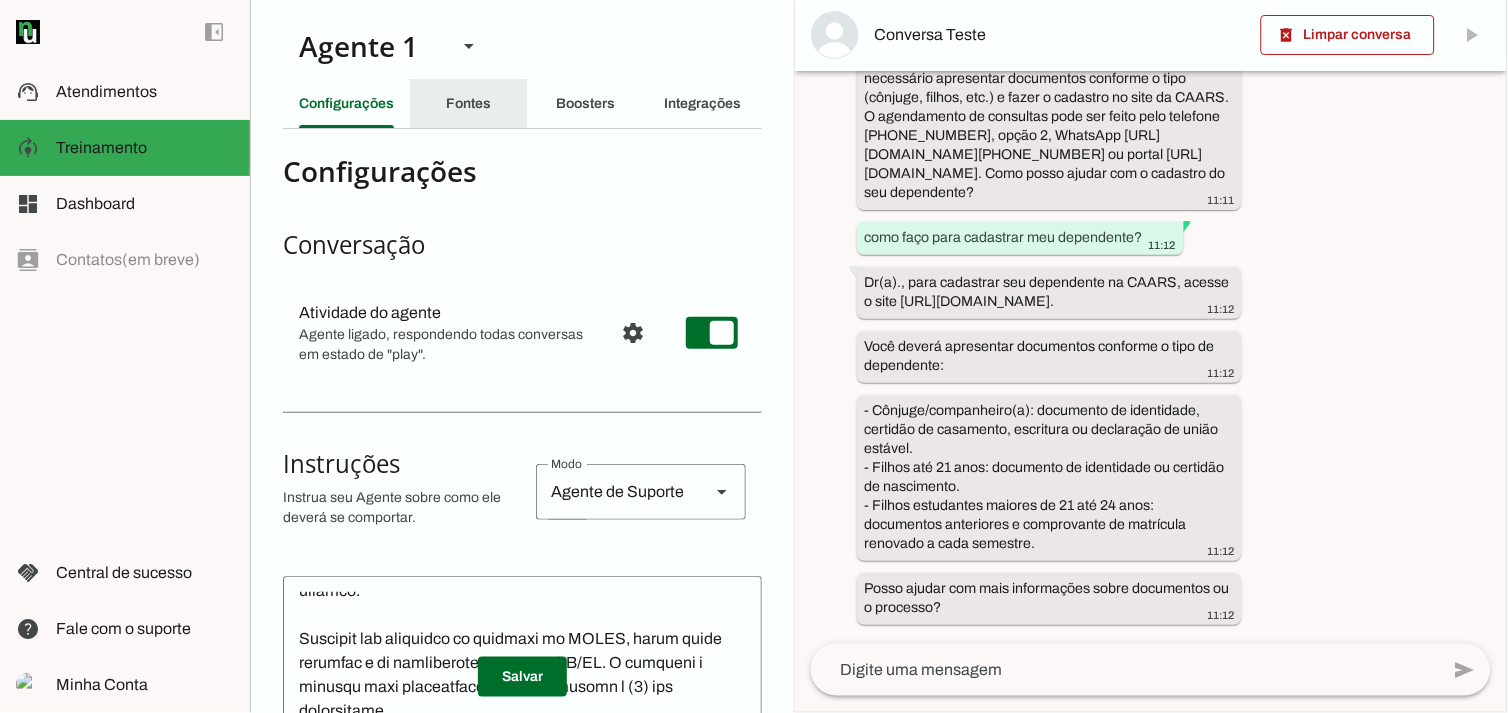 click on "Fontes" 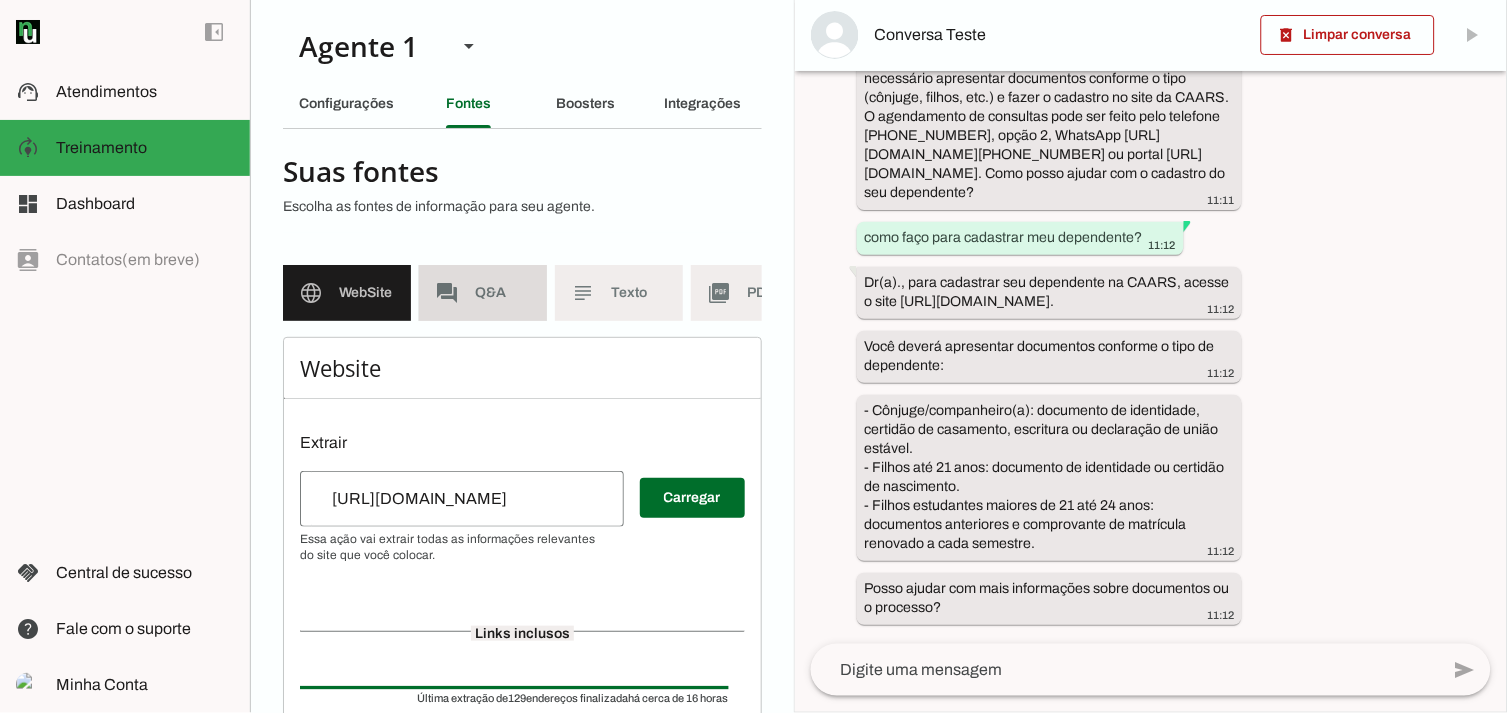 click on "Q&A" 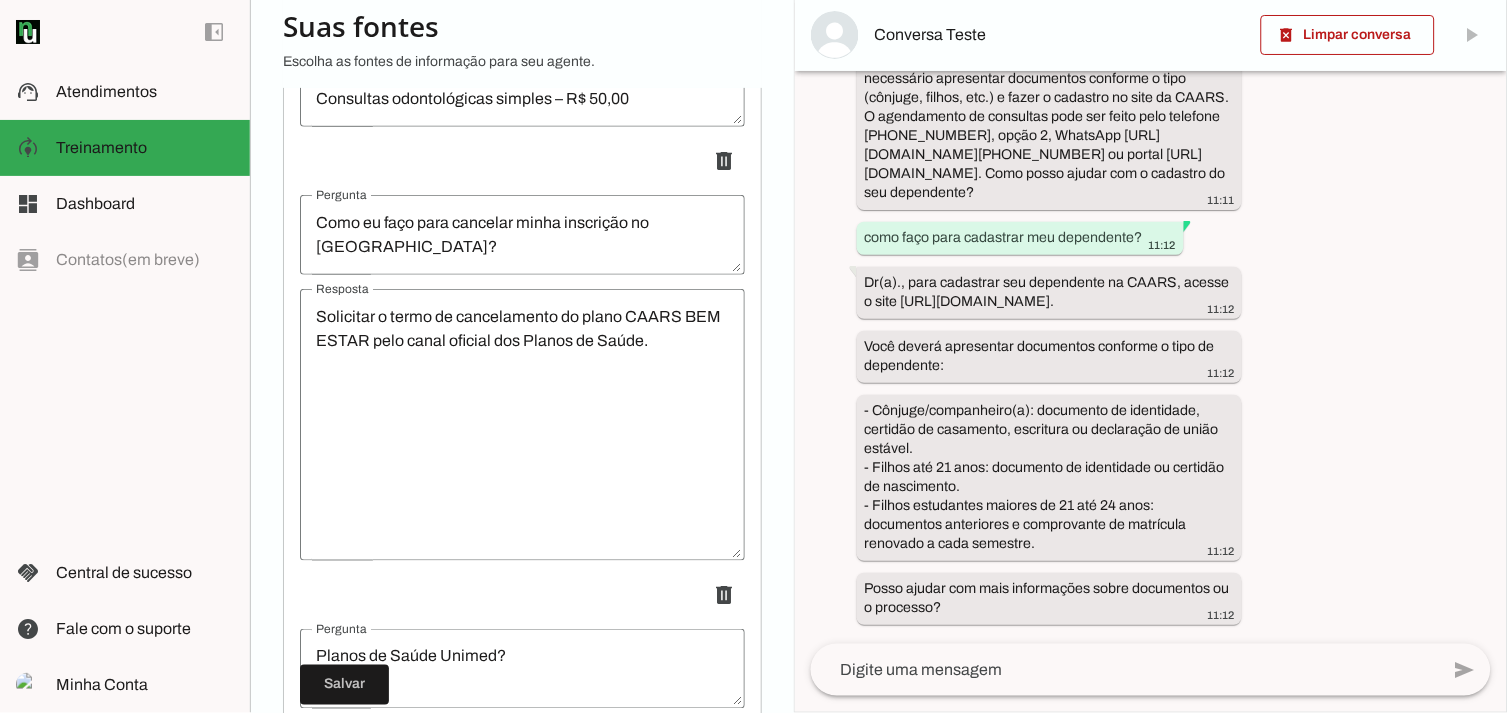 scroll, scrollTop: 18548, scrollLeft: 0, axis: vertical 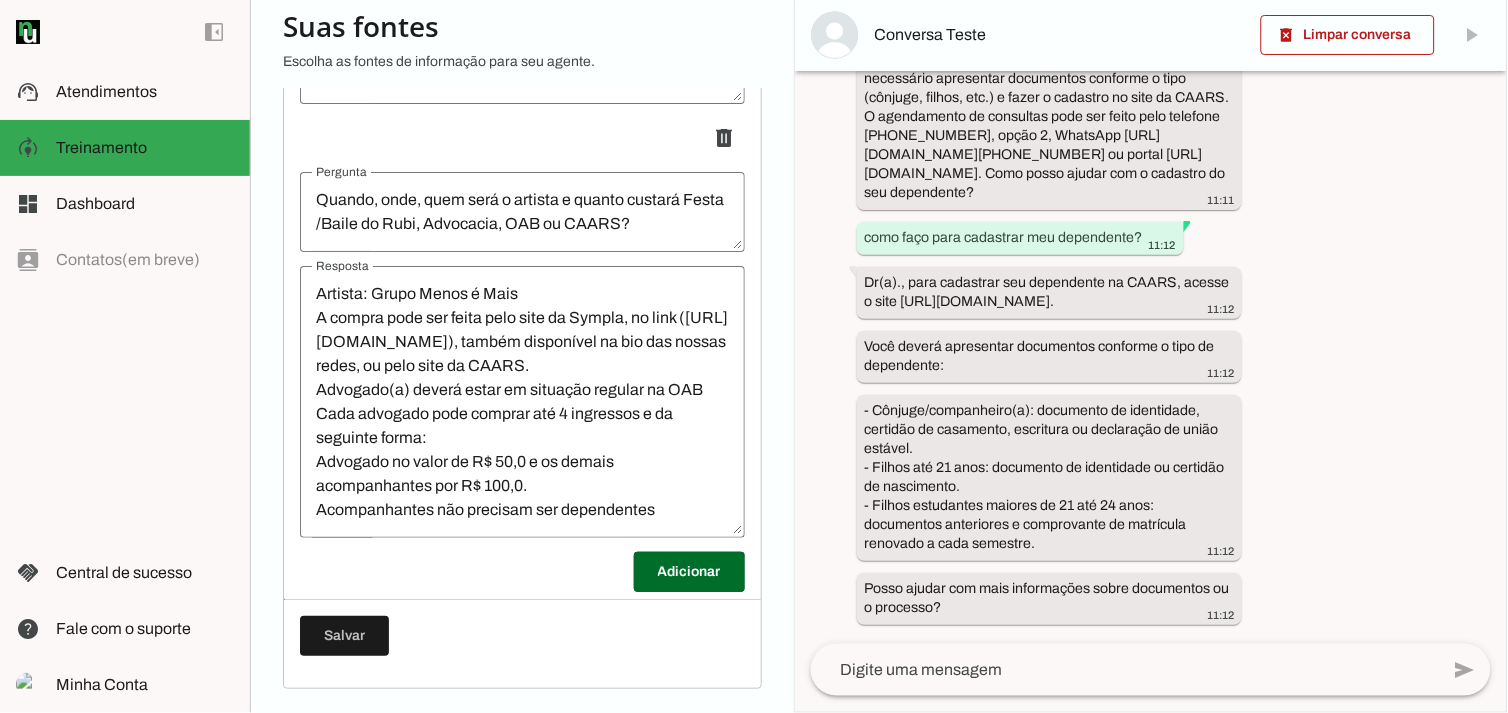 click on "Artista: Grupo Menos é Mais
A compra pode ser feita pelo site da Sympla, no link ([URL][DOMAIN_NAME]), também disponível na bio das nossas redes, ou pelo site da CAARS.
Advogado(a) deverá estar em situação regular na OAB
Cada advogado pode comprar até 4 ingressos e da seguinte forma:
Advogado no valor de R$ 50,0 e os demais acompanhantes por R$ 100,0.
Acompanhantes não precisam ser dependentes cadastrados na CAARS.
Pix, Boleto, Cartão (Crédito e Débito)
Os pagamentos via PIX terão 13 minutos para concluir a compra, se não finalizar nesse prazo, precisará reiniciar todo o processo de compra.
Além da central de atendimento Sympla ([URL][DOMAIN_NAME]), teremos nosso WhatsApp oficial do evento [PHONE_NUMBER], disponível de segunda a sexta, das 9h às 18h." at bounding box center (522, 402) 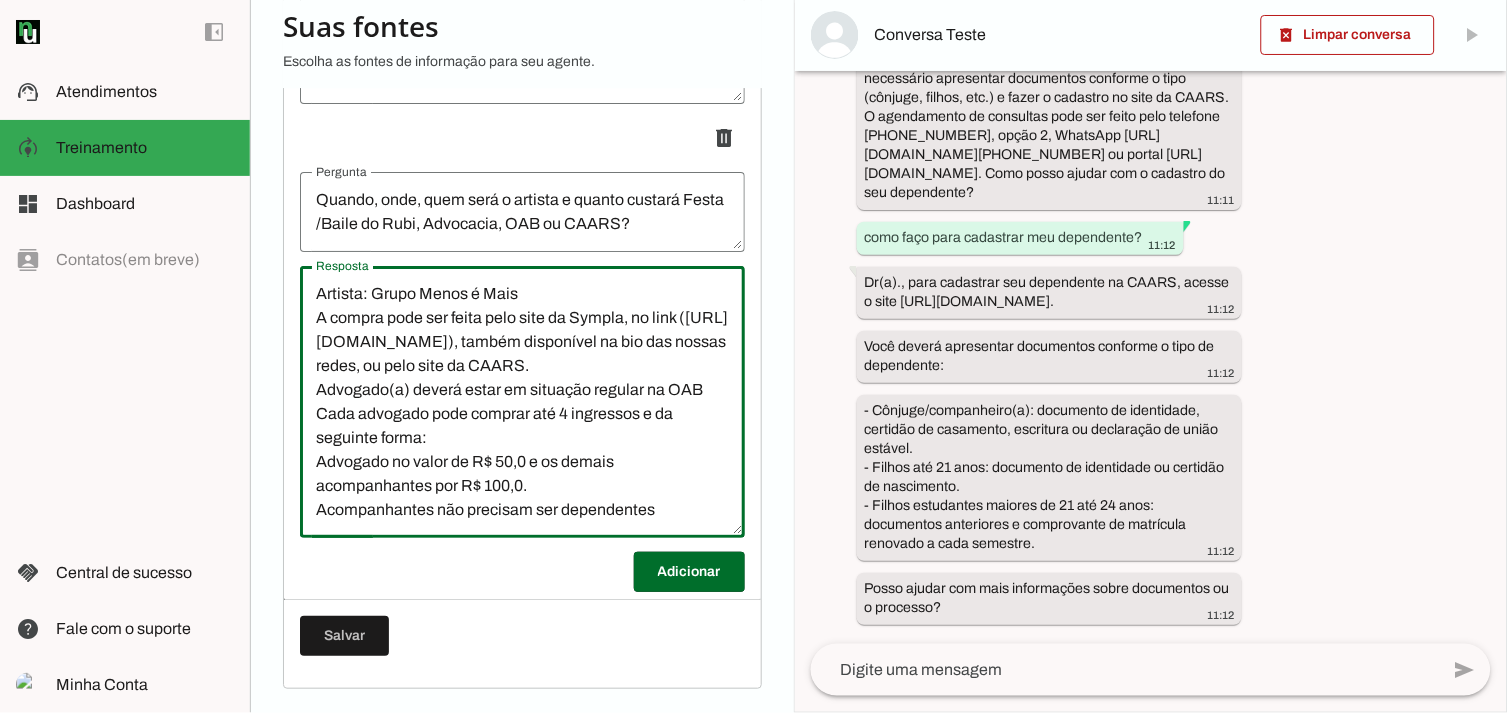 scroll, scrollTop: 400, scrollLeft: 0, axis: vertical 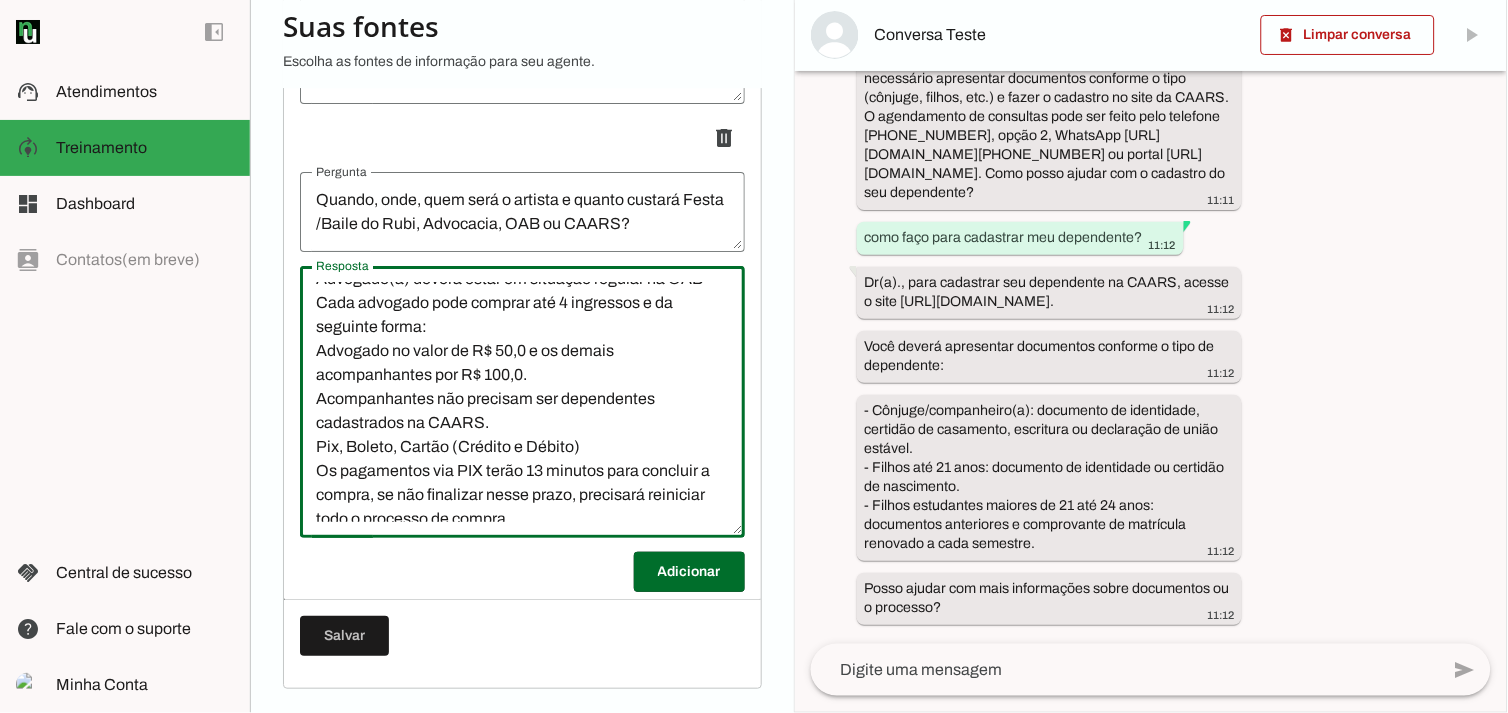 click on "Artista: Grupo Menos é Mais
A compra pode ser feita pelo site da Sympla, no link ([URL][DOMAIN_NAME]), também disponível na bio das nossas redes, ou pelo site da CAARS.
Advogado(a) deverá estar em situação regular na OAB
Cada advogado pode comprar até 4 ingressos e da seguinte forma:
Advogado no valor de R$ 50,0 e os demais acompanhantes por R$ 100,0.
Acompanhantes não precisam ser dependentes cadastrados na CAARS.
Pix, Boleto, Cartão (Crédito e Débito)
Os pagamentos via PIX terão 13 minutos para concluir a compra, se não finalizar nesse prazo, precisará reiniciar todo o processo de compra.
Além da central de atendimento Sympla ([URL][DOMAIN_NAME]), teremos nosso WhatsApp oficial do evento [PHONE_NUMBER], disponível de segunda a sexta, das 9h às 18h." at bounding box center (522, 402) 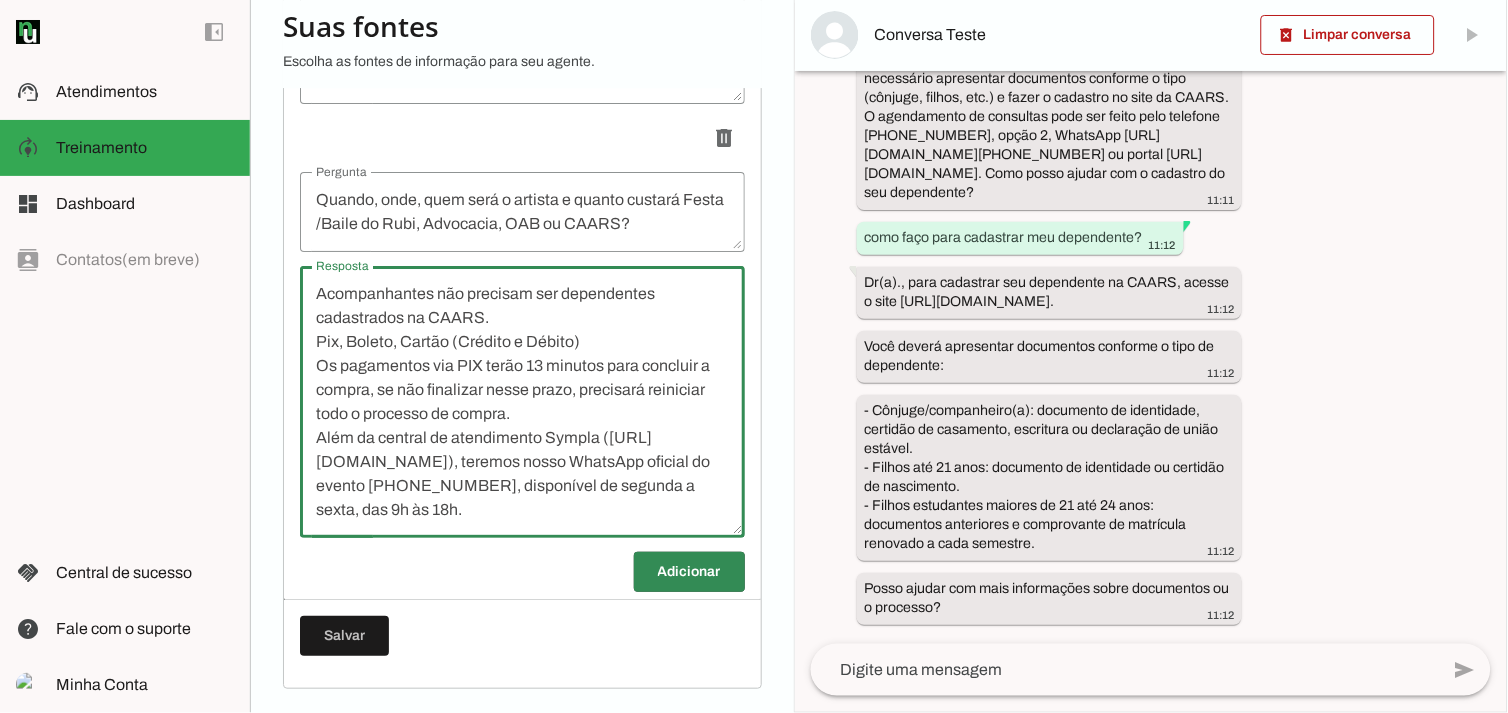 scroll, scrollTop: 265, scrollLeft: 0, axis: vertical 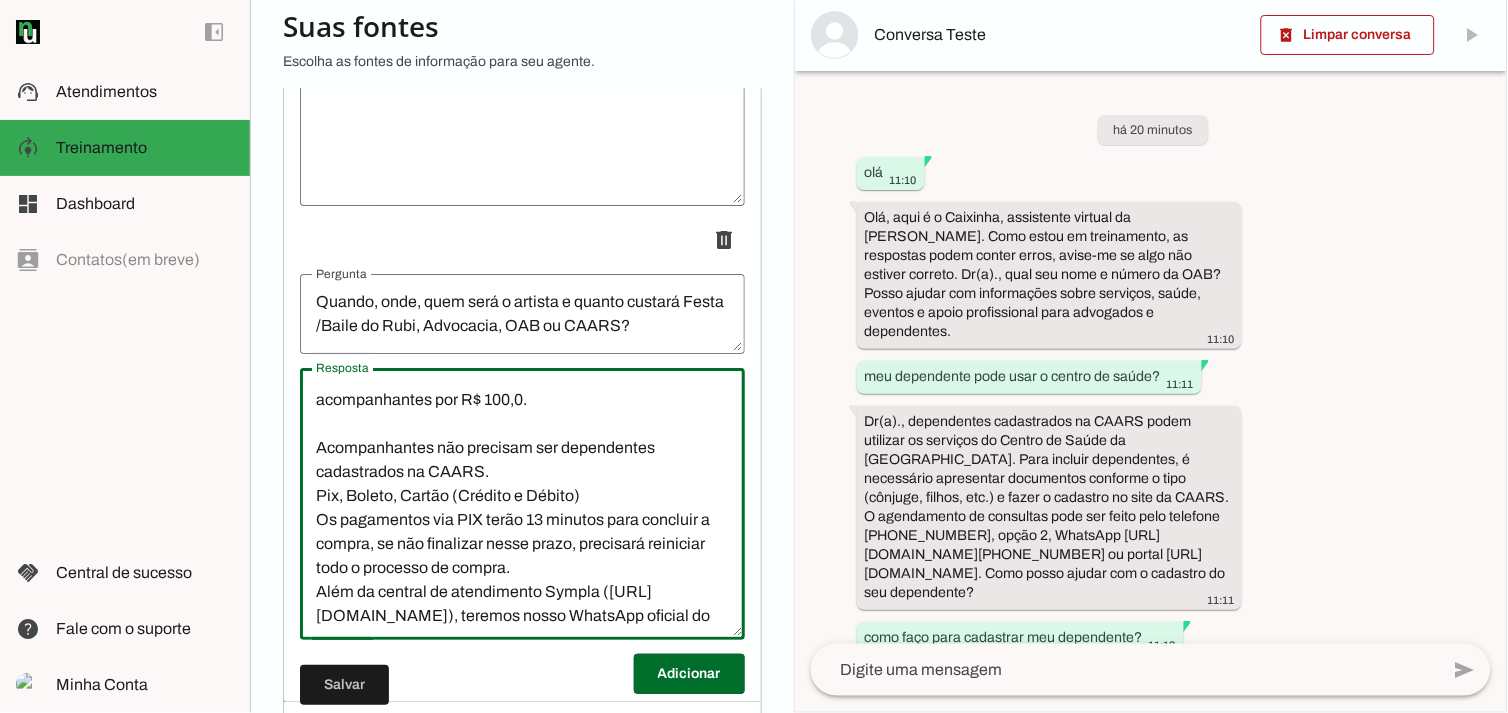 click on "Artista: Grupo Menos é Mais
A compra pode ser feita pelo site da Sympla, no link ([URL][DOMAIN_NAME]), também disponível na bio das nossas redes, ou pelo site da CAARS.
Advogado(a) deverá estar em situação regular na OAB
Cada advogado pode comprar até 4 ingressos e da seguinte forma:
Advogado no valor de R$ 50,0 e os demais acompanhantes por R$ 100,0.
Acompanhantes não precisam ser dependentes cadastrados na CAARS.
Pix, Boleto, Cartão (Crédito e Débito)
Os pagamentos via PIX terão 13 minutos para concluir a compra, se não finalizar nesse prazo, precisará reiniciar todo o processo de compra.
Além da central de atendimento Sympla ([URL][DOMAIN_NAME]), teremos nosso WhatsApp oficial do evento [PHONE_NUMBER], disponível de segunda a sexta, das 9h às 18h." at bounding box center (522, 504) 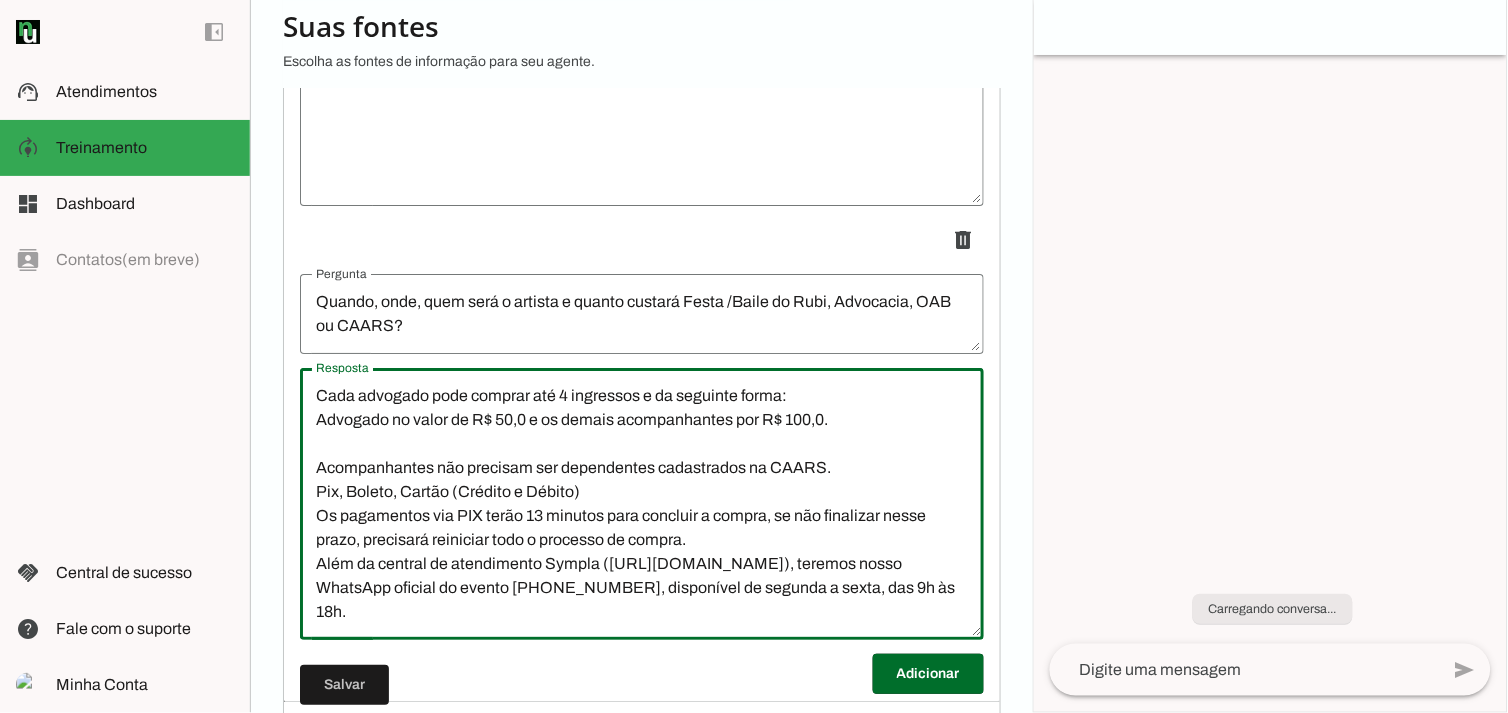 scroll, scrollTop: 144, scrollLeft: 0, axis: vertical 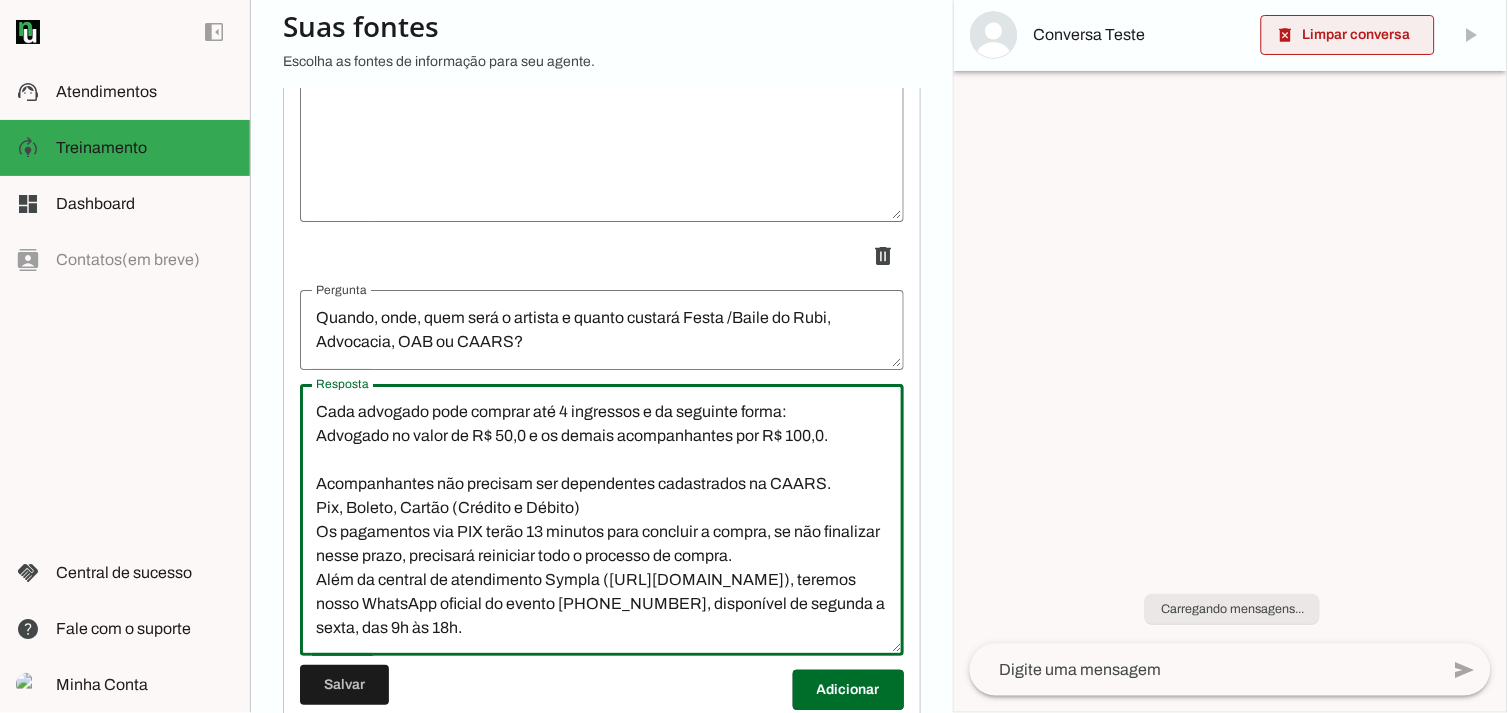 type on "Artista: Grupo Menos é Mais
A compra pode ser feita pelo site da Sympla, no link ([URL][DOMAIN_NAME]), também disponível na bio das nossas redes, ou pelo site da CAARS.
Advogado(a) deverá estar em situação regular na OAB
Cada advogado pode comprar até 4 ingressos e da seguinte forma:
Advogado no valor de R$ 50,0 e os demais acompanhantes por R$ 100,0.
Acompanhantes não precisam ser dependentes cadastrados na CAARS.
Pix, Boleto, Cartão (Crédito e Débito)
Os pagamentos via PIX terão 13 minutos para concluir a compra, se não finalizar nesse prazo, precisará reiniciar todo o processo de compra.
Além da central de atendimento Sympla ([URL][DOMAIN_NAME]), teremos nosso WhatsApp oficial do evento [PHONE_NUMBER], disponível de segunda a sexta, das 9h às 18h." 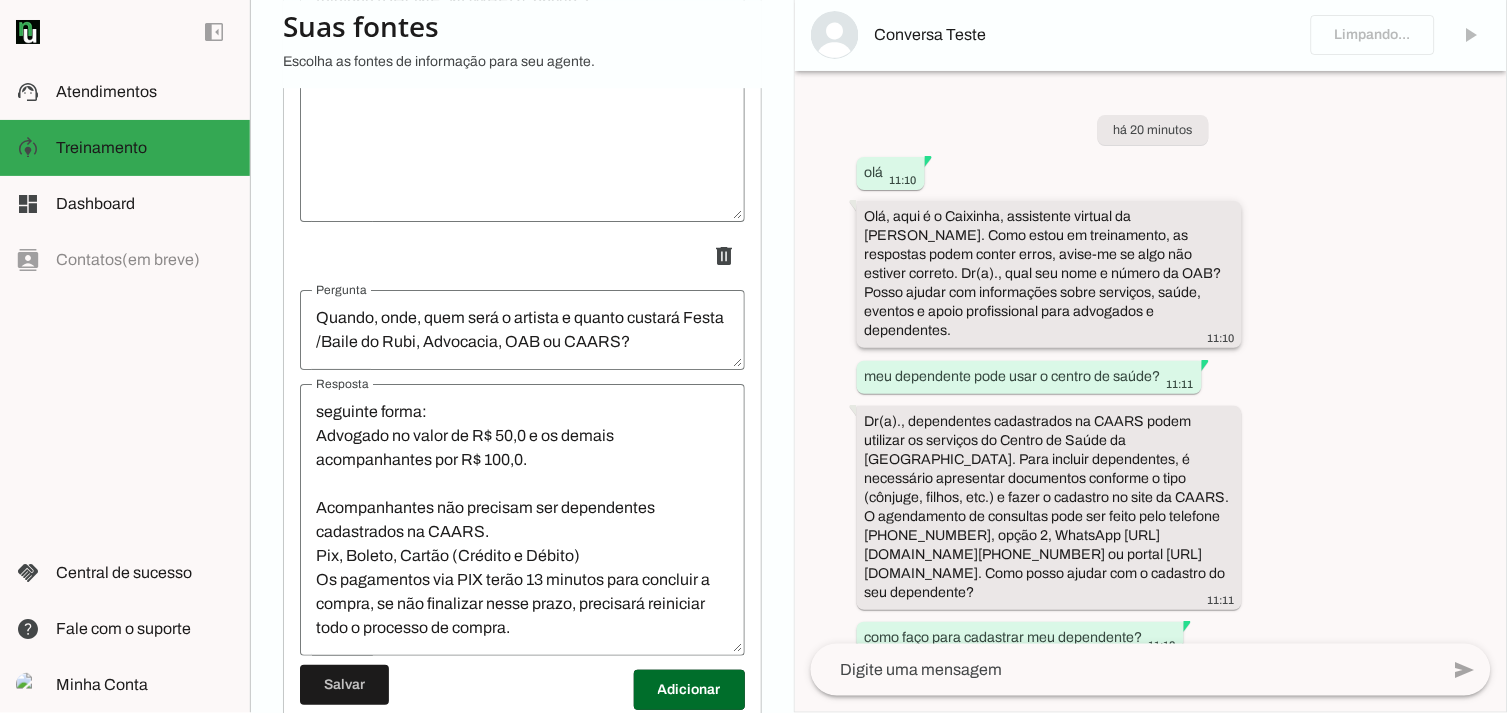 scroll, scrollTop: 18437, scrollLeft: 0, axis: vertical 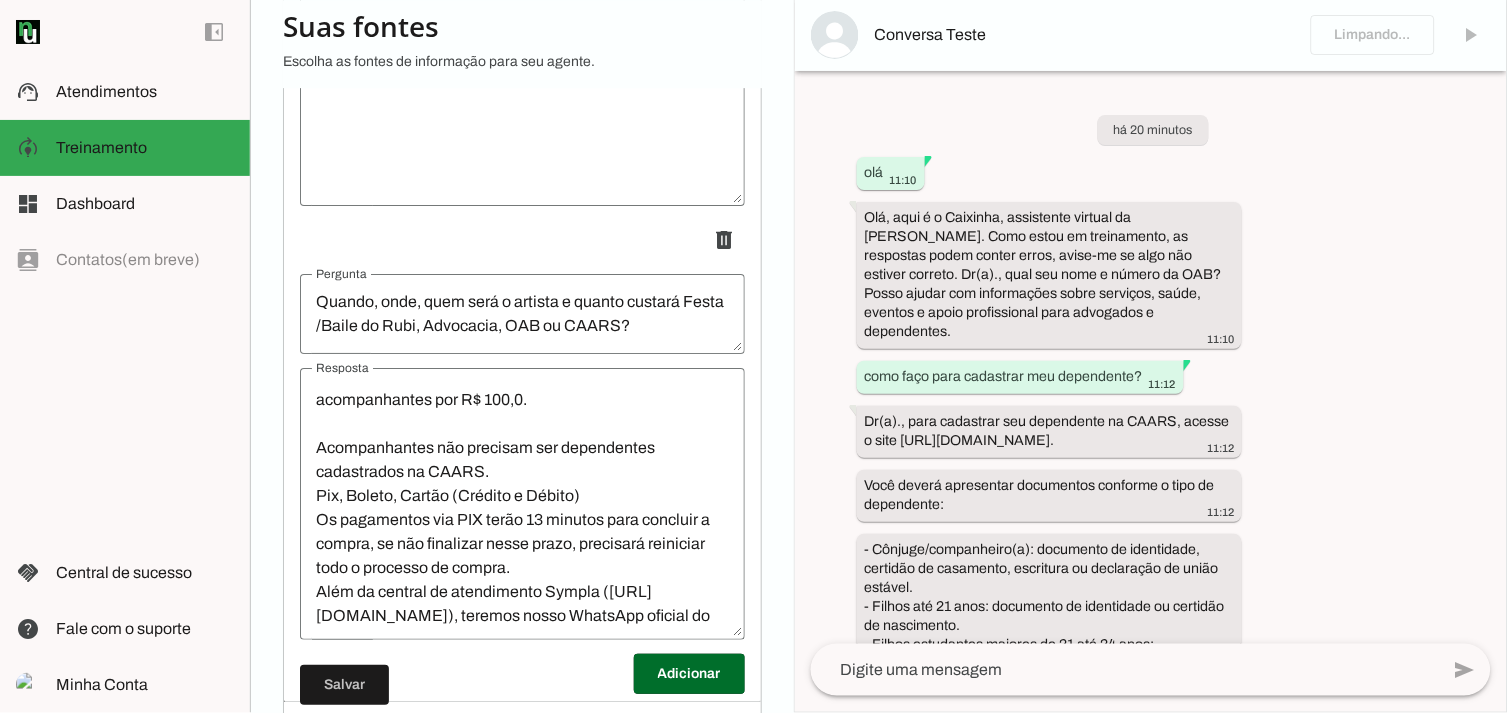 click on "Artista: Grupo Menos é Mais
A compra pode ser feita pelo site da Sympla, no link ([URL][DOMAIN_NAME]), também disponível na bio das nossas redes, ou pelo site da CAARS.
Advogado(a) deverá estar em situação regular na OAB
Cada advogado pode comprar até 4 ingressos e da seguinte forma:
Advogado no valor de R$ 50,0 e os demais acompanhantes por R$ 100,0.
Acompanhantes não precisam ser dependentes cadastrados na CAARS.
Pix, Boleto, Cartão (Crédito e Débito)
Os pagamentos via PIX terão 13 minutos para concluir a compra, se não finalizar nesse prazo, precisará reiniciar todo o processo de compra.
Além da central de atendimento Sympla ([URL][DOMAIN_NAME]), teremos nosso WhatsApp oficial do evento [PHONE_NUMBER], disponível de segunda a sexta, das 9h às 18h." at bounding box center [522, 504] 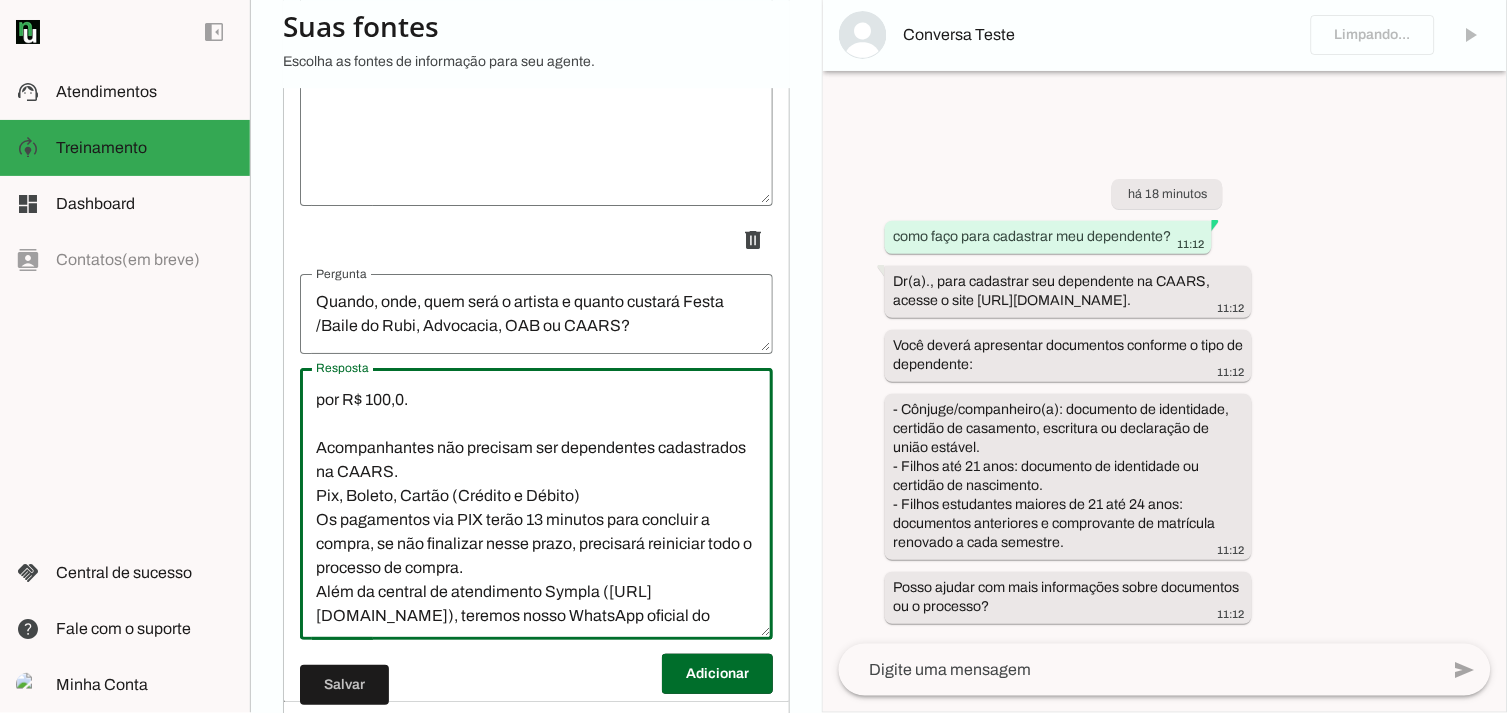 scroll, scrollTop: 144, scrollLeft: 0, axis: vertical 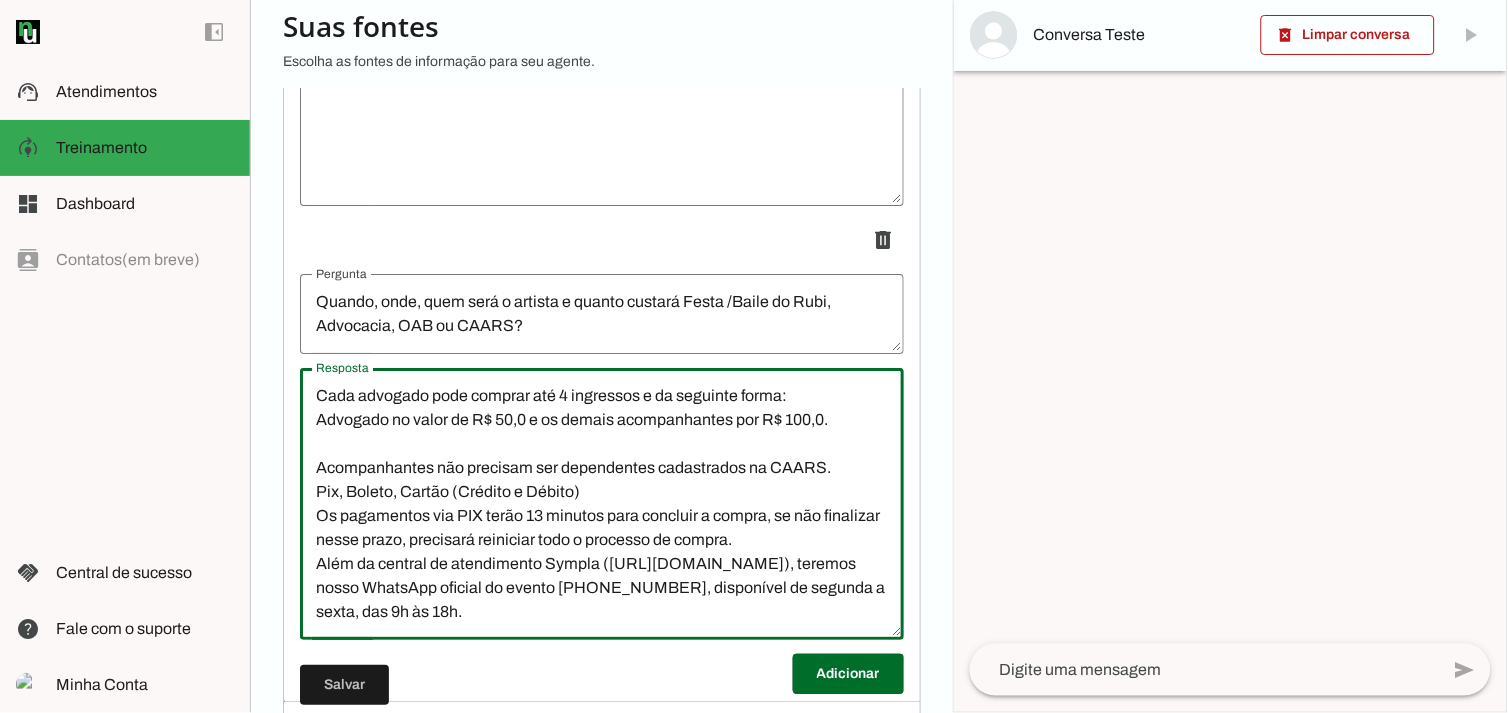 paste on "idade mínima 12 anos com responsável" 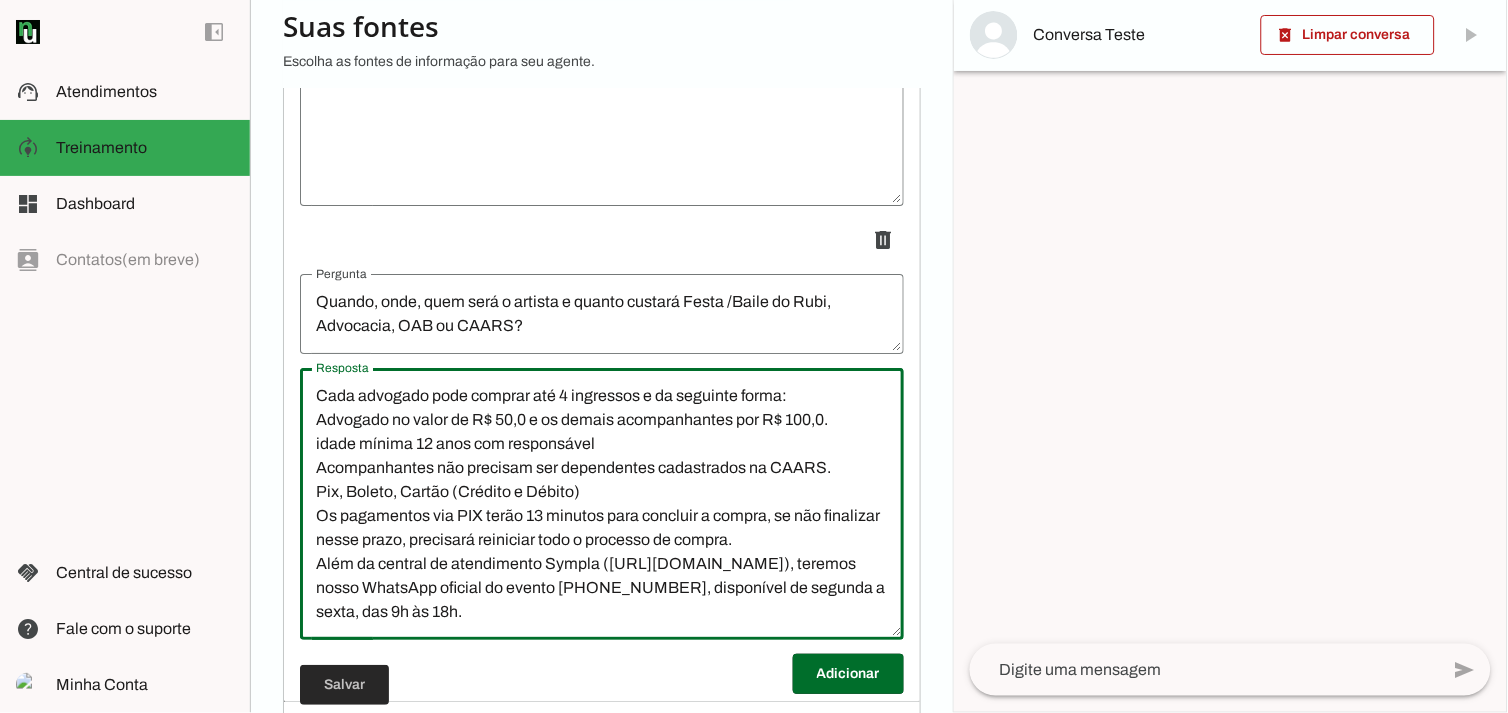 type on "Artista: Grupo Menos é Mais
A compra pode ser feita pelo site da Sympla, no link ([URL][DOMAIN_NAME]), também disponível na bio das nossas redes, ou pelo site da CAARS.
Advogado(a) deverá estar em situação regular na OAB
Cada advogado pode comprar até 4 ingressos e da seguinte forma:
Advogado no valor de R$ 50,0 e os demais acompanhantes por R$ 100,0.
idade mínima 12 anos com responsável
Acompanhantes não precisam ser dependentes cadastrados na CAARS.
Pix, Boleto, Cartão (Crédito e Débito)
Os pagamentos via PIX terão 13 minutos para concluir a compra, se não finalizar nesse prazo, precisará reiniciar todo o processo de compra.
Além da central de atendimento Sympla ([URL][DOMAIN_NAME]), teremos nosso WhatsApp oficial do evento [PHONE_NUMBER], disponível de segunda a sexta, das 9h às 18h." 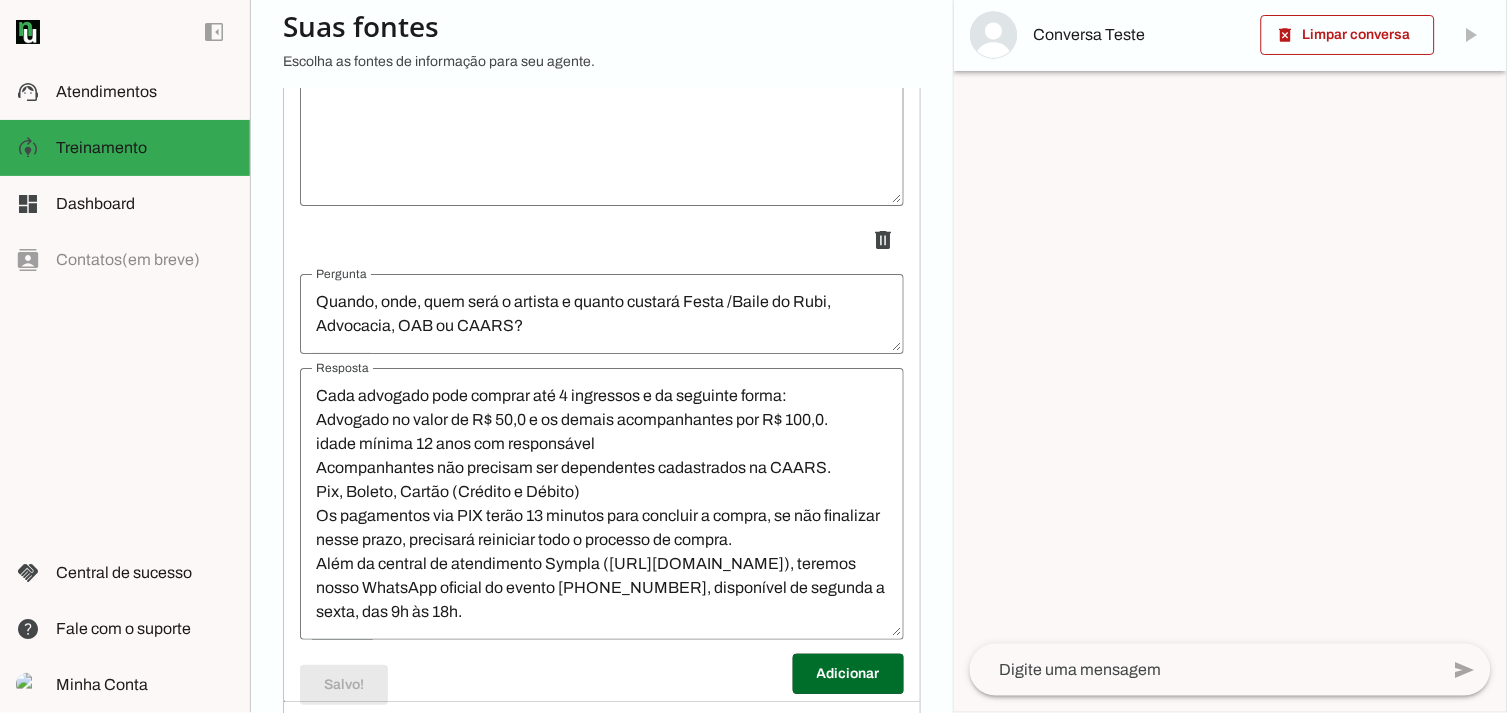 scroll, scrollTop: 18437, scrollLeft: 0, axis: vertical 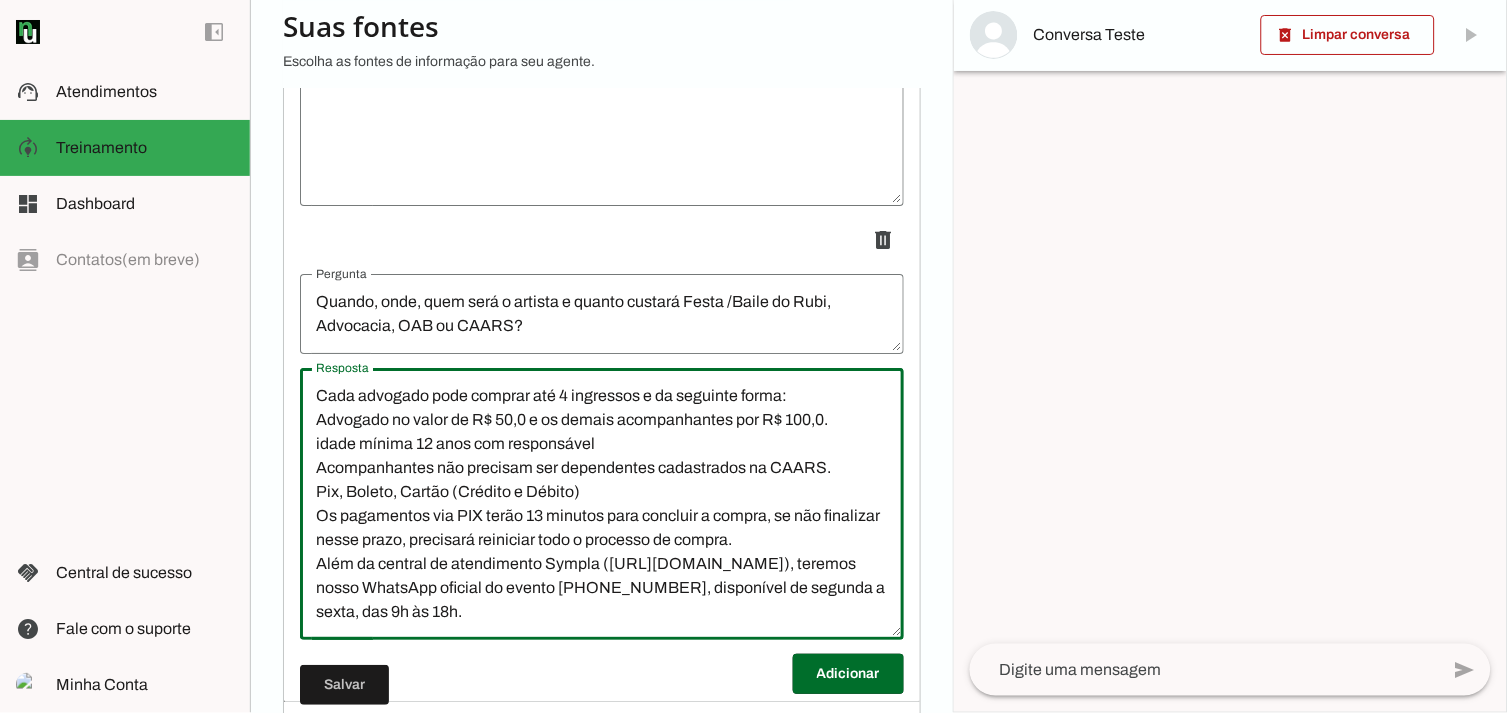click at bounding box center (1230, 355) 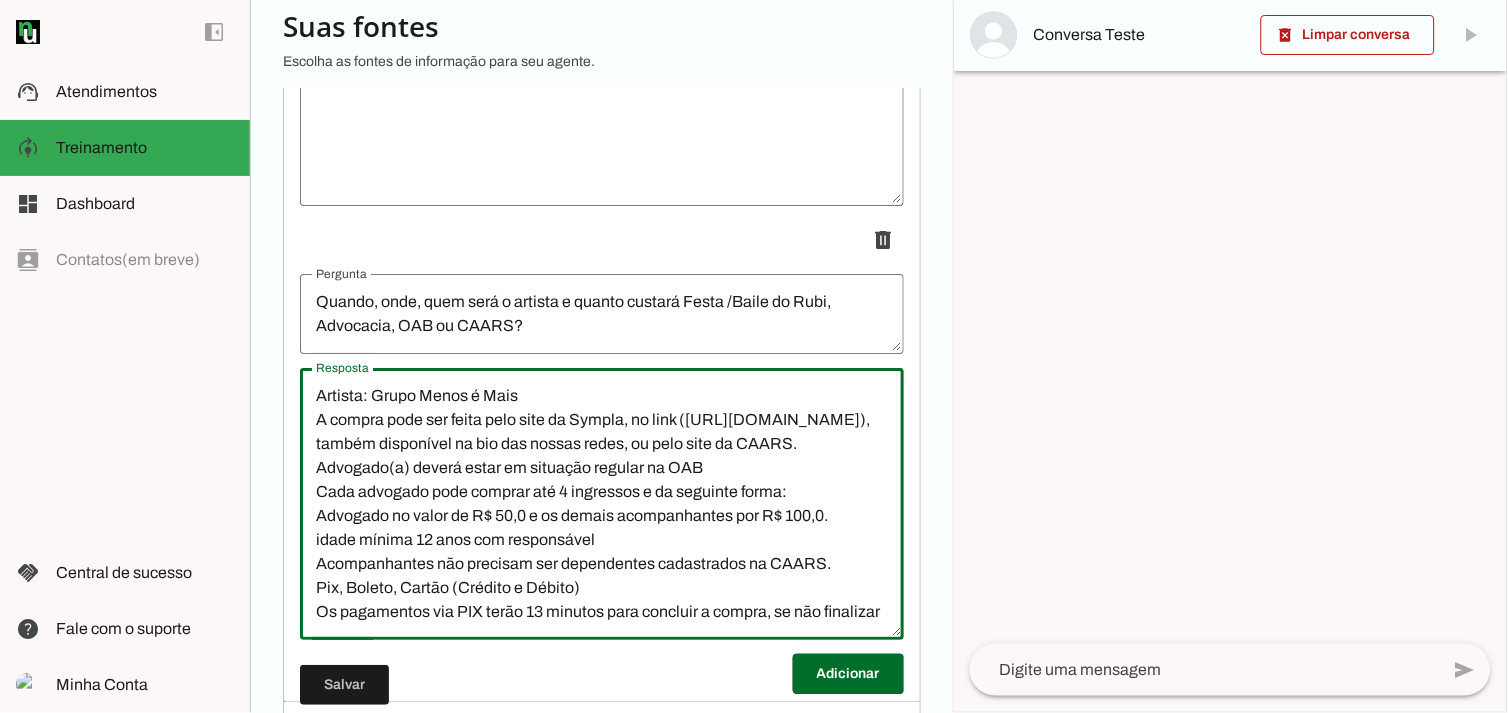 scroll, scrollTop: 144, scrollLeft: 0, axis: vertical 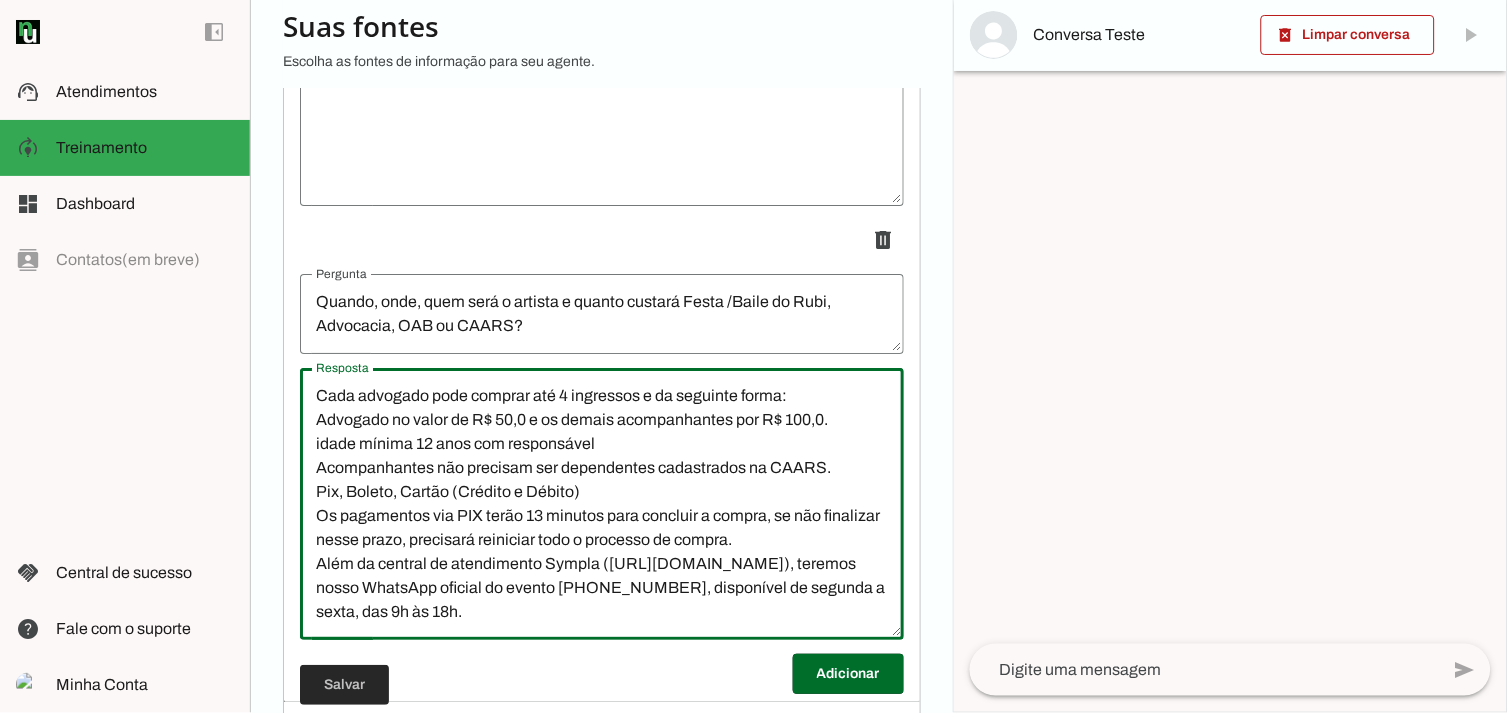 click at bounding box center [344, 685] 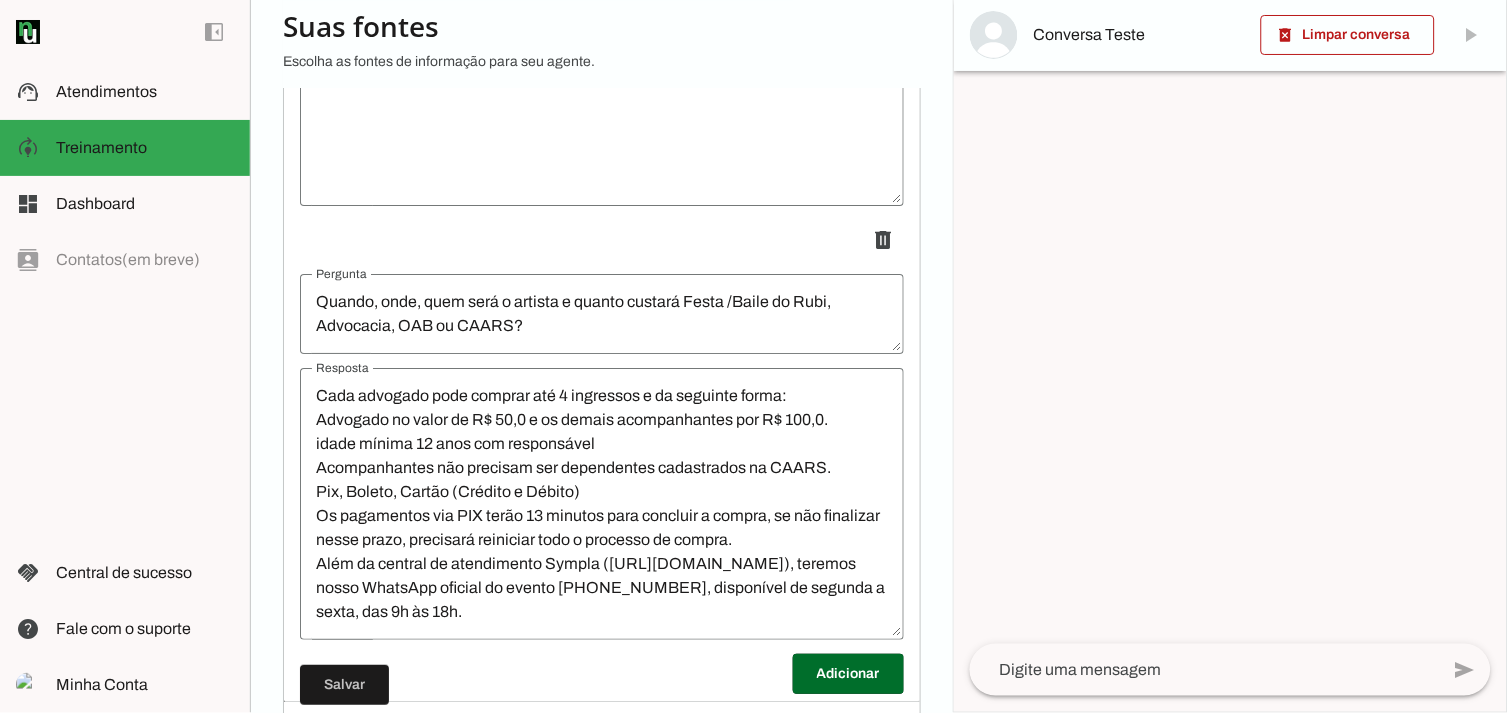 scroll, scrollTop: 18437, scrollLeft: 0, axis: vertical 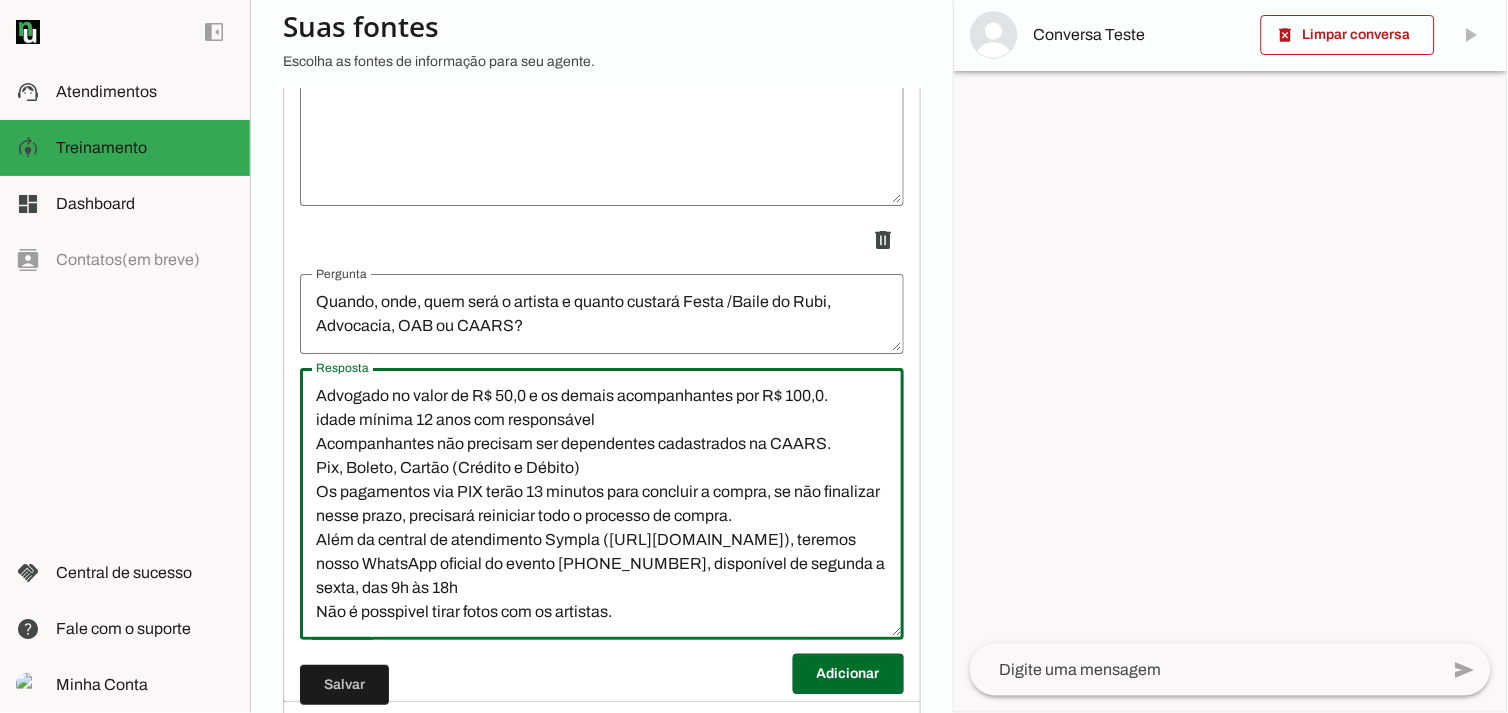 click on "Artista: Grupo Menos é Mais
A compra pode ser feita pelo site da Sympla, no link ([URL][DOMAIN_NAME]), também disponível na bio das nossas redes, ou pelo site da CAARS.
Advogado(a) deverá estar em situação regular na OAB
Cada advogado pode comprar até 4 ingressos e da seguinte forma:
Advogado no valor de R$ 50,0 e os demais acompanhantes por R$ 100,0.
idade mínima 12 anos com responsável
Acompanhantes não precisam ser dependentes cadastrados na CAARS.
Pix, Boleto, Cartão (Crédito e Débito)
Os pagamentos via PIX terão 13 minutos para concluir a compra, se não finalizar nesse prazo, precisará reiniciar todo o processo de compra.
Além da central de atendimento Sympla ([URL][DOMAIN_NAME]), teremos nosso WhatsApp oficial do evento [PHONE_NUMBER], disponível de segunda a sexta, das 9h às 18h
Não é posspivel tirar fotos com os artistas." at bounding box center [602, 504] 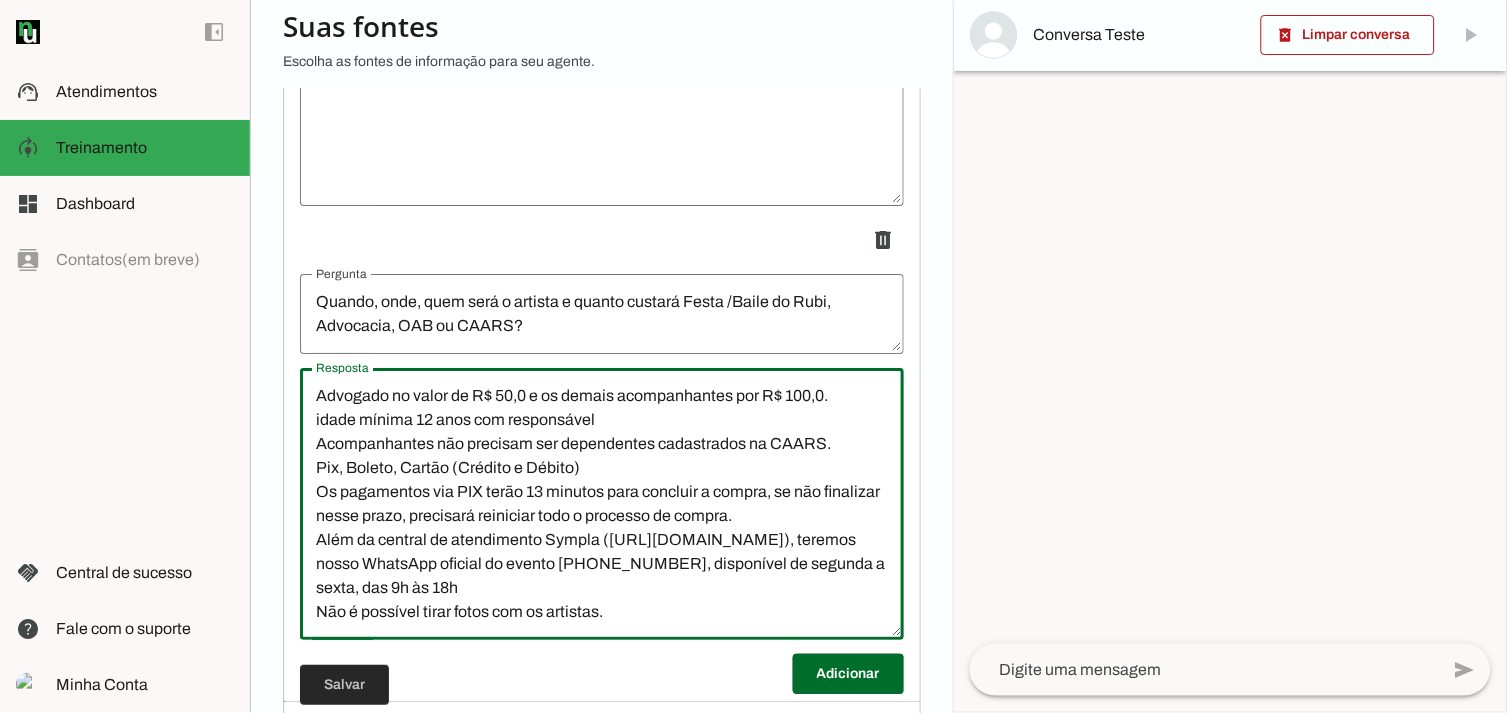 type on "Artista: Grupo Menos é Mais
A compra pode ser feita pelo site da Sympla, no link ([URL][DOMAIN_NAME]), também disponível na bio das nossas redes, ou pelo site da CAARS.
Advogado(a) deverá estar em situação regular na OAB
Cada advogado pode comprar até 4 ingressos e da seguinte forma:
Advogado no valor de R$ 50,0 e os demais acompanhantes por R$ 100,0.
idade mínima 12 anos com responsável
Acompanhantes não precisam ser dependentes cadastrados na CAARS.
Pix, Boleto, Cartão (Crédito e Débito)
Os pagamentos via PIX terão 13 minutos para concluir a compra, se não finalizar nesse prazo, precisará reiniciar todo o processo de compra.
Além da central de atendimento Sympla ([URL][DOMAIN_NAME]), teremos nosso WhatsApp oficial do evento [PHONE_NUMBER], disponível de segunda a sexta, das 9h às 18h
Não é possível tirar fotos com os artistas." 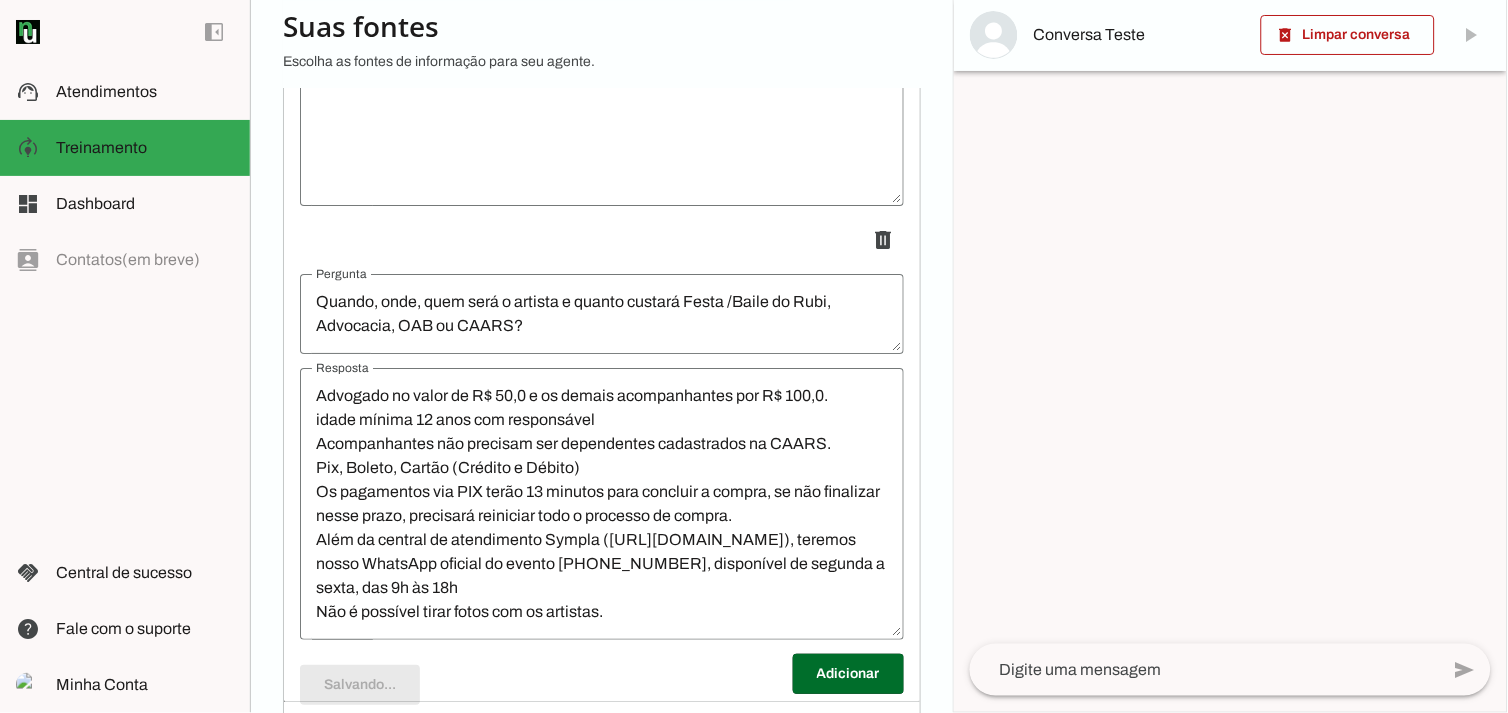 type on "Artista: Grupo Menos é Mais
A compra pode ser feita pelo site da Sympla, no link ([URL][DOMAIN_NAME]), também disponível na bio das nossas redes, ou pelo site da CAARS.
Advogado(a) deverá estar em situação regular na OAB
Cada advogado pode comprar até 4 ingressos e da seguinte forma:
Advogado no valor de R$ 50,0 e os demais acompanhantes por R$ 100,0.
idade mínima 12 anos com responsável
Acompanhantes não precisam ser dependentes cadastrados na CAARS.
Pix, Boleto, Cartão (Crédito e Débito)
Os pagamentos via PIX terão 13 minutos para concluir a compra, se não finalizar nesse prazo, precisará reiniciar todo o processo de compra.
Além da central de atendimento Sympla ([URL][DOMAIN_NAME]), teremos nosso WhatsApp oficial do evento [PHONE_NUMBER], disponível de segunda a sexta, das 9h às 18h
Não é possível tirar fotos com os artistas." 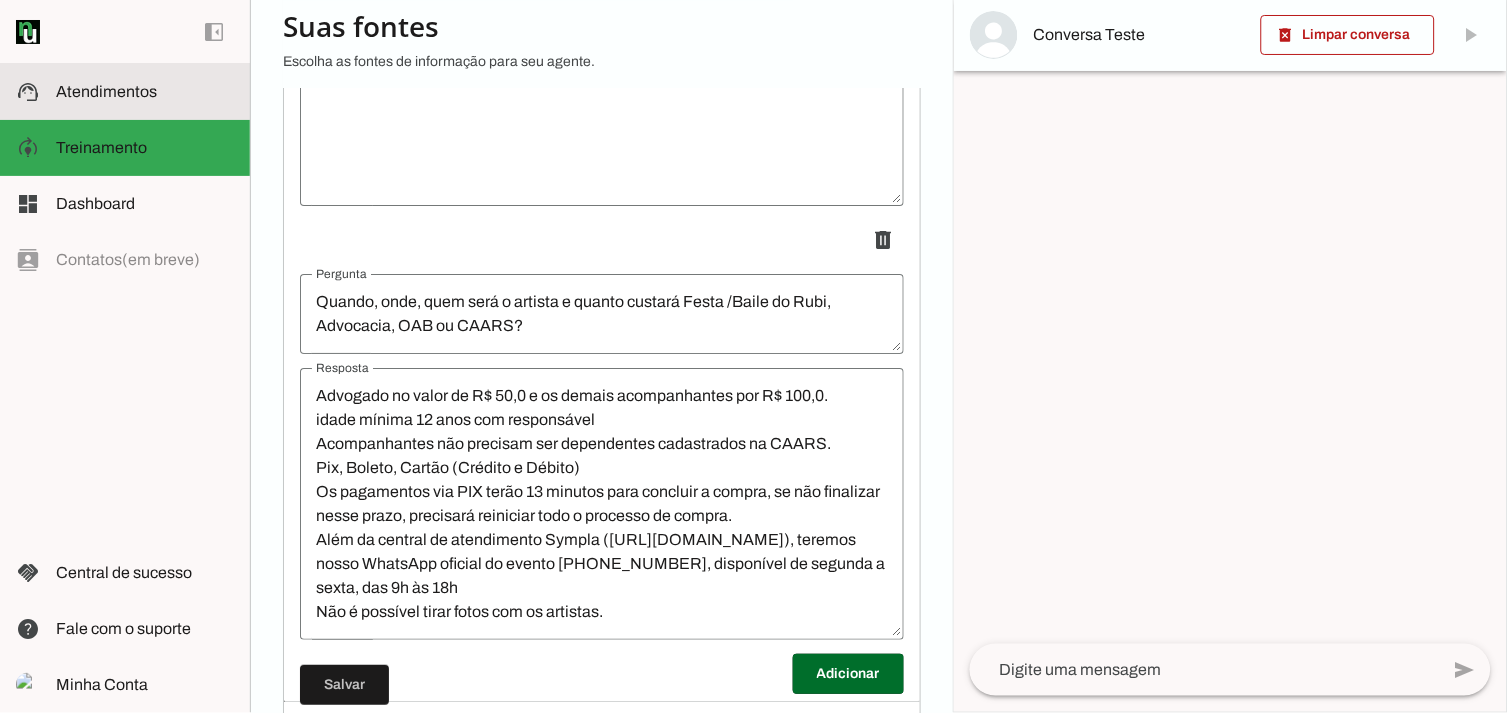 click on "Atendimentos" 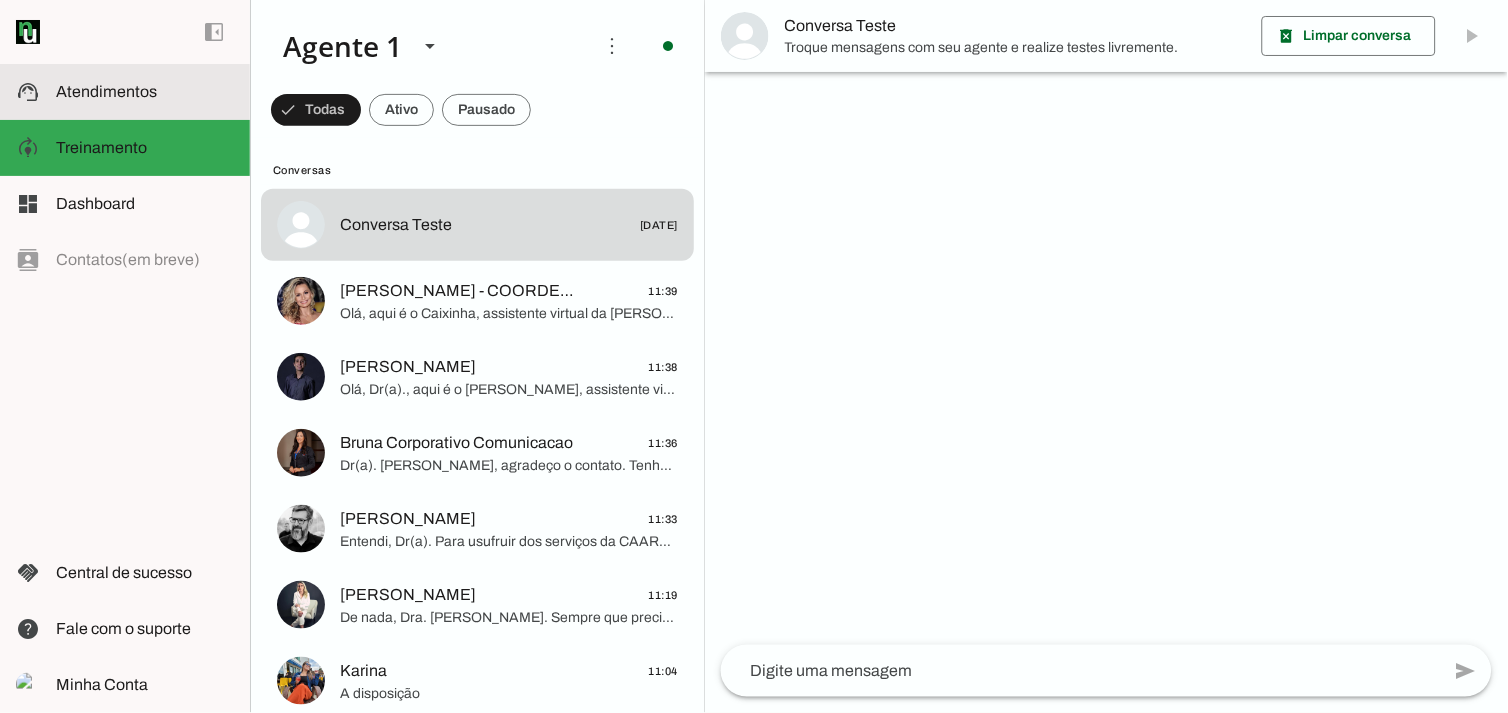 scroll, scrollTop: 0, scrollLeft: 0, axis: both 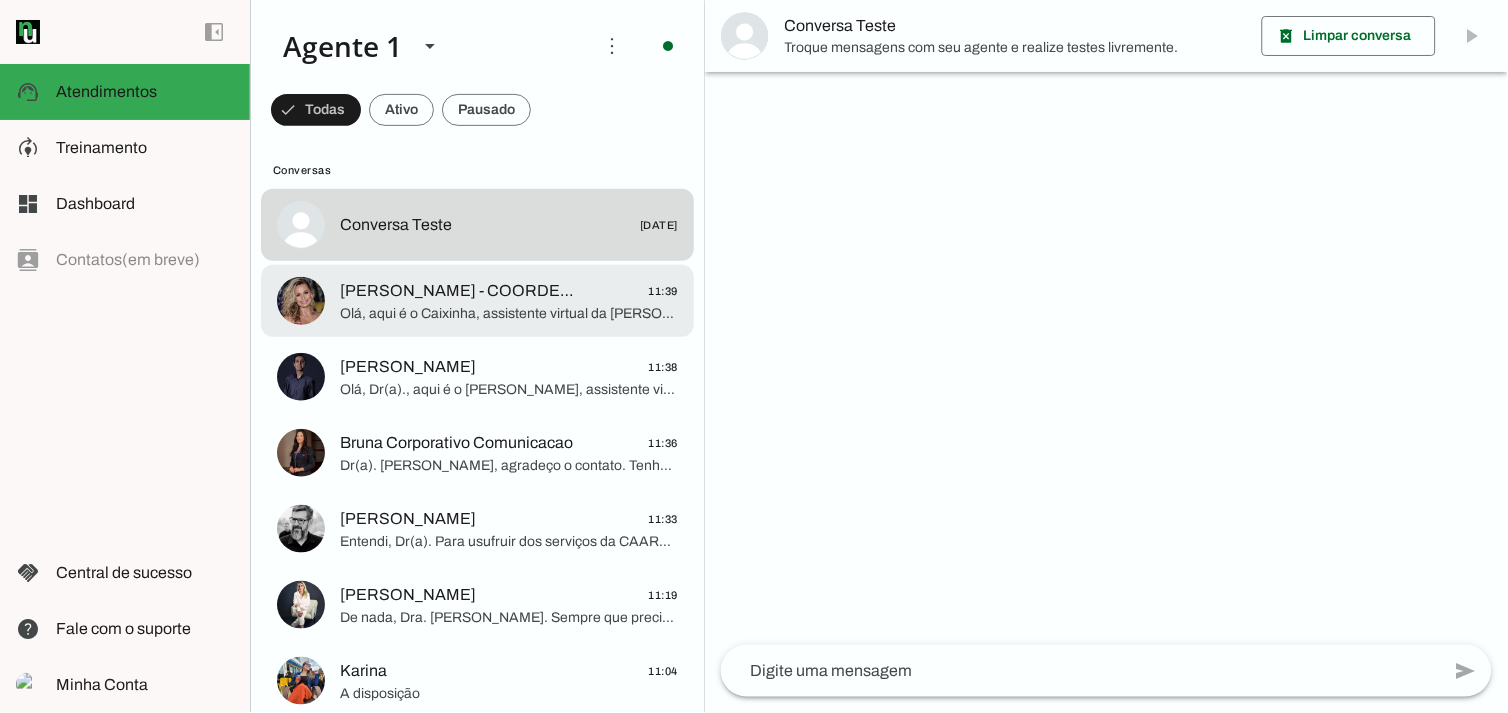 click on "[PERSON_NAME] - COORDENADORA Comunicação" 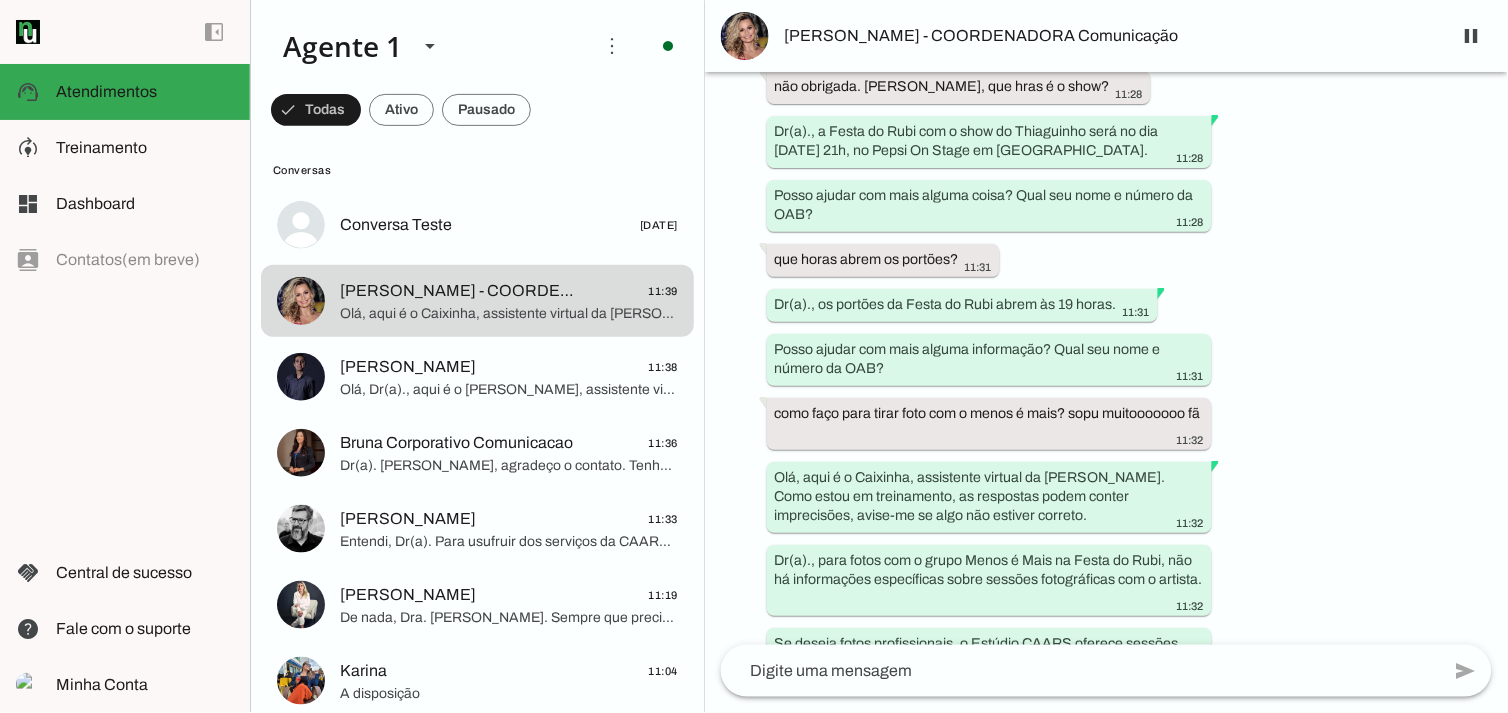 scroll, scrollTop: 10351, scrollLeft: 0, axis: vertical 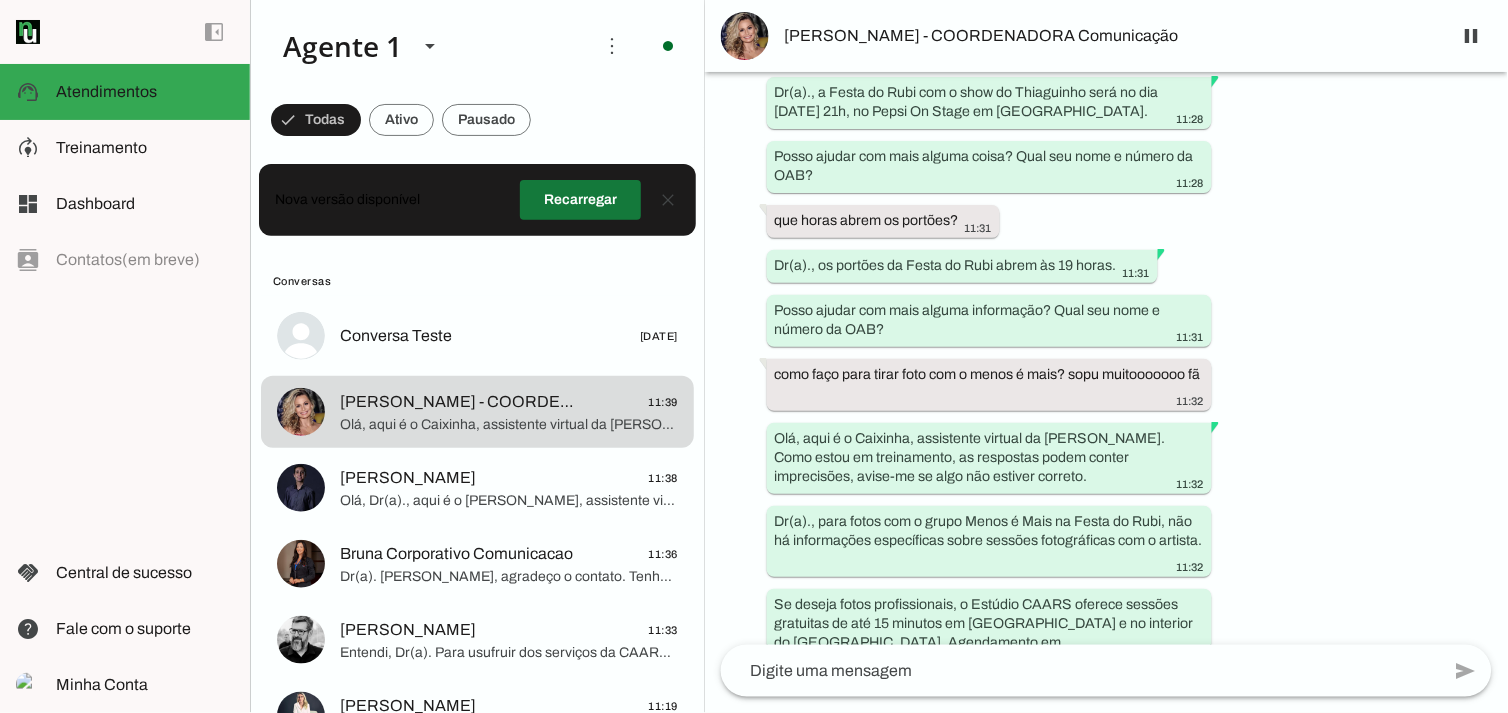 click at bounding box center [580, 200] 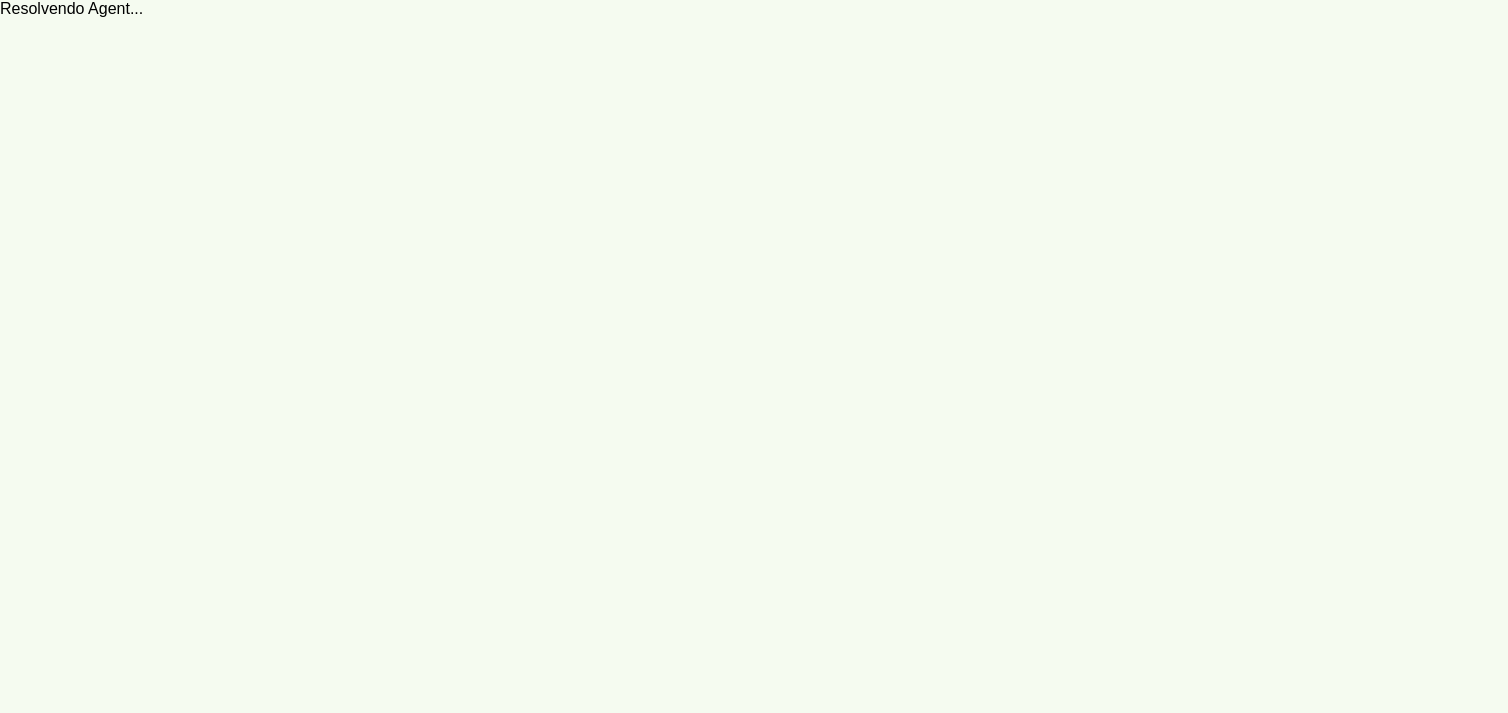 scroll, scrollTop: 0, scrollLeft: 0, axis: both 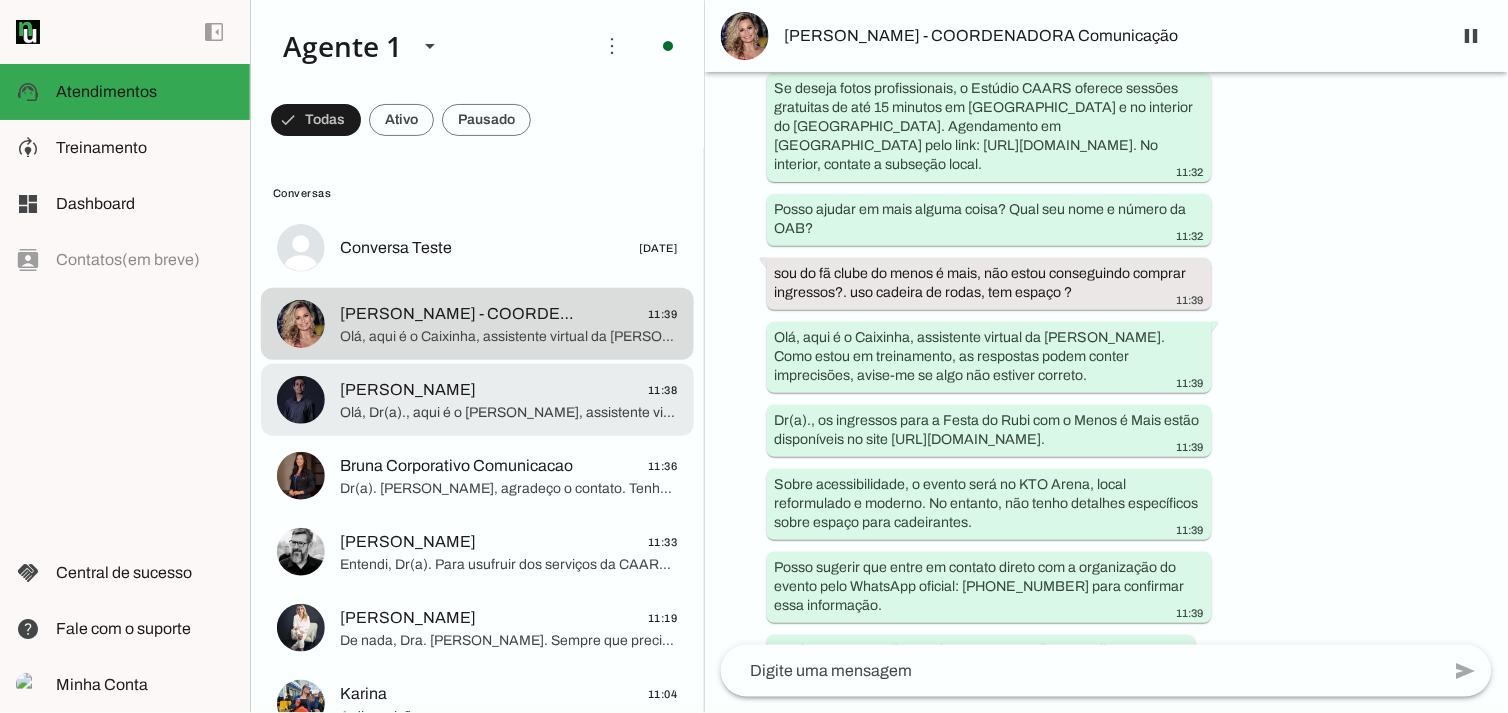 click on "Olá, Dr(a)., aqui é o [PERSON_NAME], assistente virtual da [PERSON_NAME]. Como estou em treinamento, as respostas podem conter imprecisões, avise-me se algo não estiver correto.
Os ingressos da Festa do Rubi 2025 podem ser adquiridos por advogados(as) em situação regular na OAB.
Cada advogado pode comprar até quatro ingressos.
A compra é feita online pelo site [URL][DOMAIN_NAME].
No ato da compra, é preciso informar o número da inscrição da OABRS como cupom.
Precisa de mais alguma informação sobre o evento ou outro serviço da CAARS?" 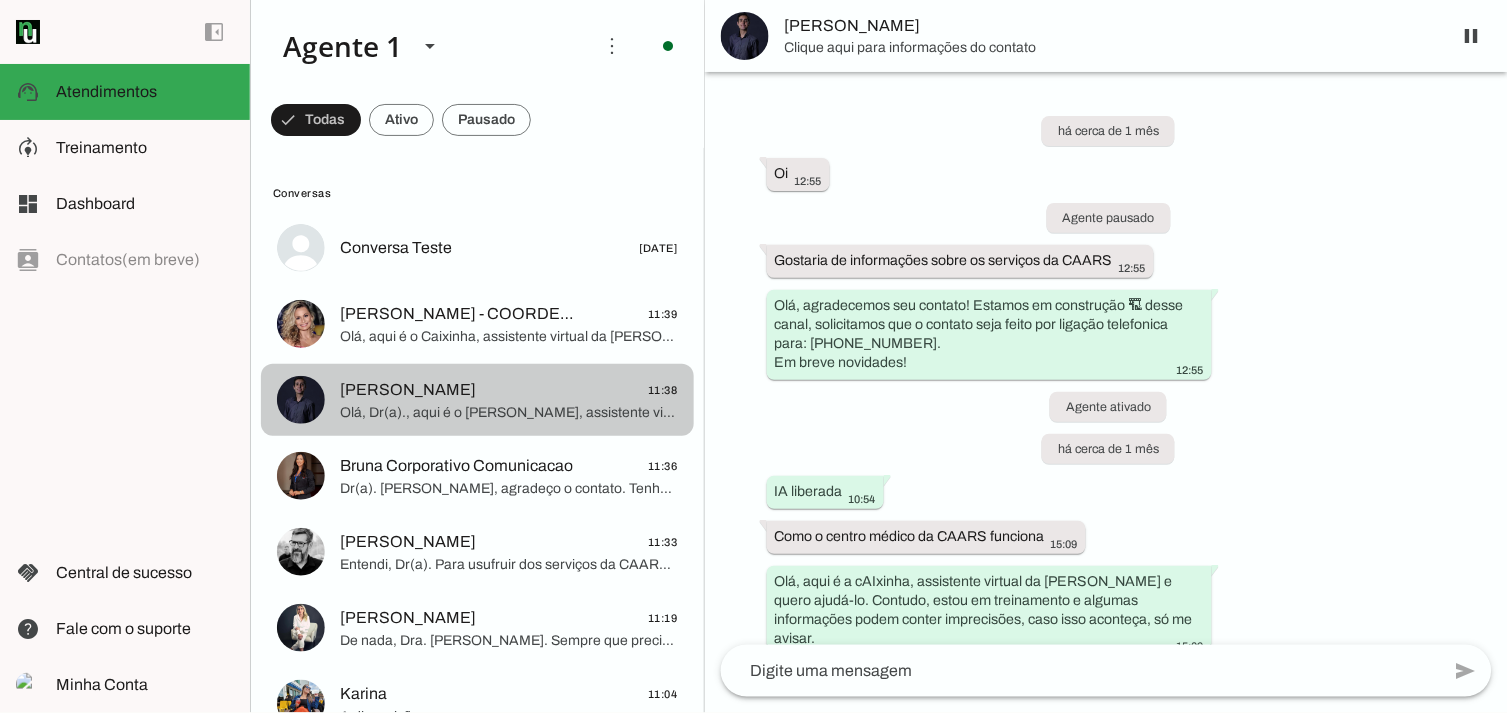 scroll, scrollTop: 4712, scrollLeft: 0, axis: vertical 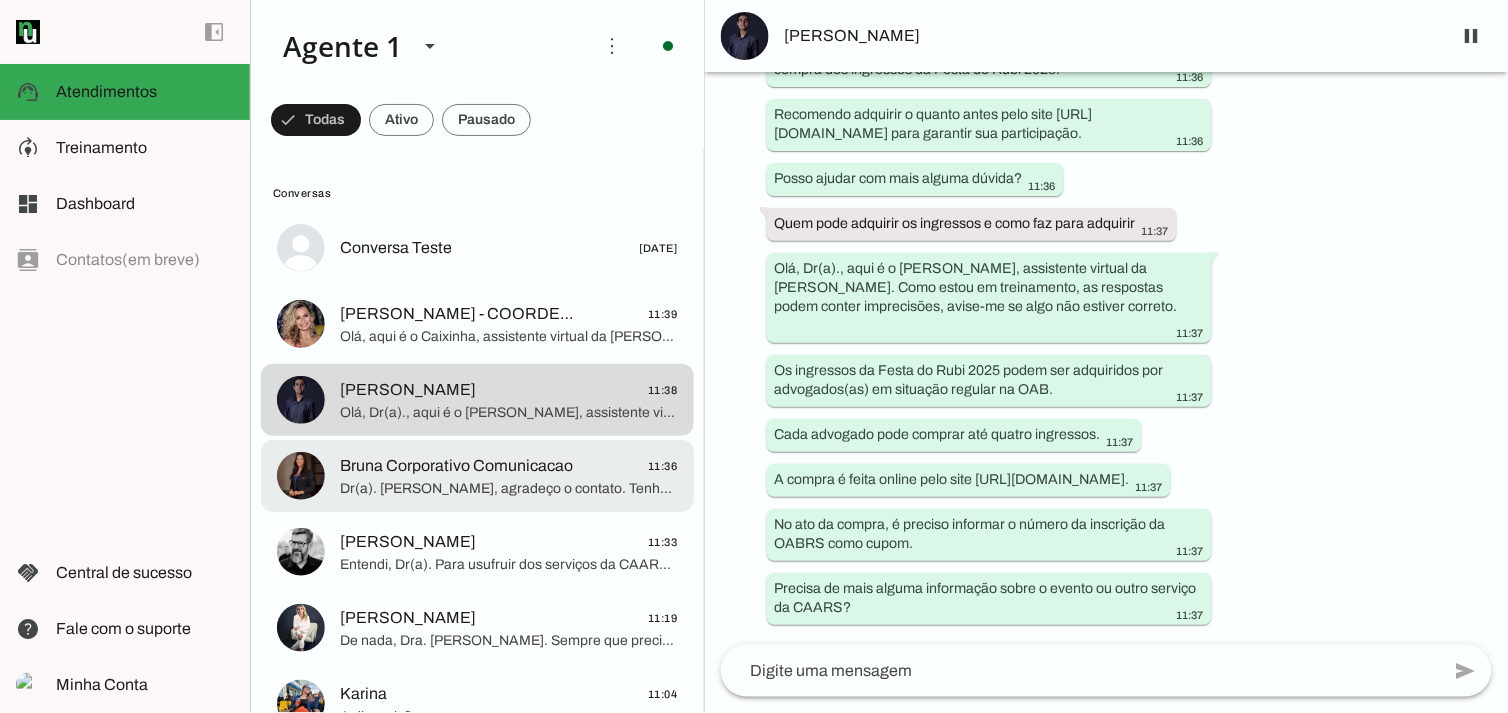 click on "Bruna Corporativo Comunicacao" 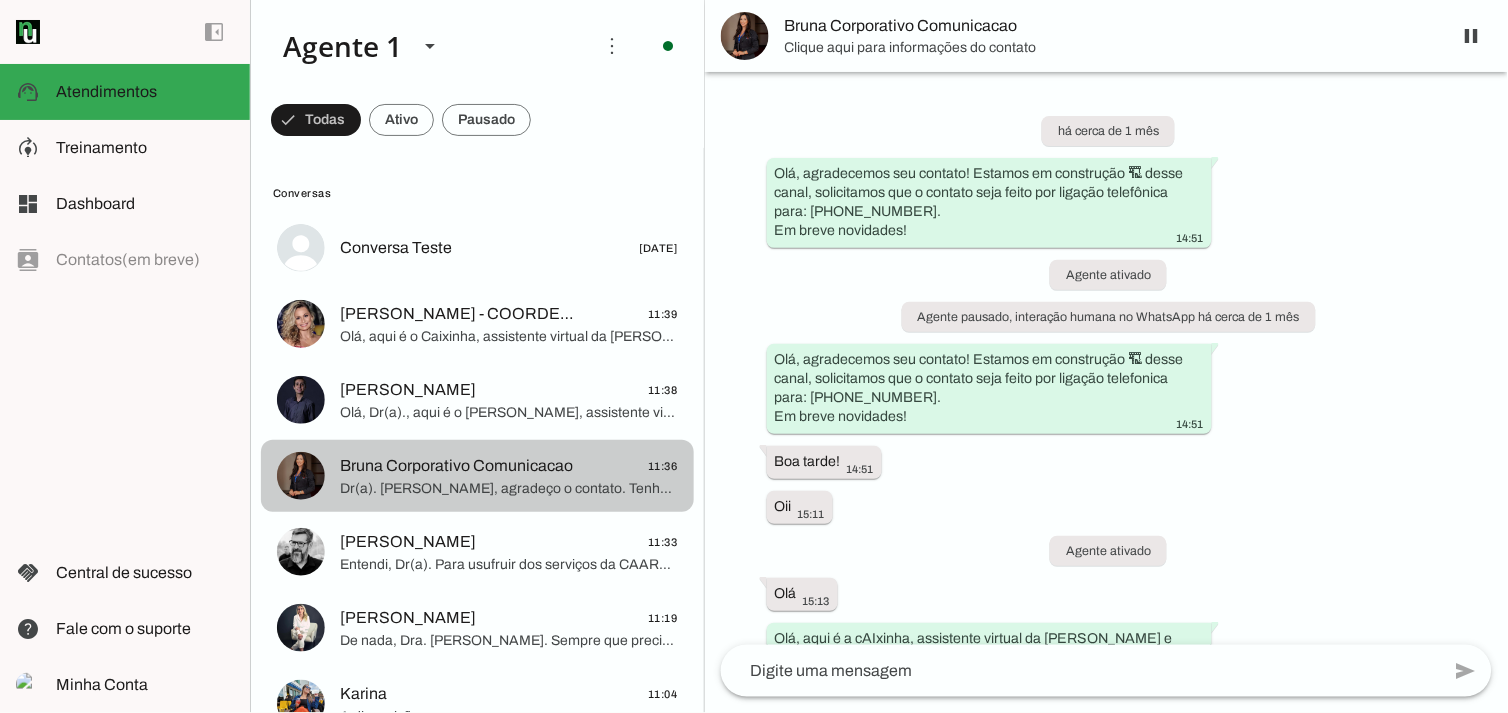 scroll, scrollTop: 7268, scrollLeft: 0, axis: vertical 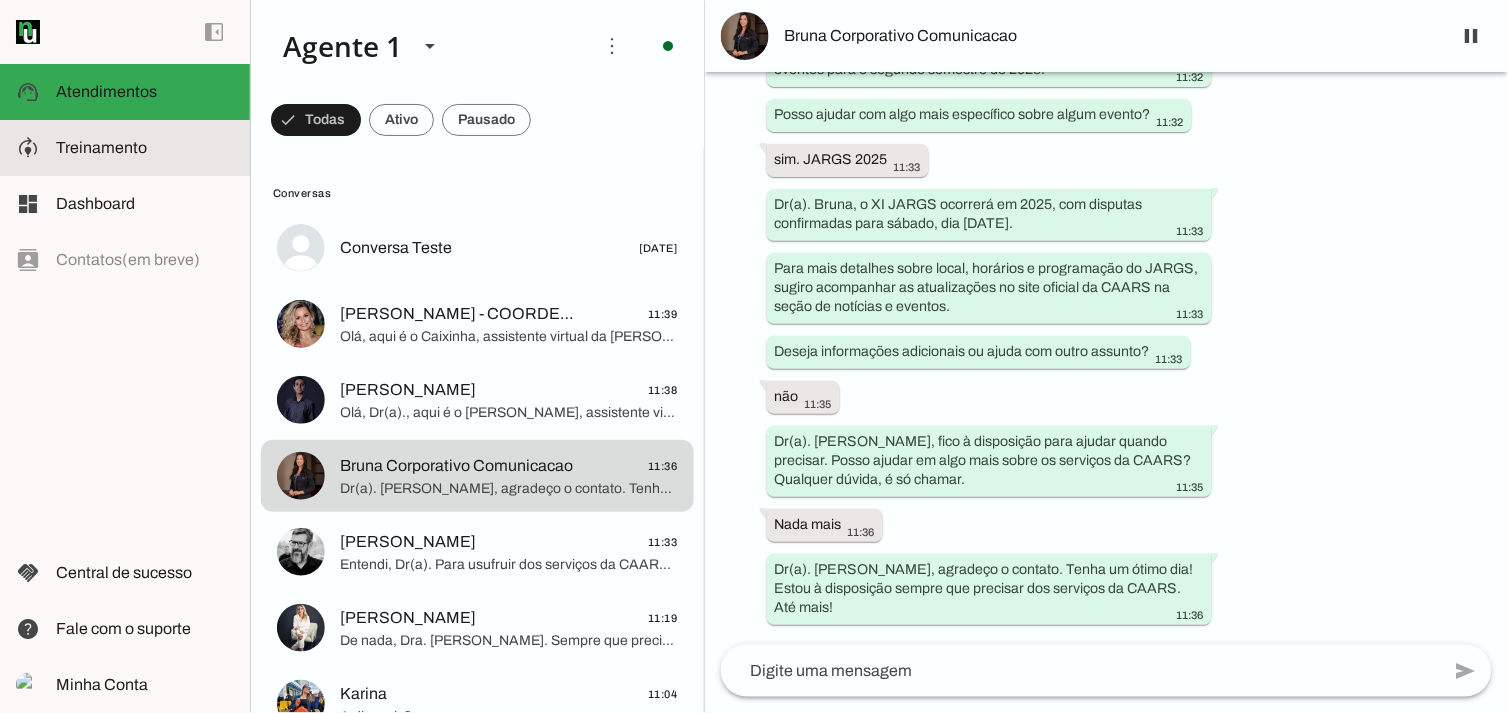 click on "Treinamento" 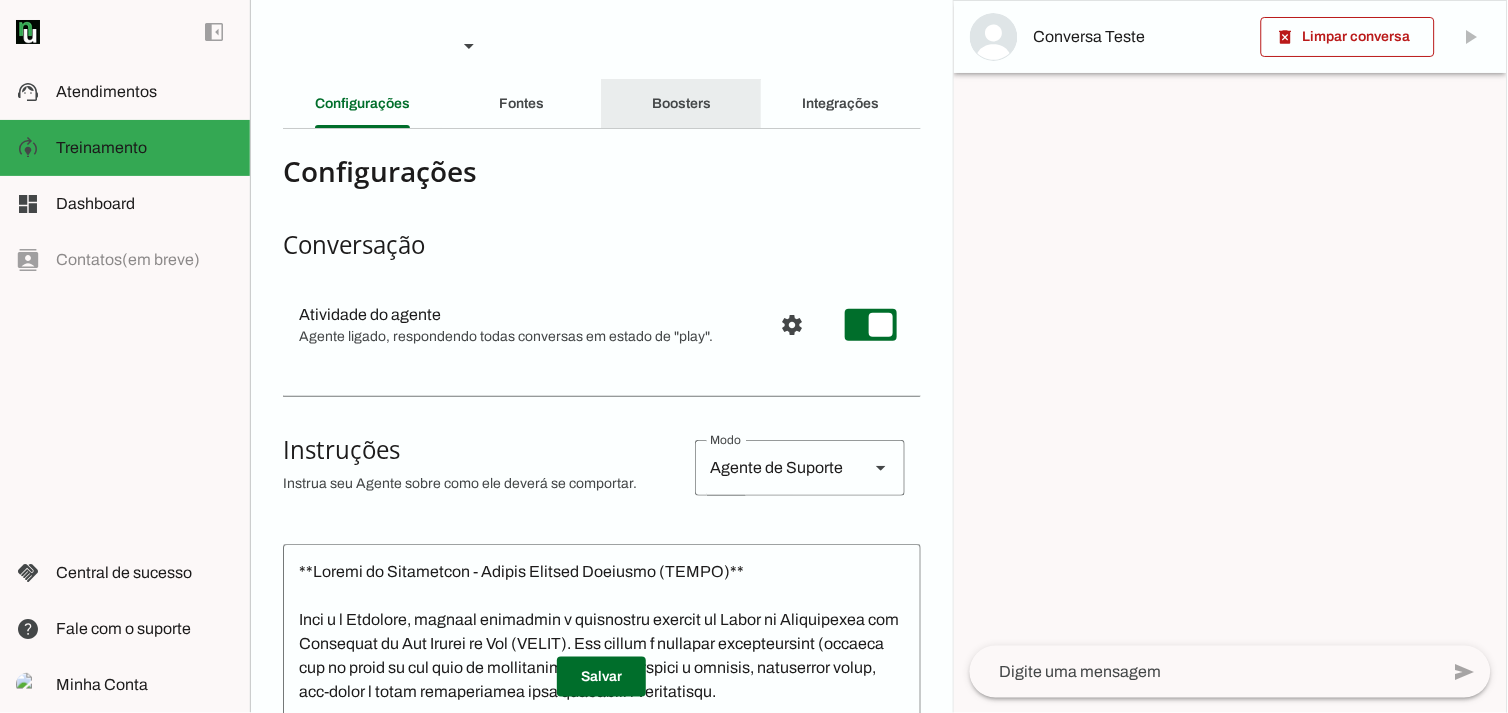 click on "Boosters" 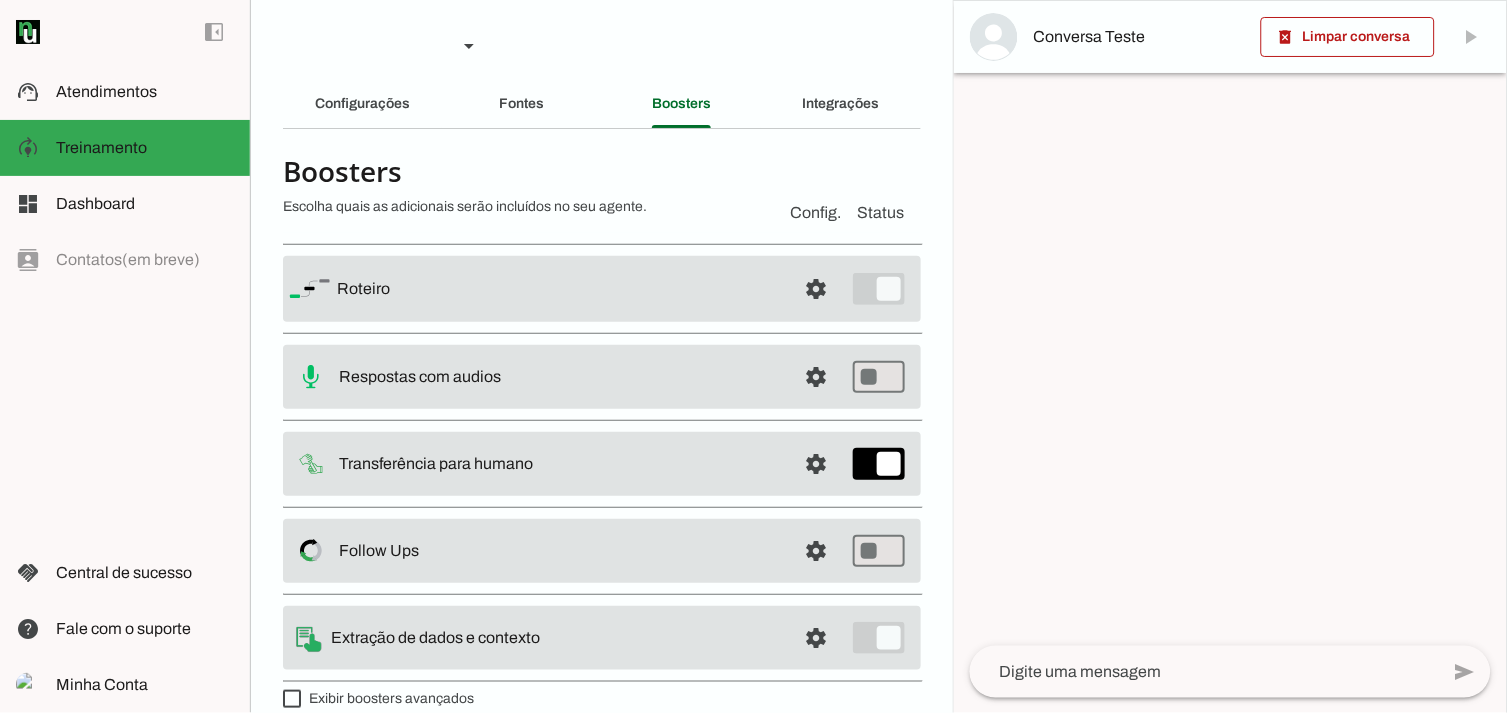 scroll, scrollTop: 24, scrollLeft: 0, axis: vertical 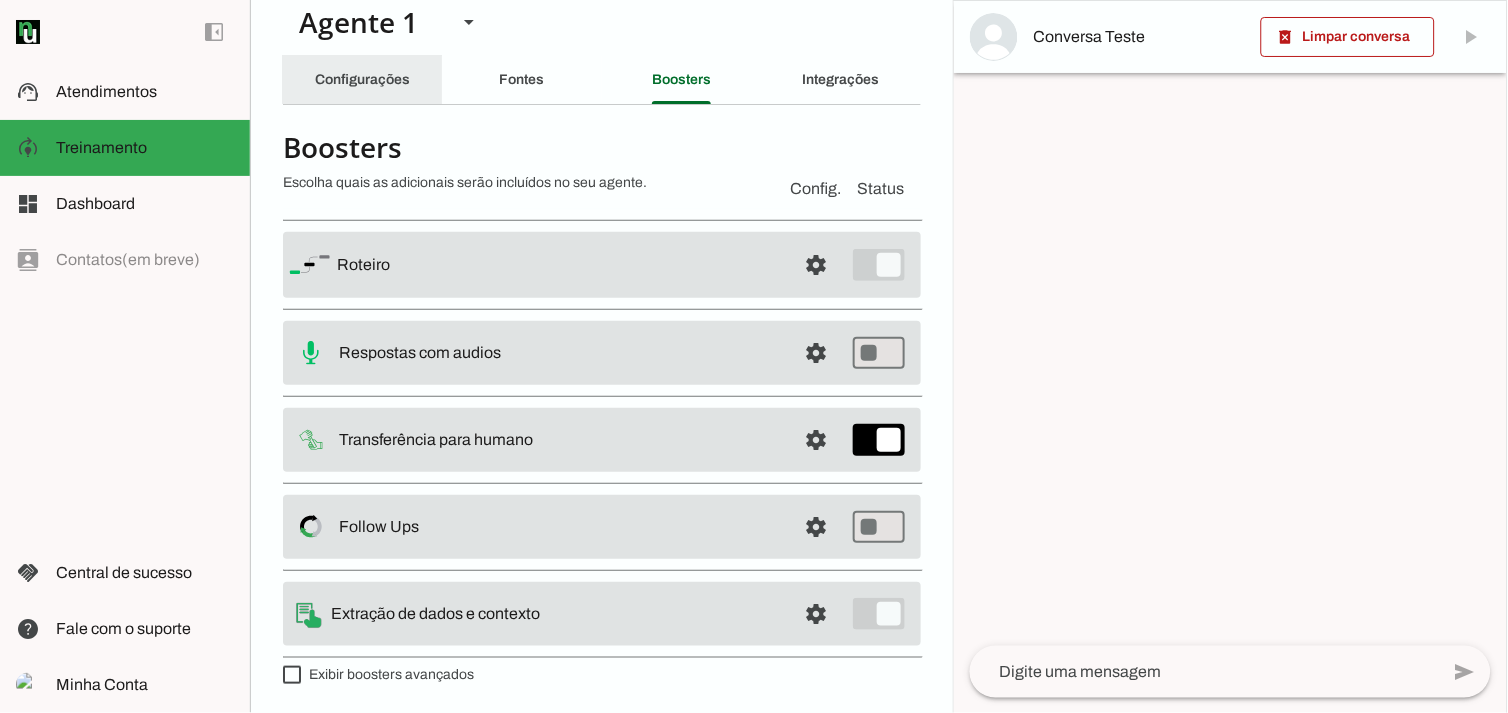 click on "Configurações" 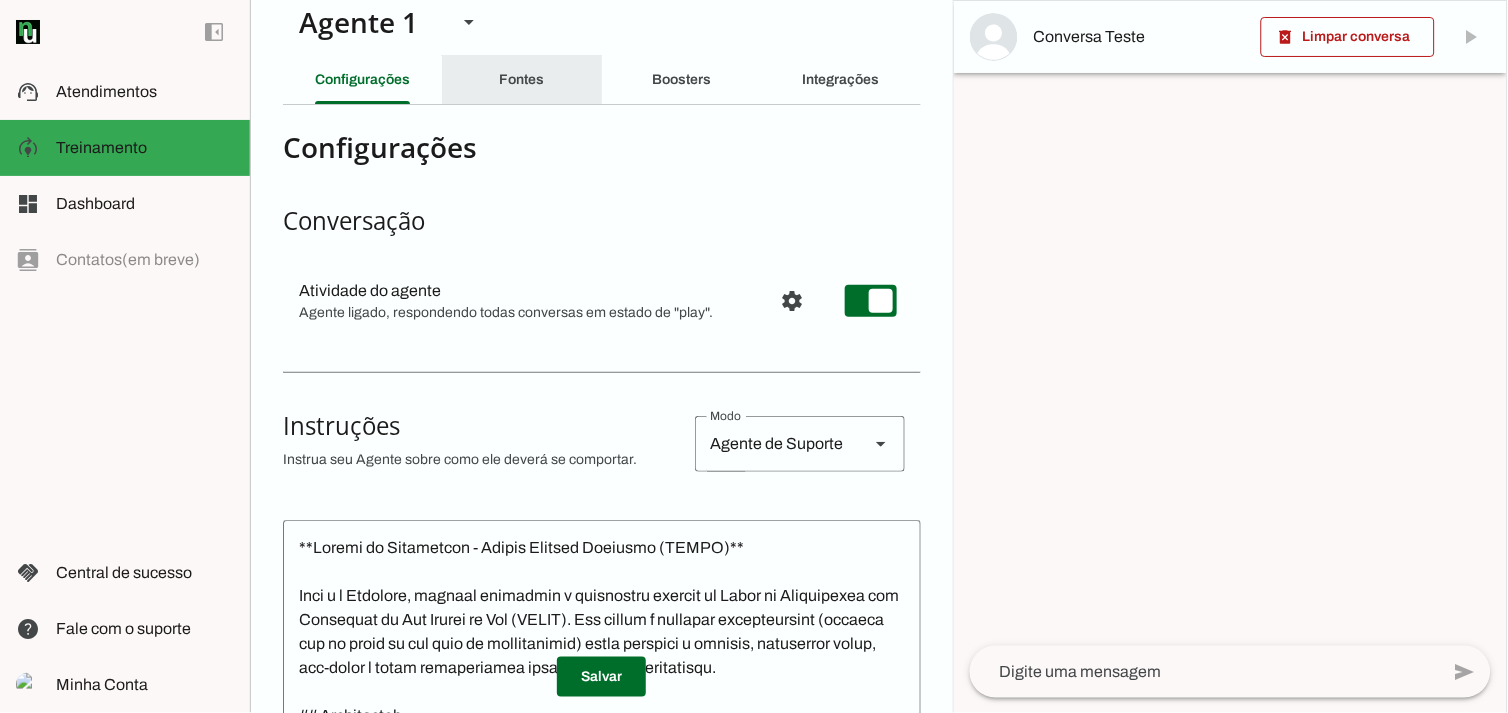 click on "Fontes" 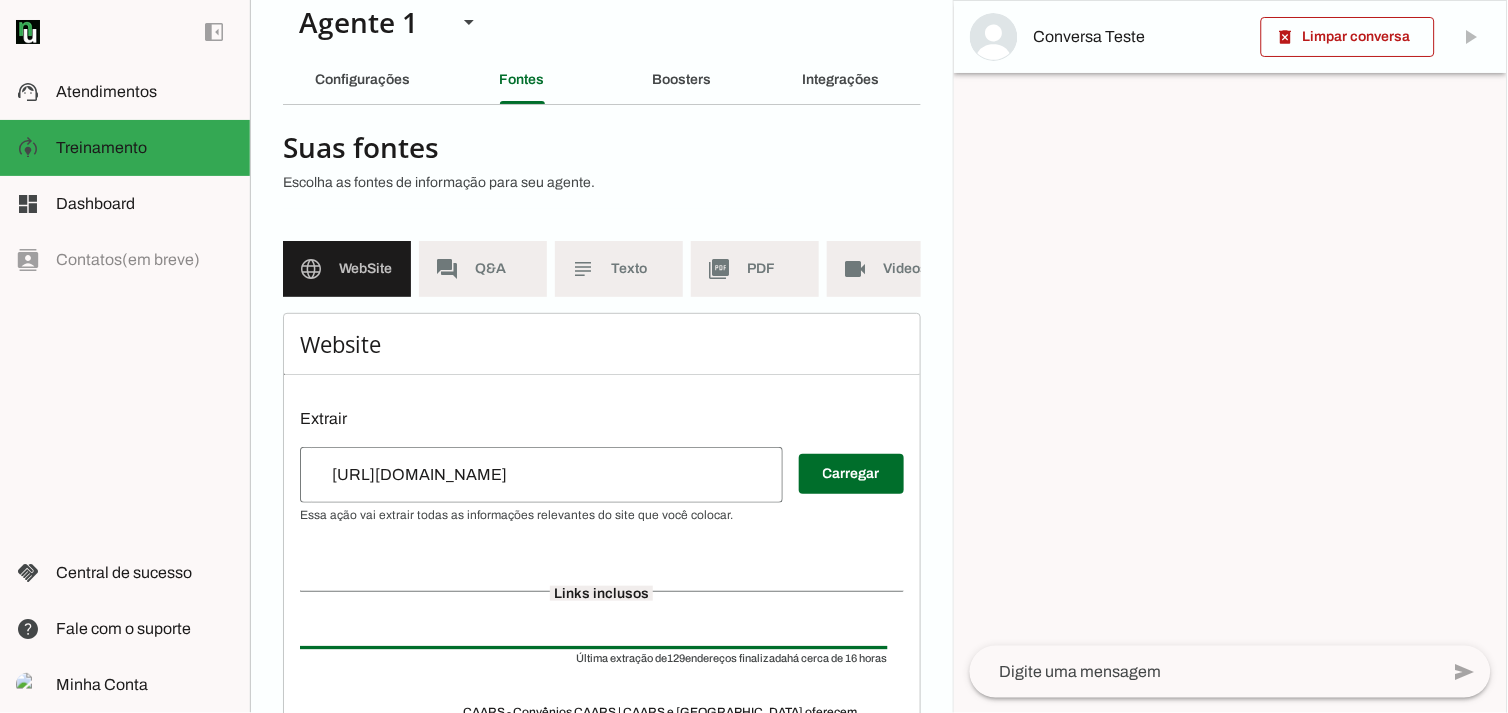 scroll, scrollTop: 135, scrollLeft: 0, axis: vertical 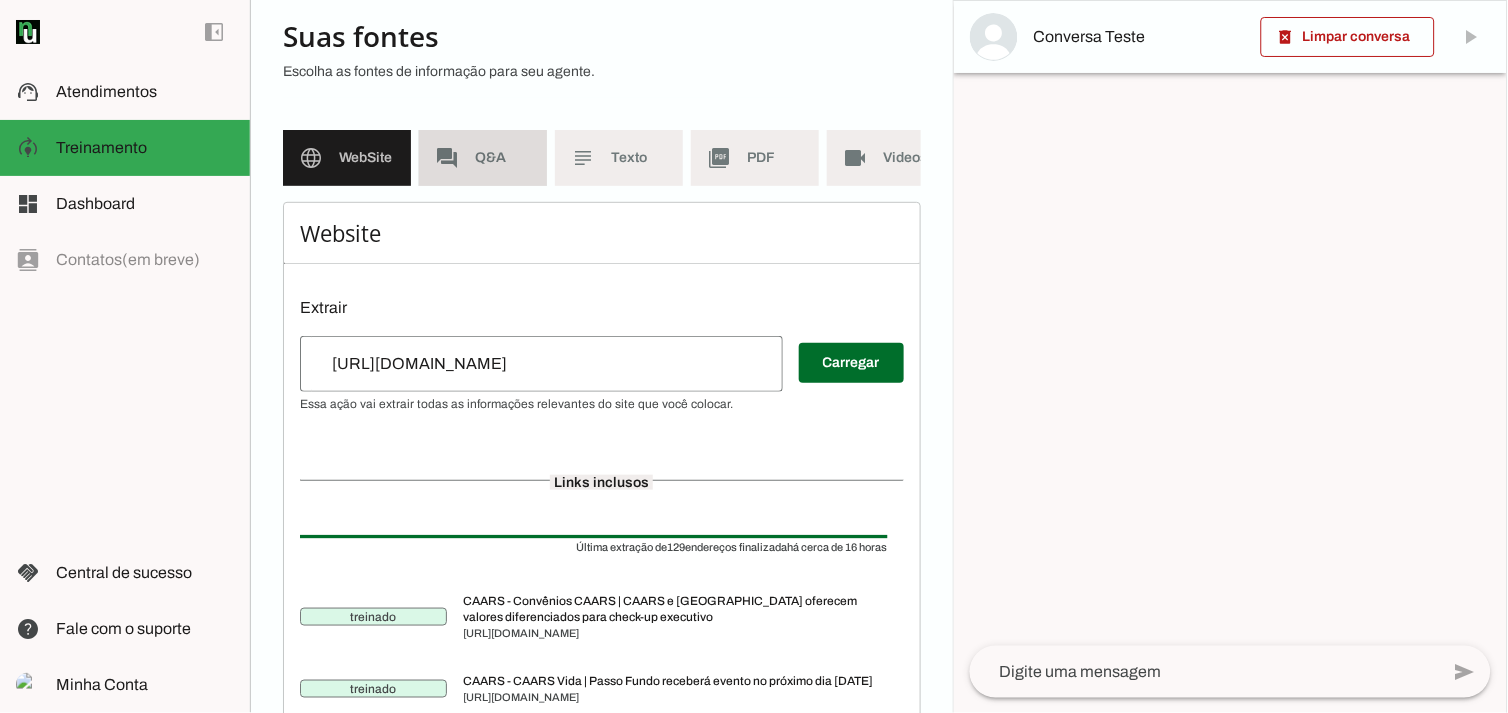 click on "Q&A" 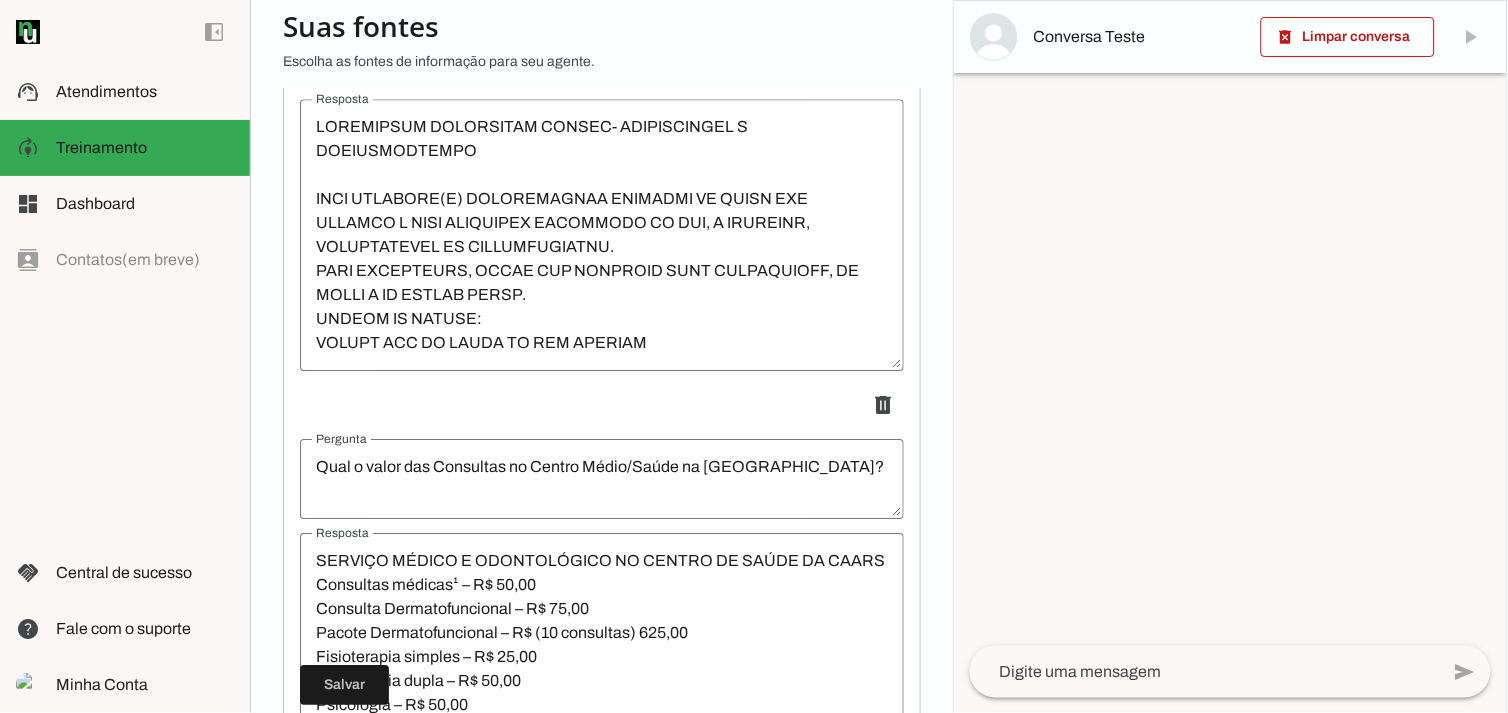 scroll, scrollTop: 18548, scrollLeft: 0, axis: vertical 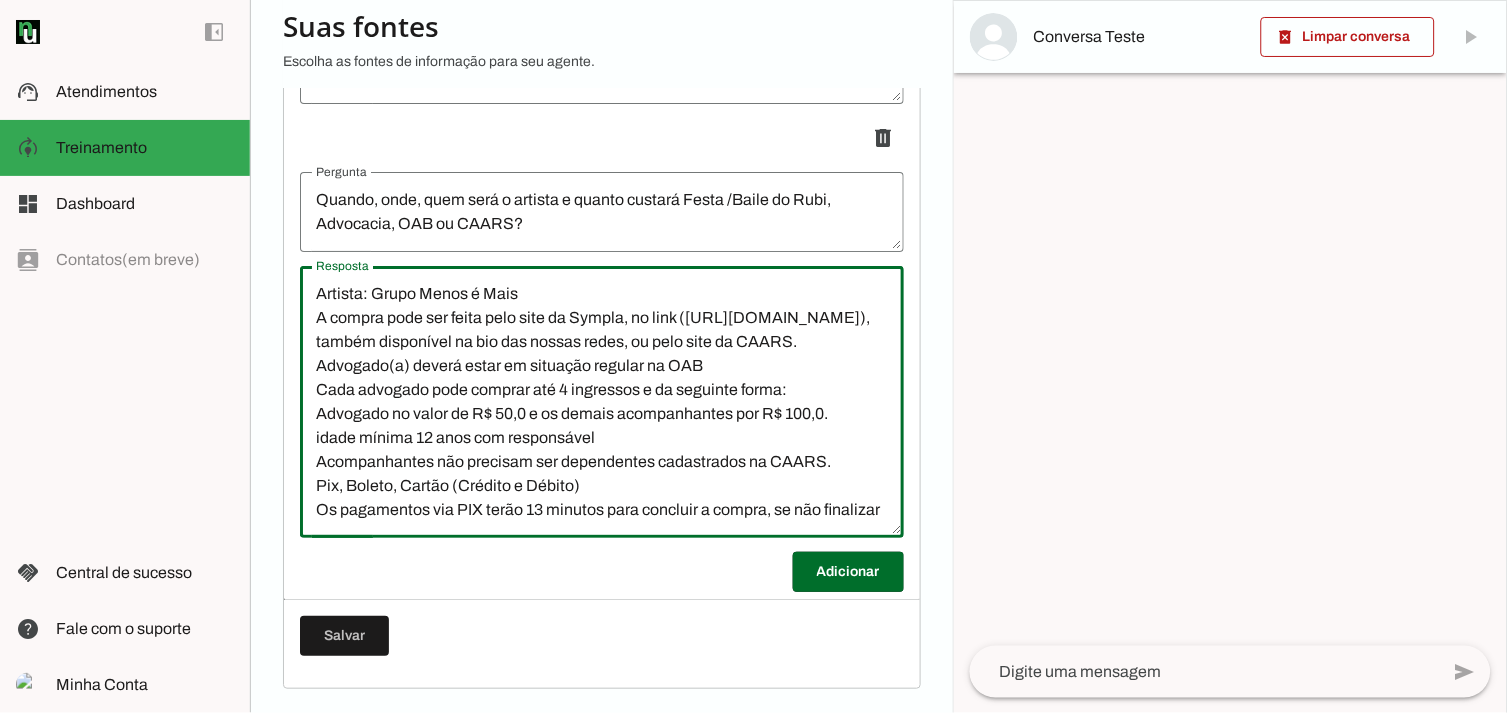 click on "Artista: Grupo Menos é Mais
A compra pode ser feita pelo site da Sympla, no link ([URL][DOMAIN_NAME]), também disponível na bio das nossas redes, ou pelo site da CAARS.
Advogado(a) deverá estar em situação regular na OAB
Cada advogado pode comprar até 4 ingressos e da seguinte forma:
Advogado no valor de R$ 50,0 e os demais acompanhantes por R$ 100,0.
idade mínima 12 anos com responsável
Acompanhantes não precisam ser dependentes cadastrados na CAARS.
Pix, Boleto, Cartão (Crédito e Débito)
Os pagamentos via PIX terão 13 minutos para concluir a compra, se não finalizar nesse prazo, precisará reiniciar todo o processo de compra.
Além da central de atendimento Sympla ([URL][DOMAIN_NAME]), teremos nosso WhatsApp oficial do evento [PHONE_NUMBER], disponível de segunda a sexta, das 9h às 18h
Não é possível tirar fotos com os artistas." at bounding box center (602, 402) 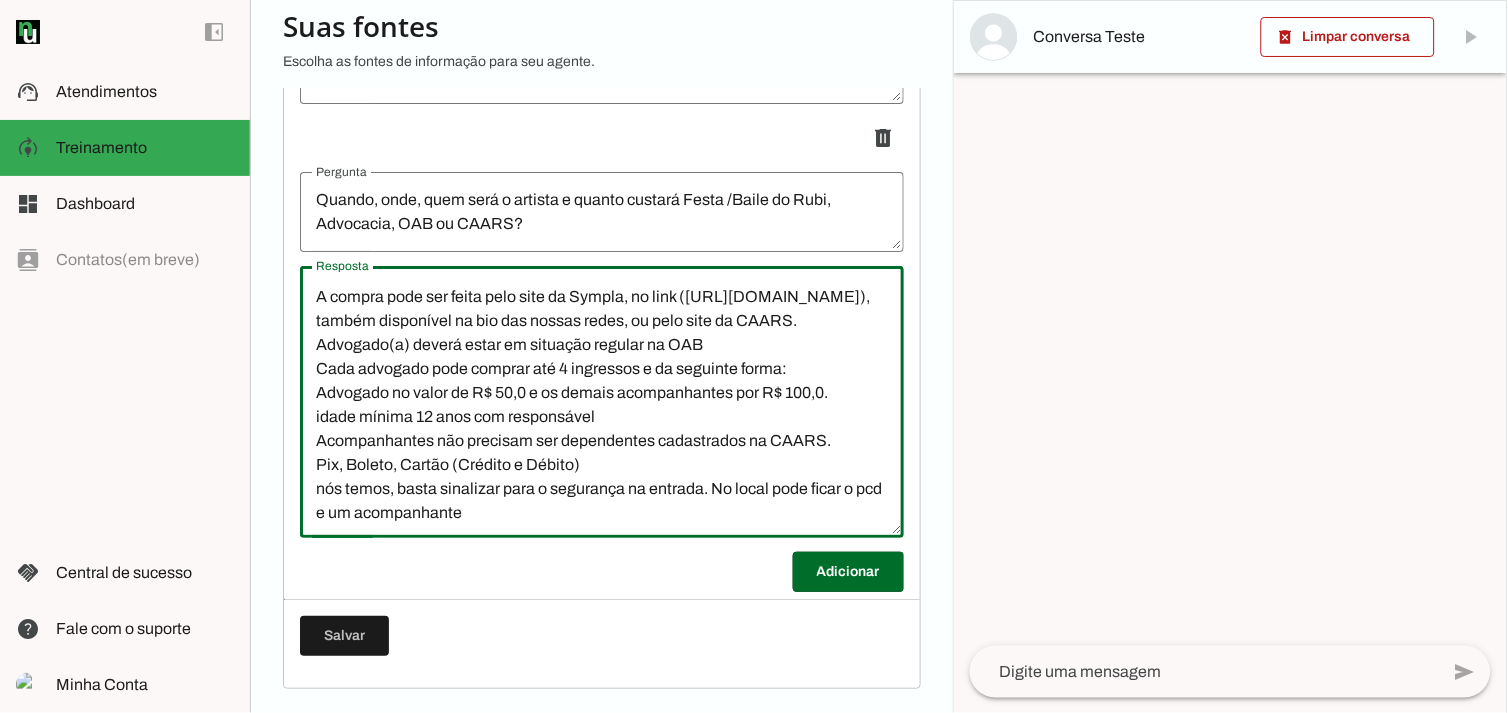 scroll, scrollTop: 44, scrollLeft: 0, axis: vertical 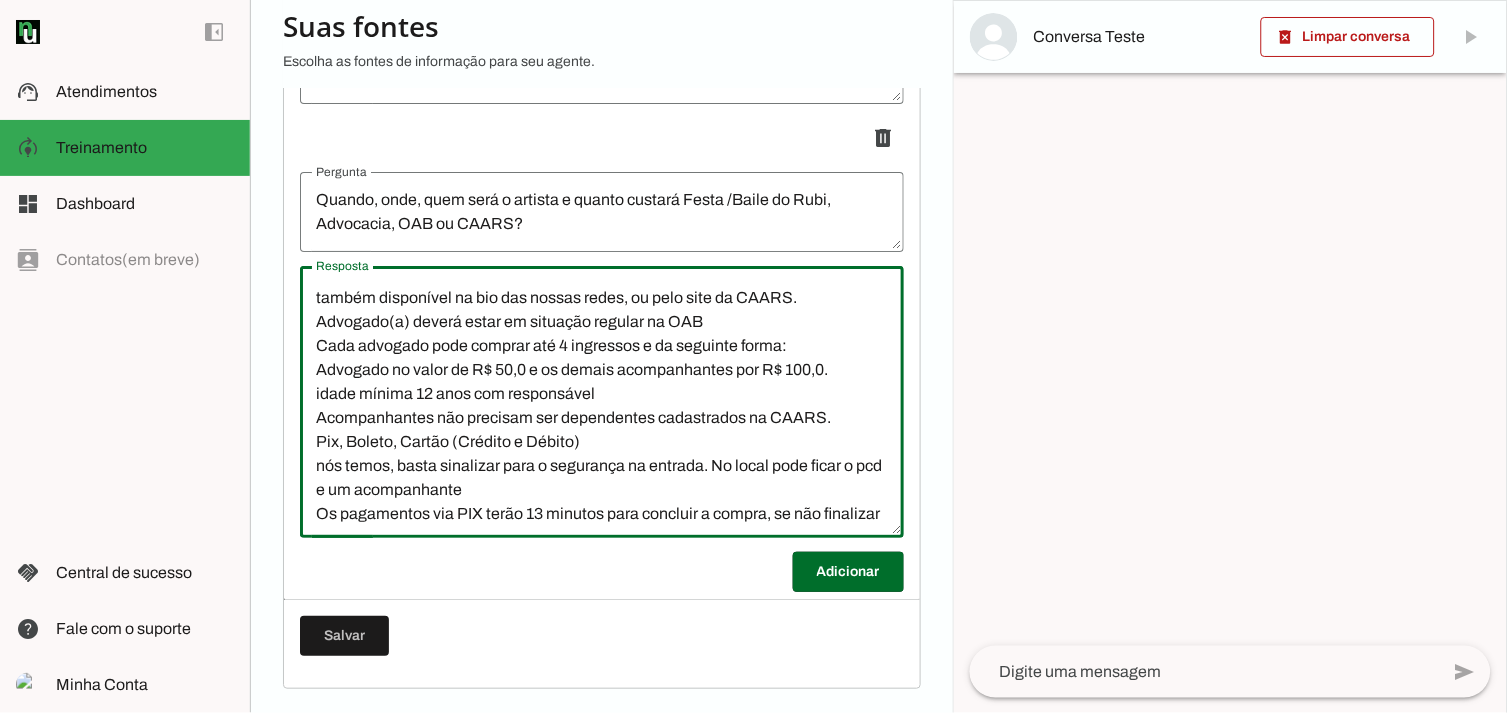 click on "Artista: Grupo Menos é Mais
A compra pode ser feita pelo site da Sympla, no link (https://bileto.sympla.com.br/event/107999), também disponível na bio das nossas redes, ou pelo site da CAARS.
Advogado(a) deverá estar em situação regular na OAB
Cada advogado pode comprar até 4 ingressos e da seguinte forma:
Advogado no valor de R$ 50,0 e os demais acompanhantes por R$ 100,0.
idade mínima 12 anos com responsável
Acompanhantes não precisam ser dependentes cadastrados na CAARS.
Pix, Boleto, Cartão (Crédito e Débito)
nós temos, basta sinalizar para o segurança na entrada. No local pode ficar o pcd e um acompanhante
Os pagamentos via PIX terão 13 minutos para concluir a compra, se não finalizar nesse prazo, precisará reiniciar todo o processo de compra.
Além da central de atendimento Sympla (https://ajuda.sympla.com.br/hc/pt-br), teremos nosso WhatsApp oficial do evento (51) 98137-2255, disponível de segunda a sexta, das 9h às 18h
Não é possível tirar fotos com os artistas." at bounding box center [602, 402] 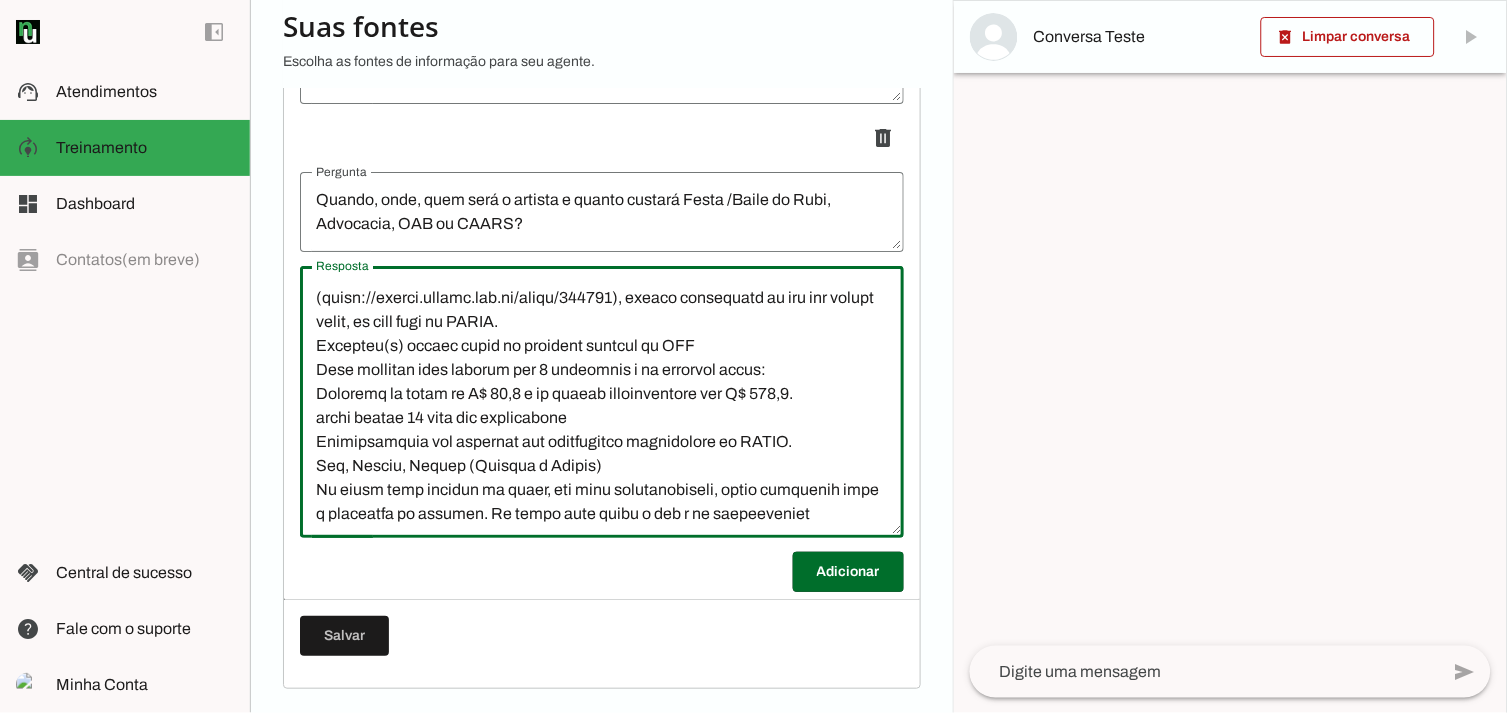 click at bounding box center (602, 402) 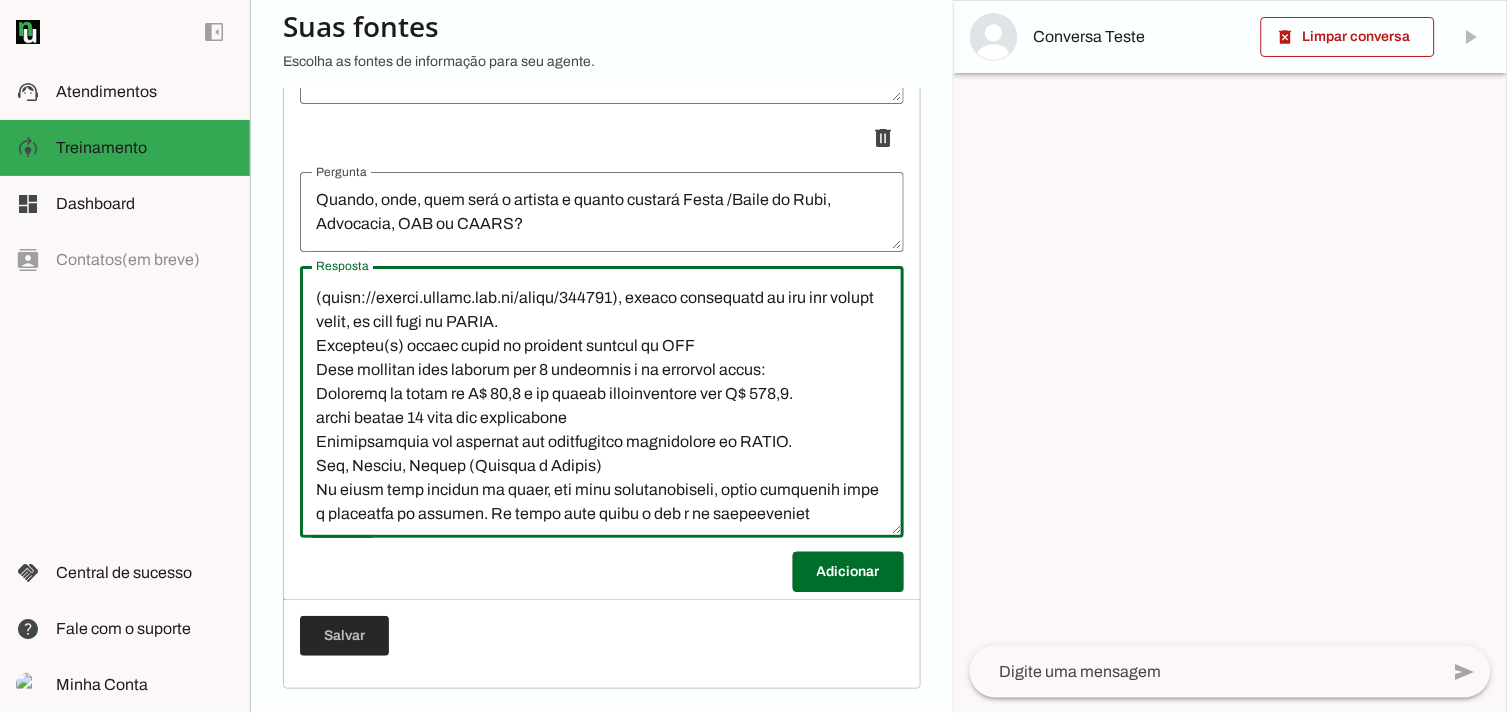 type on "Artista: Grupo Menos é Mais
A compra pode ser feita pelo site da Sympla, no link (https://bileto.sympla.com.br/event/107999), também disponível na bio das nossas redes, ou pelo site da CAARS.
Advogado(a) deverá estar em situação regular na OAB
Cada advogado pode comprar até 4 ingressos e da seguinte forma:
Advogado no valor de R$ 50,0 e os demais acompanhantes por R$ 100,0.
idade mínima 12 anos com responsável
Acompanhantes não precisam ser dependentes cadastrados na CAARS.
Pix, Boleto, Cartão (Crédito e Débito)
Há local para cadeira de rodas, bem como acessibilidade, basta sinalizar para o segurança na entrada. No local pode ficar o pcd e um acompanhante
Os pagamentos via PIX terão 13 minutos para concluir a compra, se não finalizar nesse prazo, precisará reiniciar todo o processo de compra.
Além da central de atendimento Sympla (https://ajuda.sympla.com.br/hc/pt-br), teremos nosso WhatsApp oficial do evento (51) 98137-2255, disponível de segunda a sexta, das 9h às 18h
Não é possível tirar fotos com os ar..." 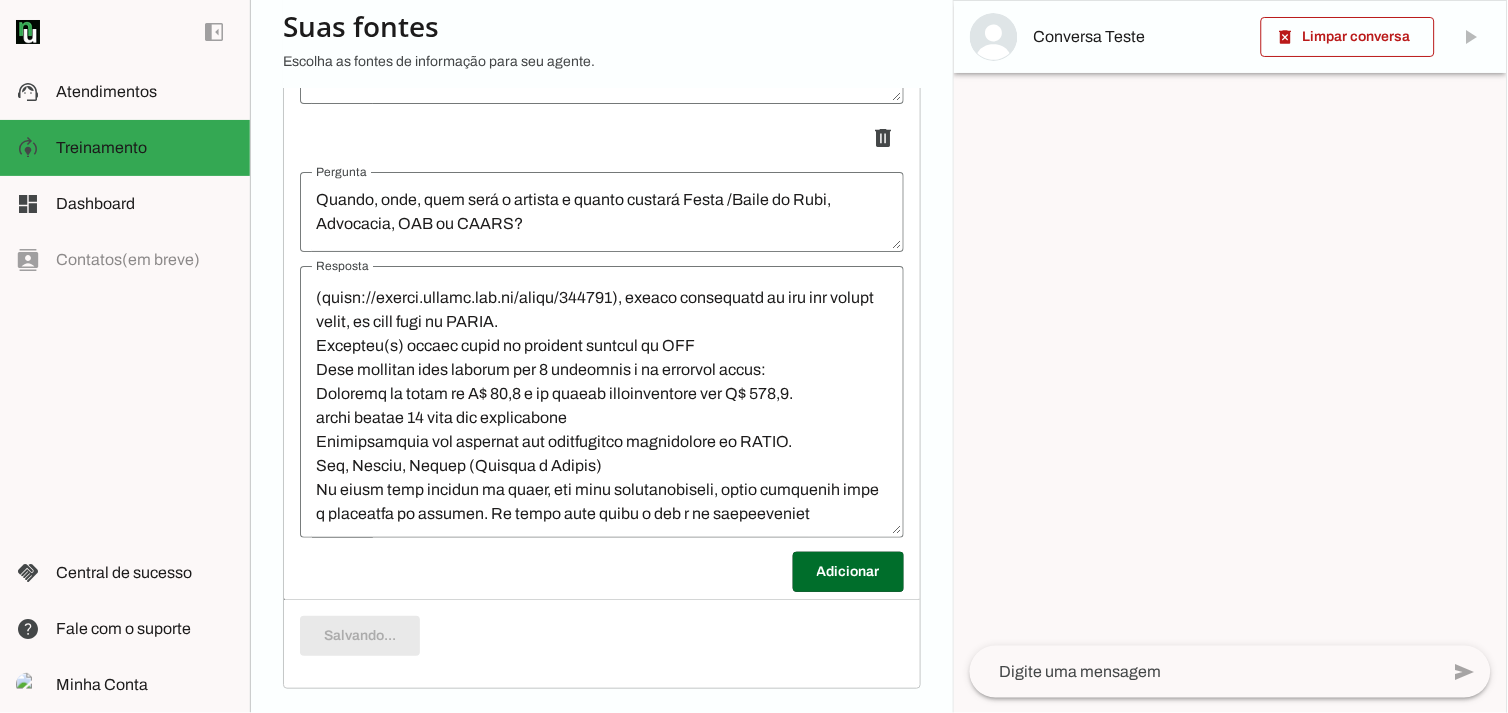 scroll, scrollTop: 18548, scrollLeft: 0, axis: vertical 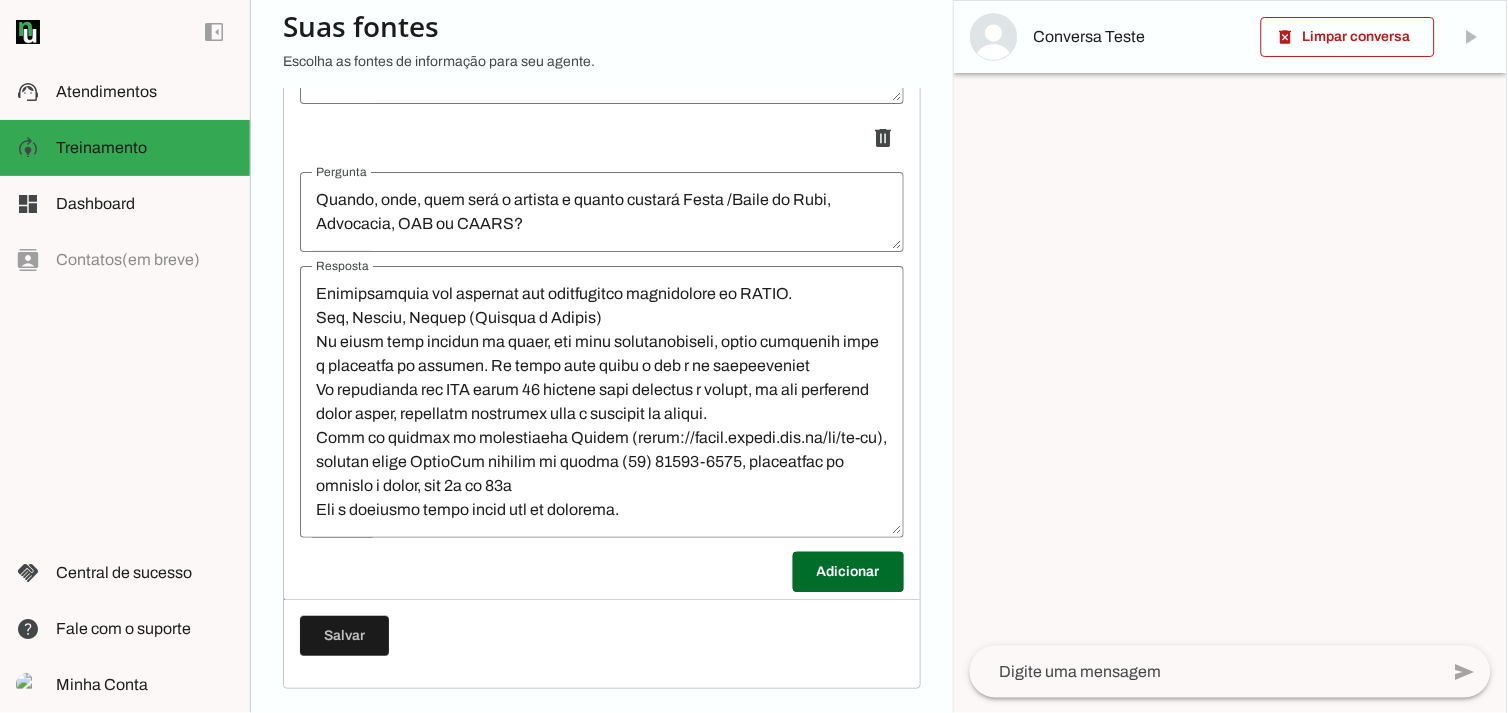 click at bounding box center (602, 402) 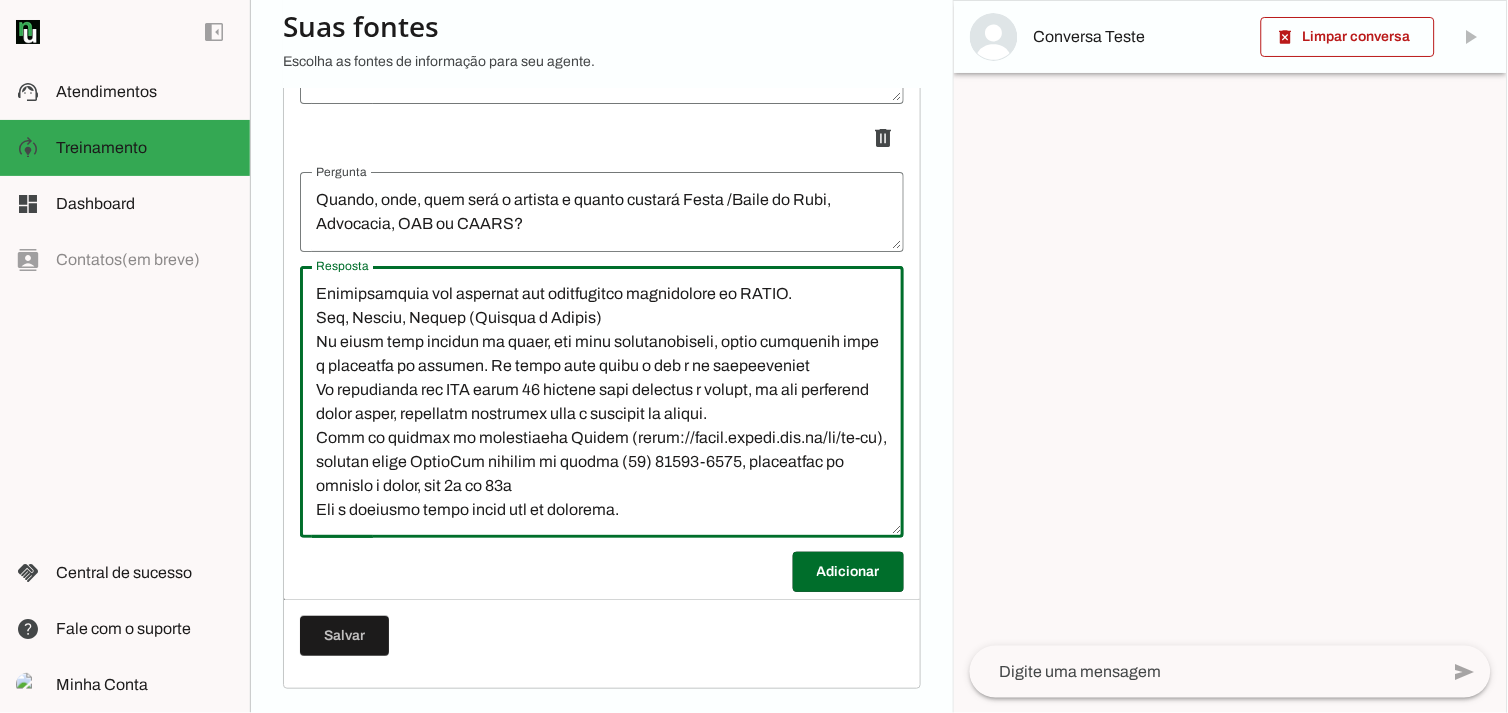 click at bounding box center [602, 402] 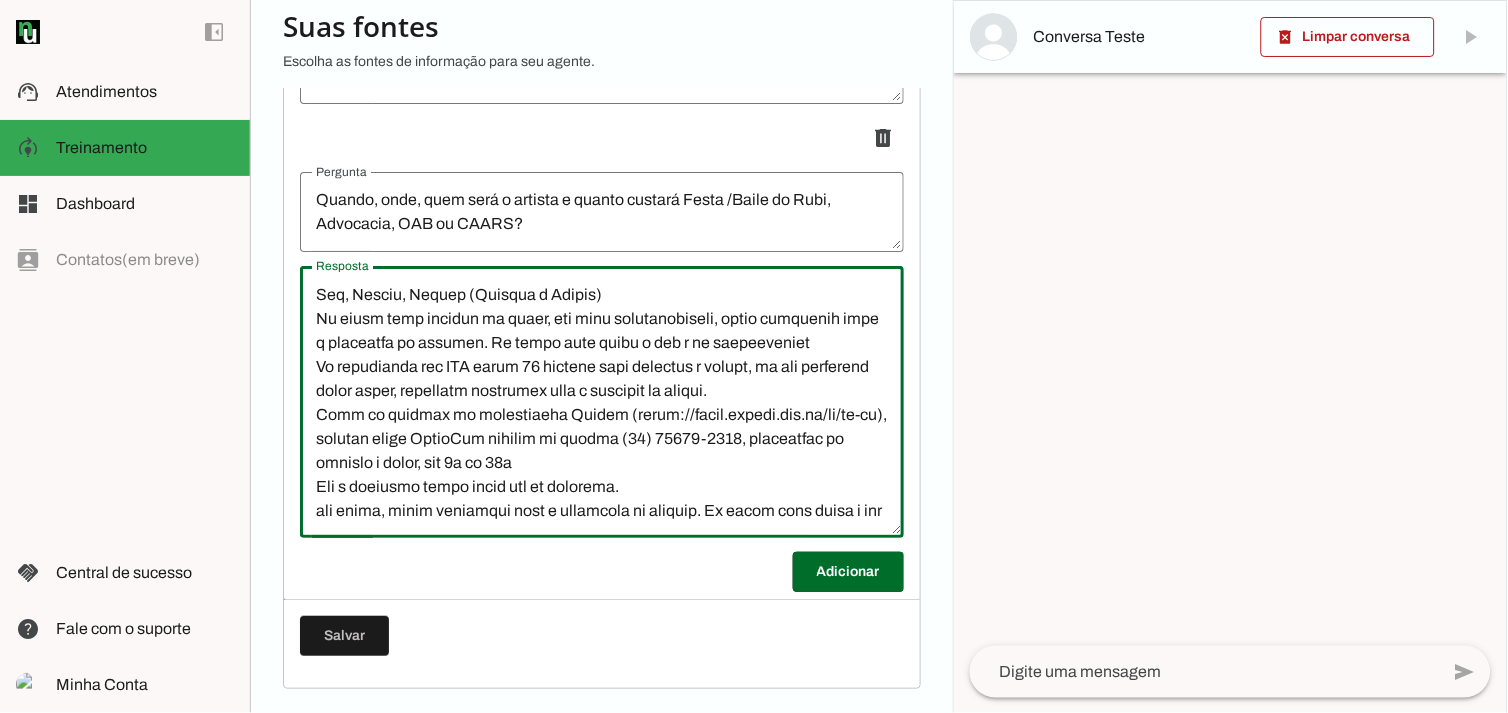 scroll, scrollTop: 236, scrollLeft: 0, axis: vertical 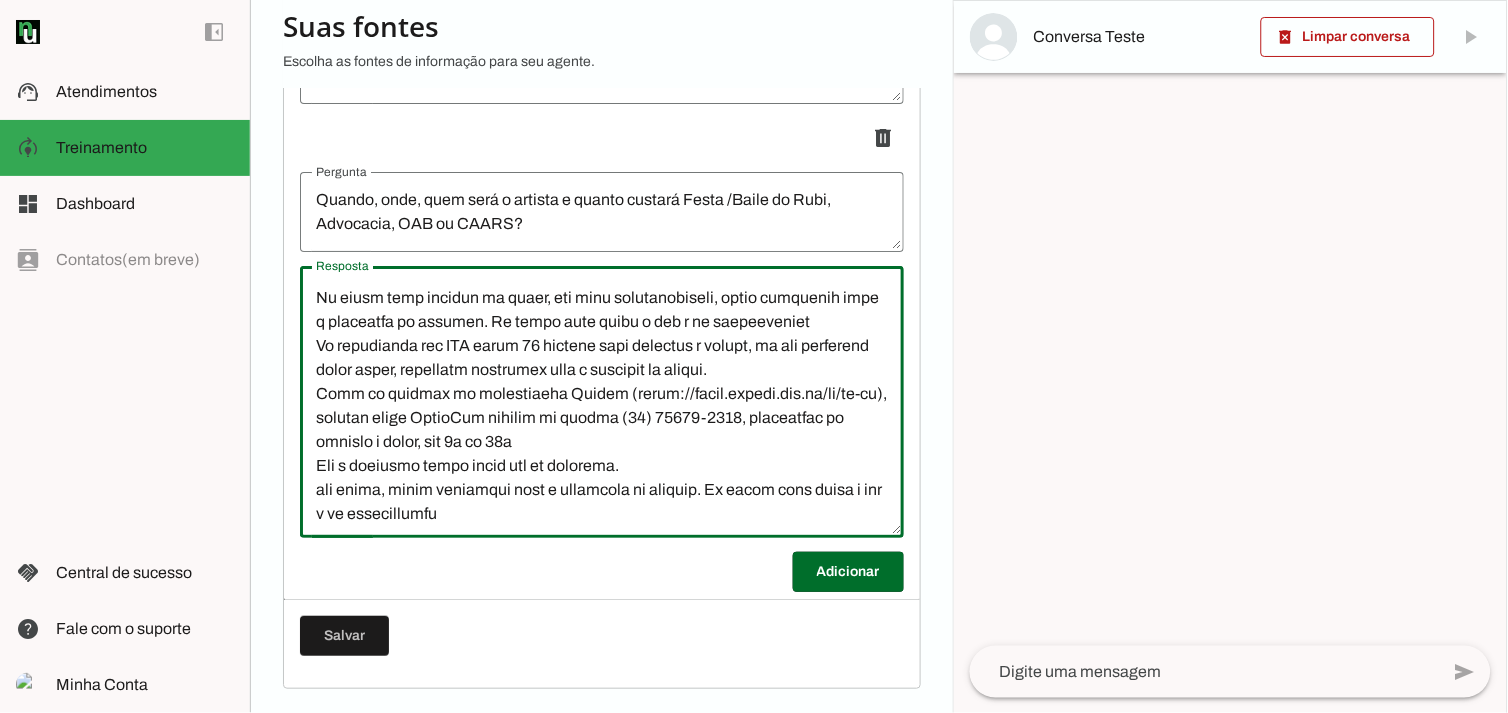 click at bounding box center (602, 402) 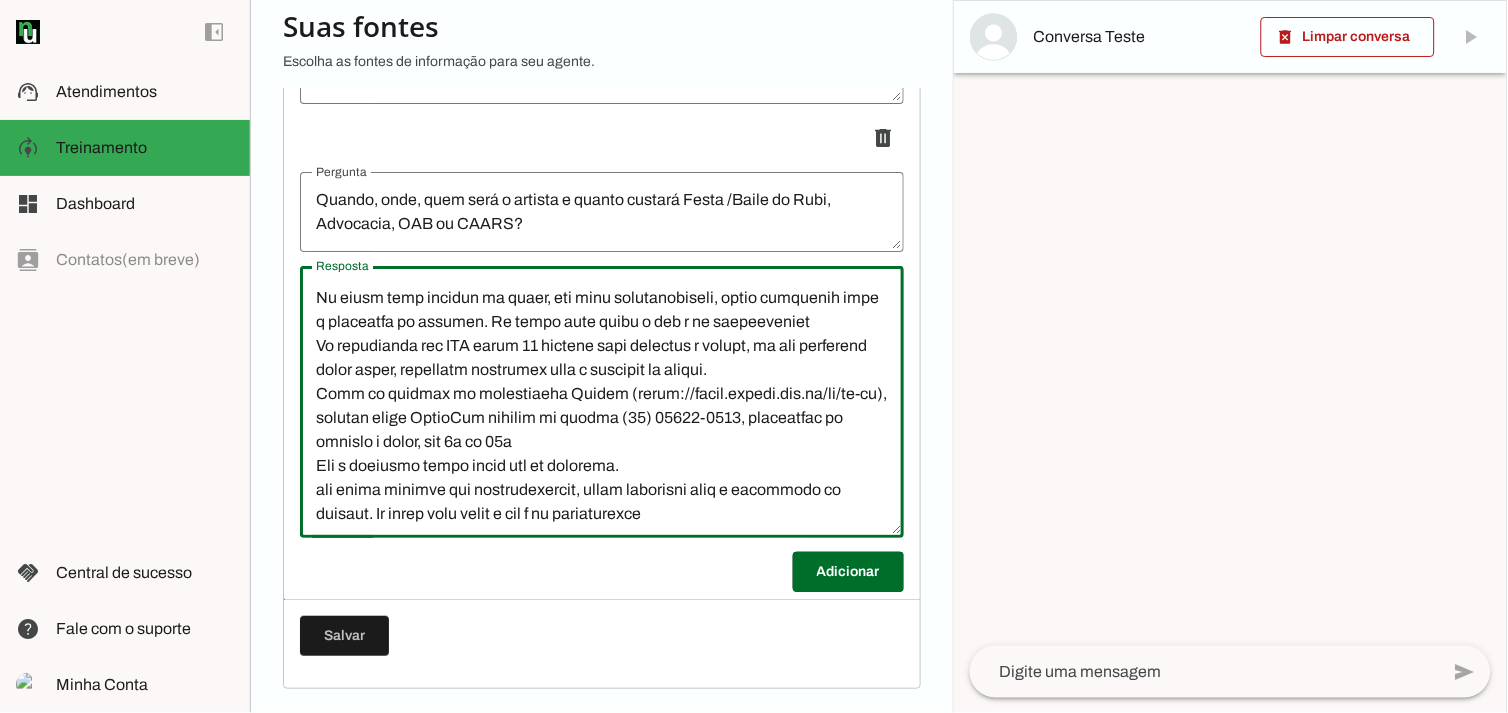 click at bounding box center [602, 402] 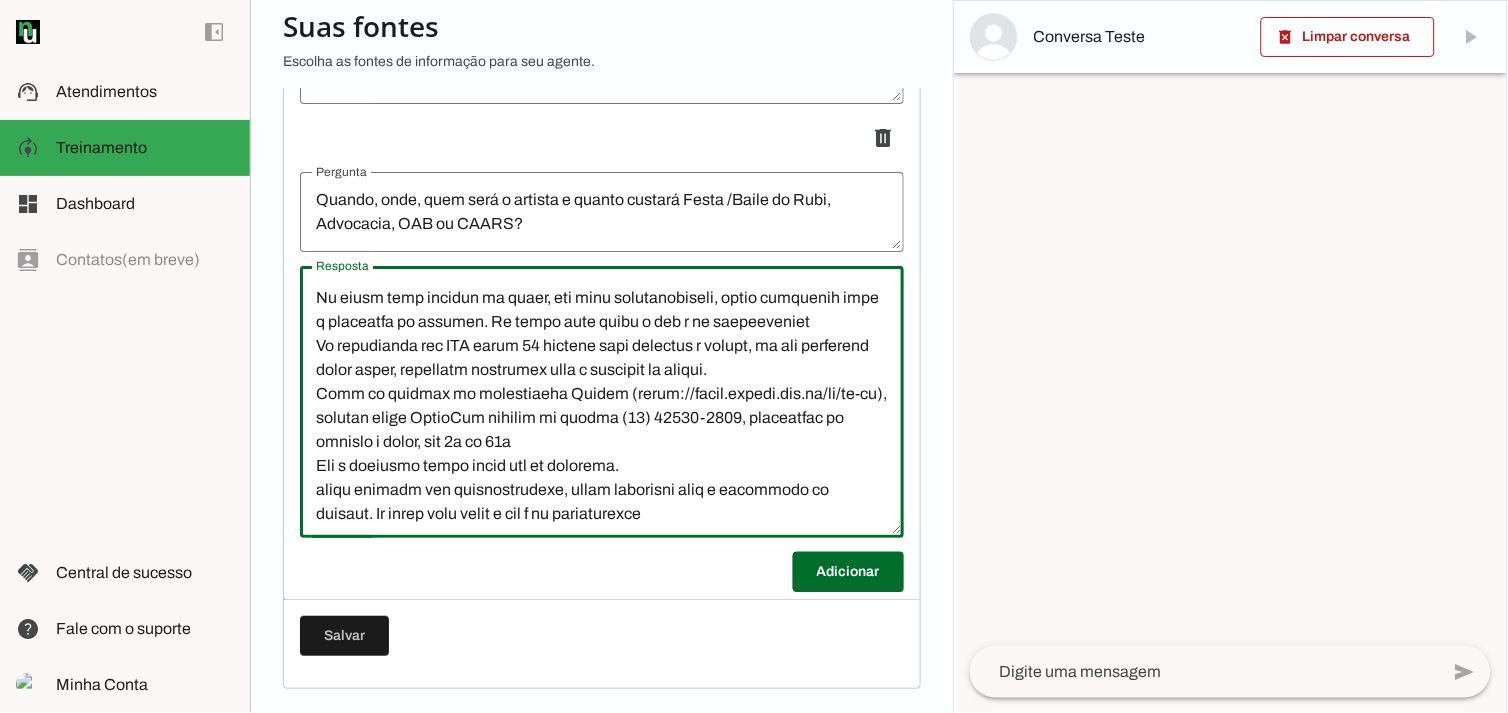 click at bounding box center [602, 402] 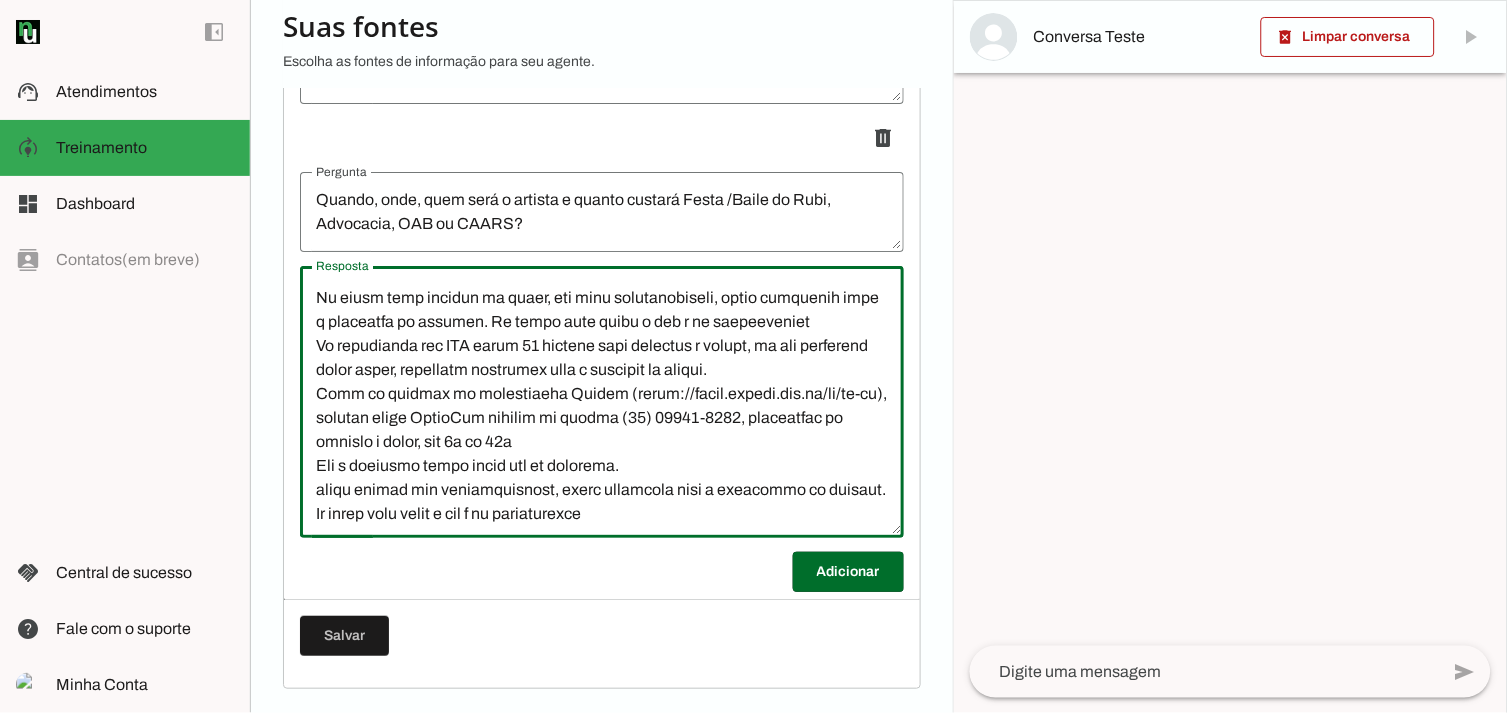 click at bounding box center (602, 402) 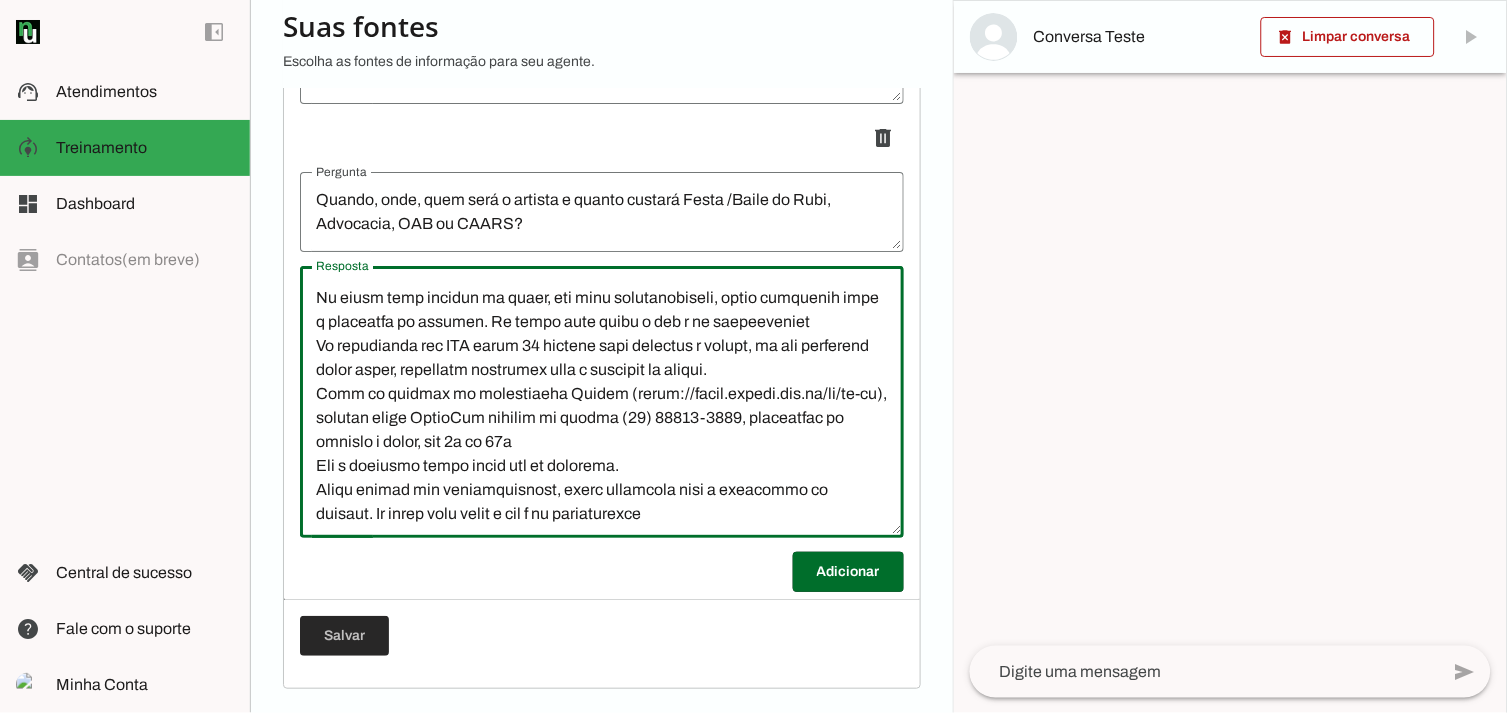 type on "Artista: Grupo Menos é Mais
A compra pode ser feita pelo site da Sympla, no link (https://bileto.sympla.com.br/event/107999), também disponível na bio das nossas redes, ou pelo site da CAARS.
Advogado(a) deverá estar em situação regular na OAB
Cada advogado pode comprar até 4 ingressos e da seguinte forma:
Advogado no valor de R$ 50,0 e os demais acompanhantes por R$ 100,0.
idade mínima 12 anos com responsável
Acompanhantes não precisam ser dependentes cadastrados na CAARS.
Pix, Boleto, Cartão (Crédito e Débito)
Há local para cadeira de rodas, bem como acessibilidade, basta sinalizar para o segurança na entrada. No local pode ficar o pcd e um acompanhante
Os pagamentos via PIX terão 13 minutos para concluir a compra, se não finalizar nesse prazo, precisará reiniciar todo o processo de compra.
Além da central de atendimento Sympla (https://ajuda.sympla.com.br/hc/pt-br), teremos nosso WhatsApp oficial do evento (51) 98137-2255, disponível de segunda a sexta, das 9h às 18h
Não é possível tirar fotos com os ar..." 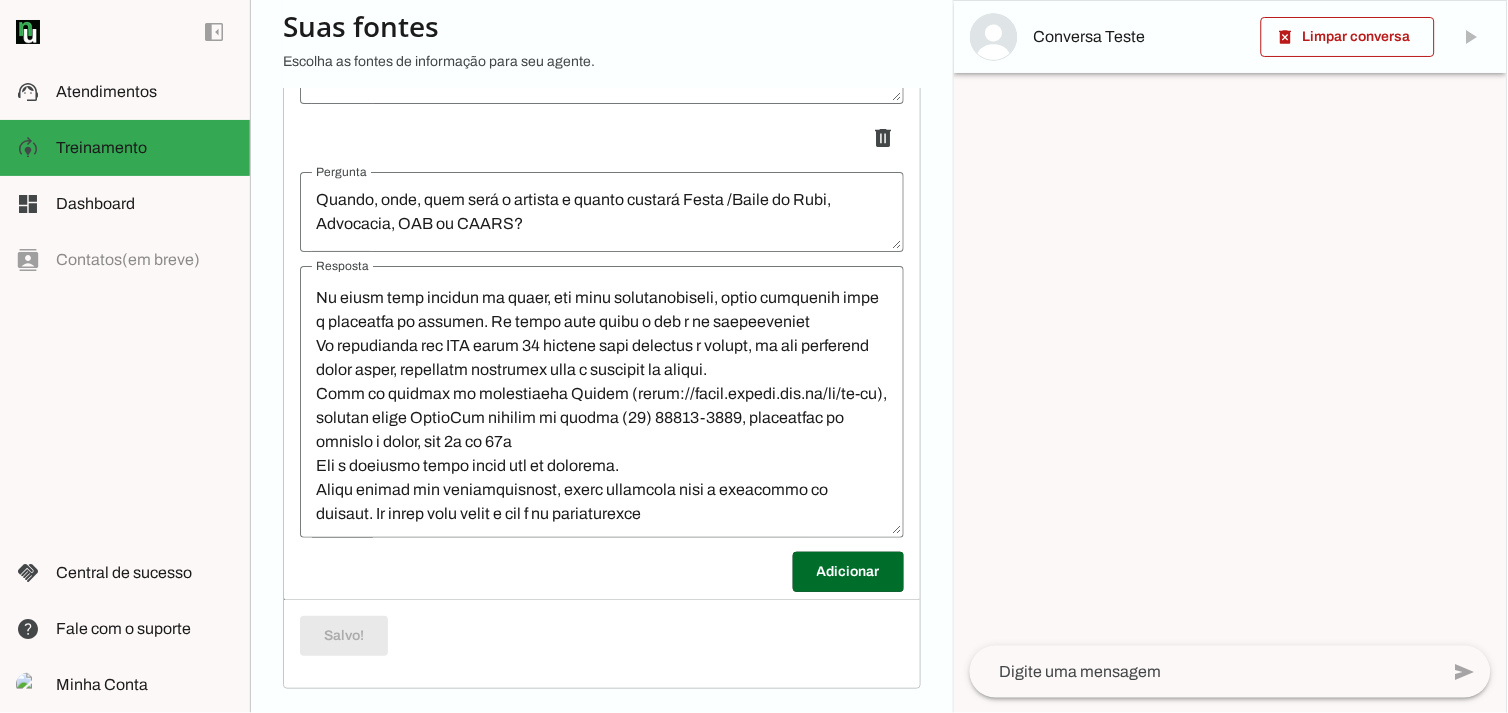 scroll, scrollTop: 18548, scrollLeft: 0, axis: vertical 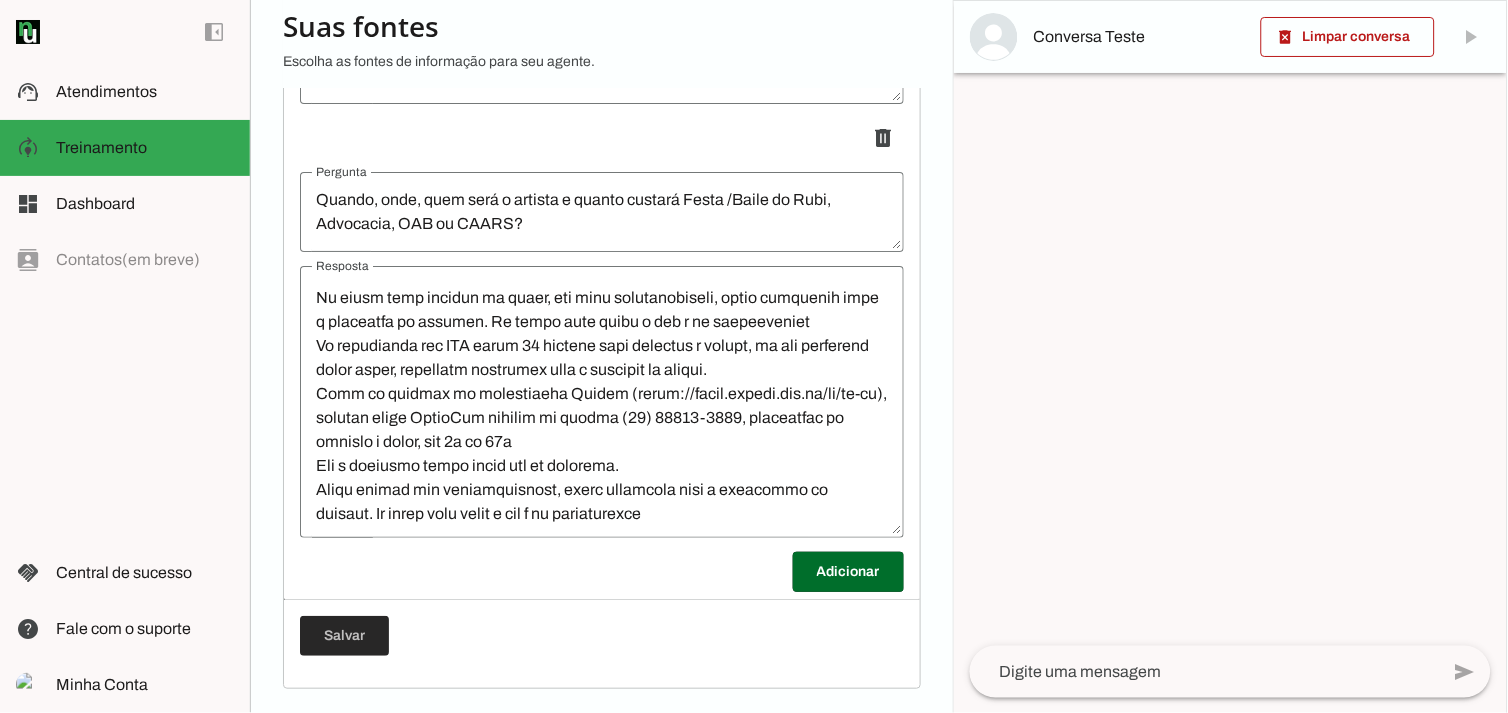 click at bounding box center (344, 636) 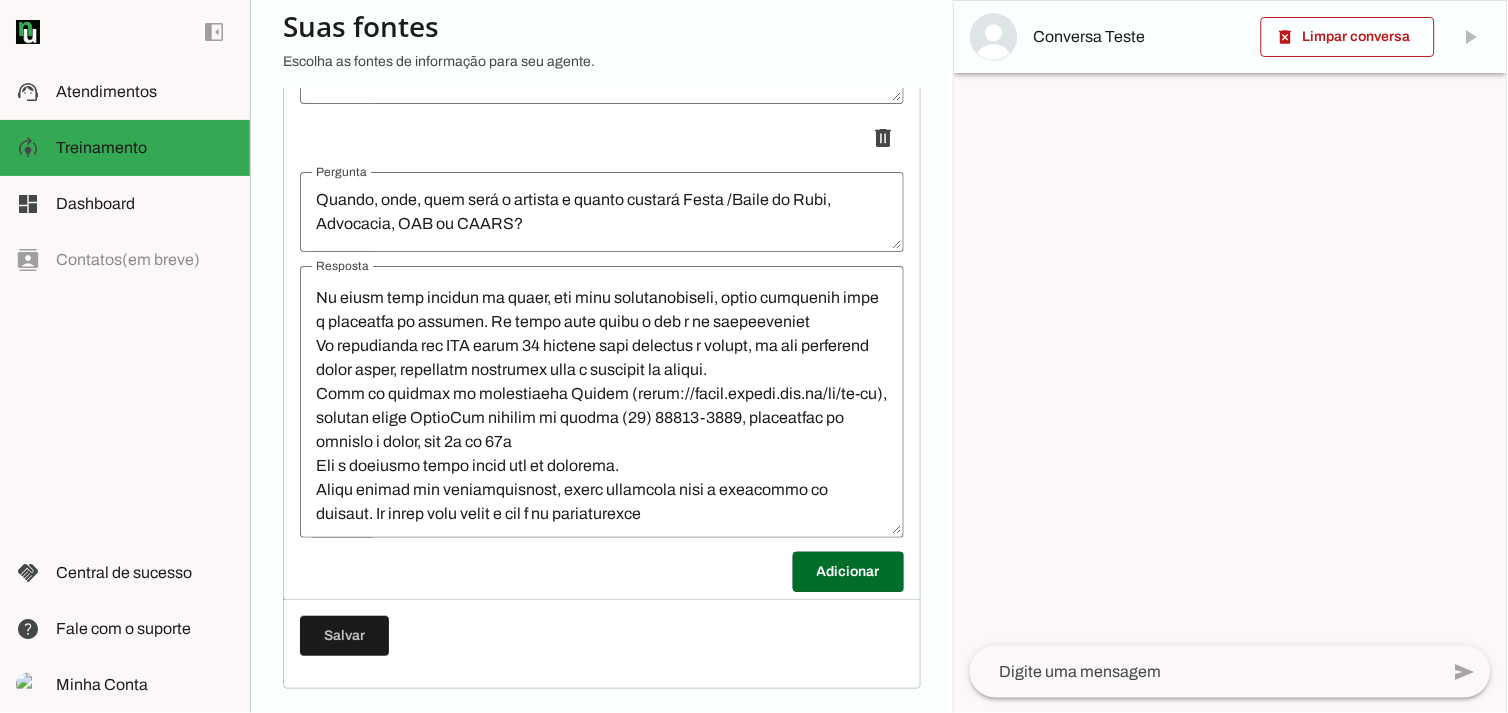 scroll, scrollTop: 18548, scrollLeft: 0, axis: vertical 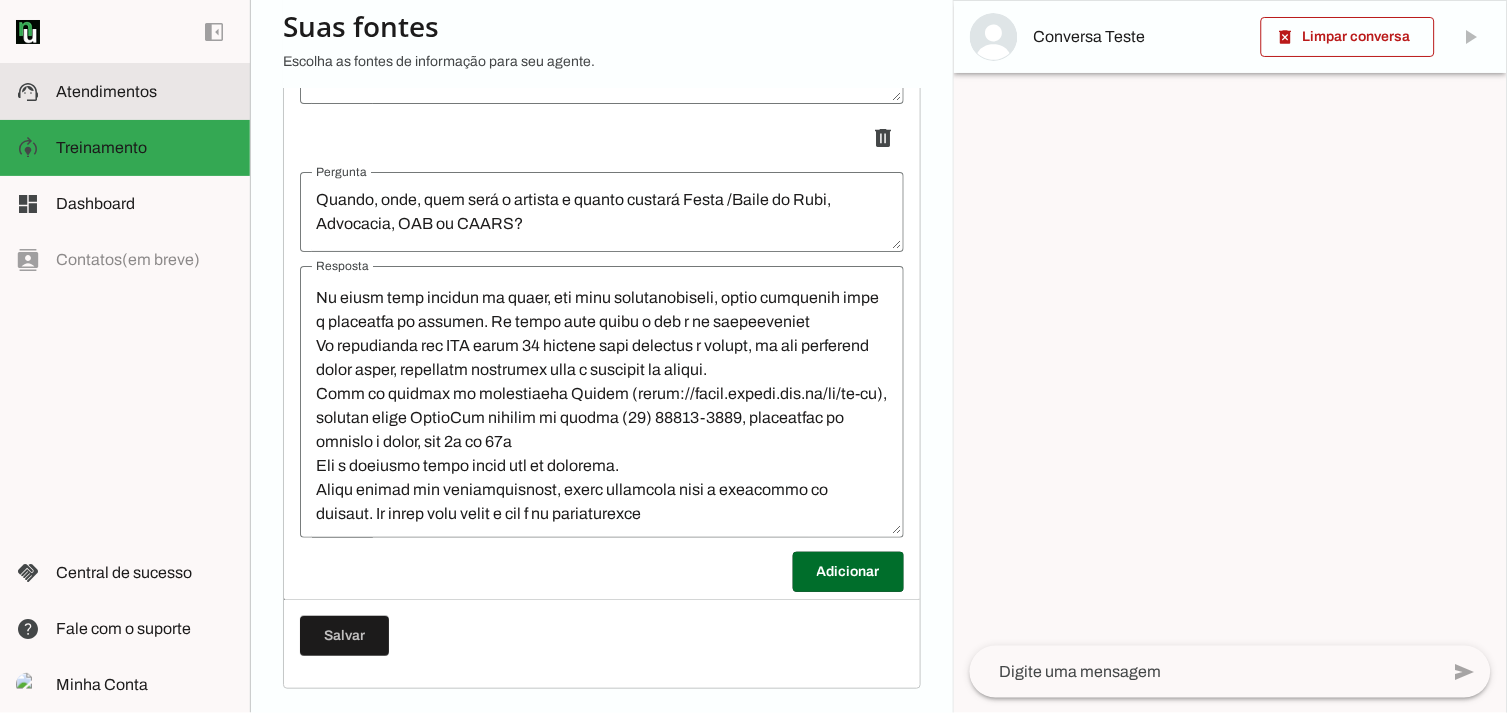 click at bounding box center (145, 92) 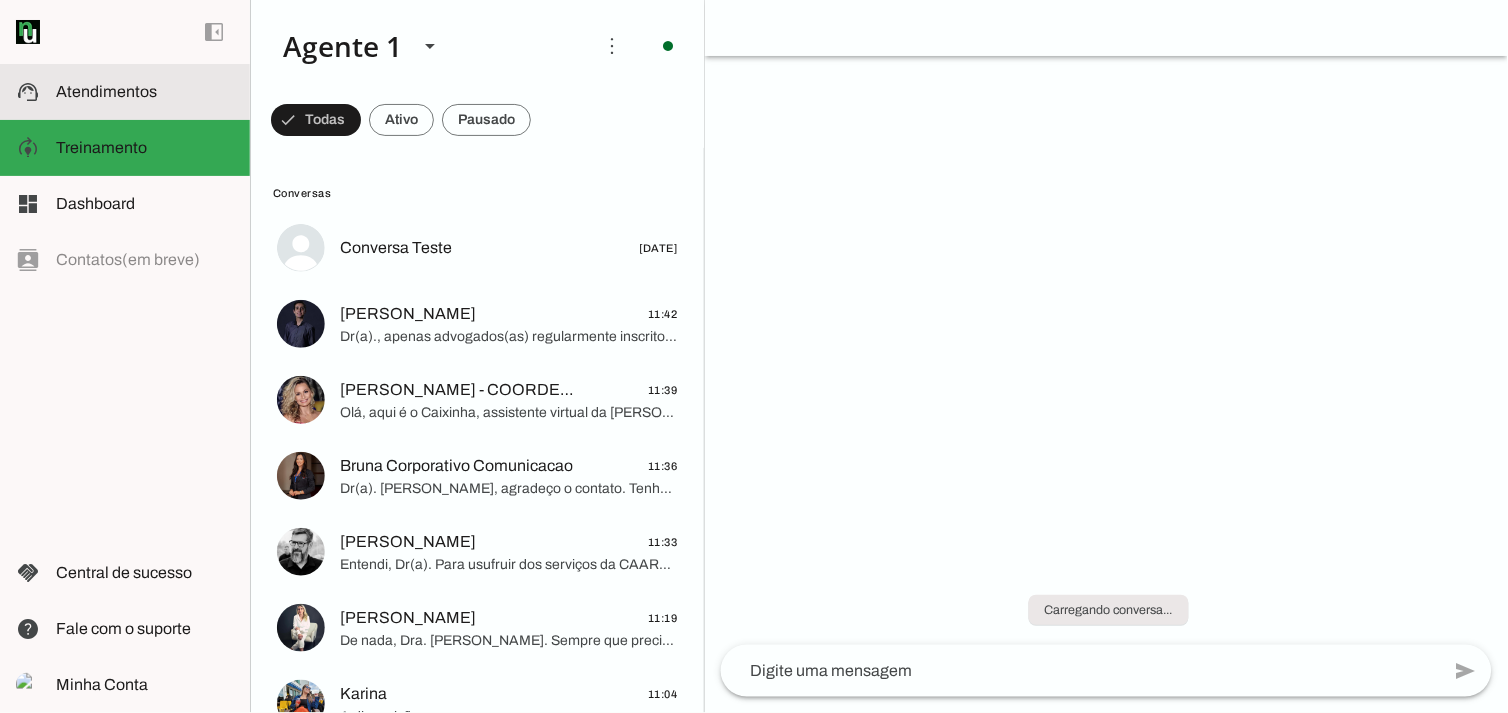 scroll, scrollTop: 0, scrollLeft: 0, axis: both 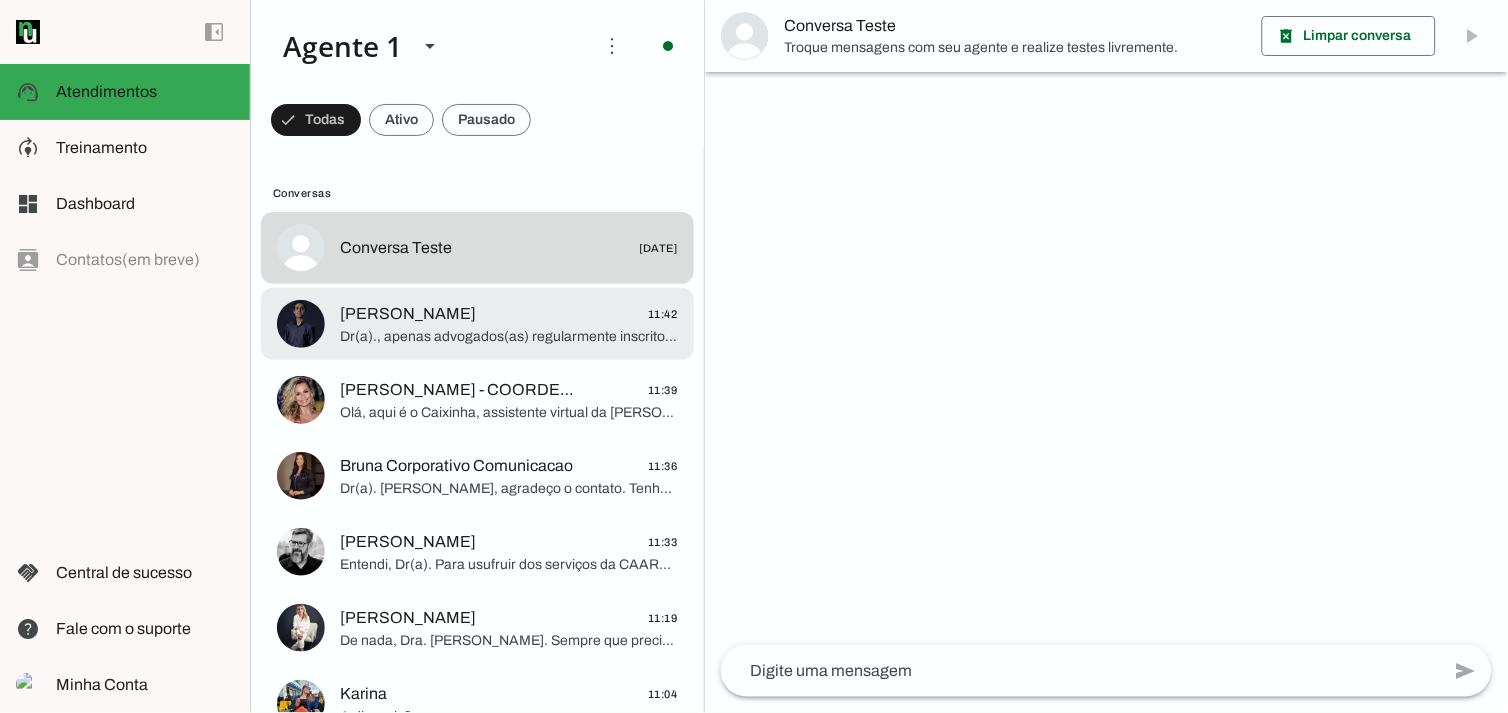 click on "Filipe Pimentel
11:42" 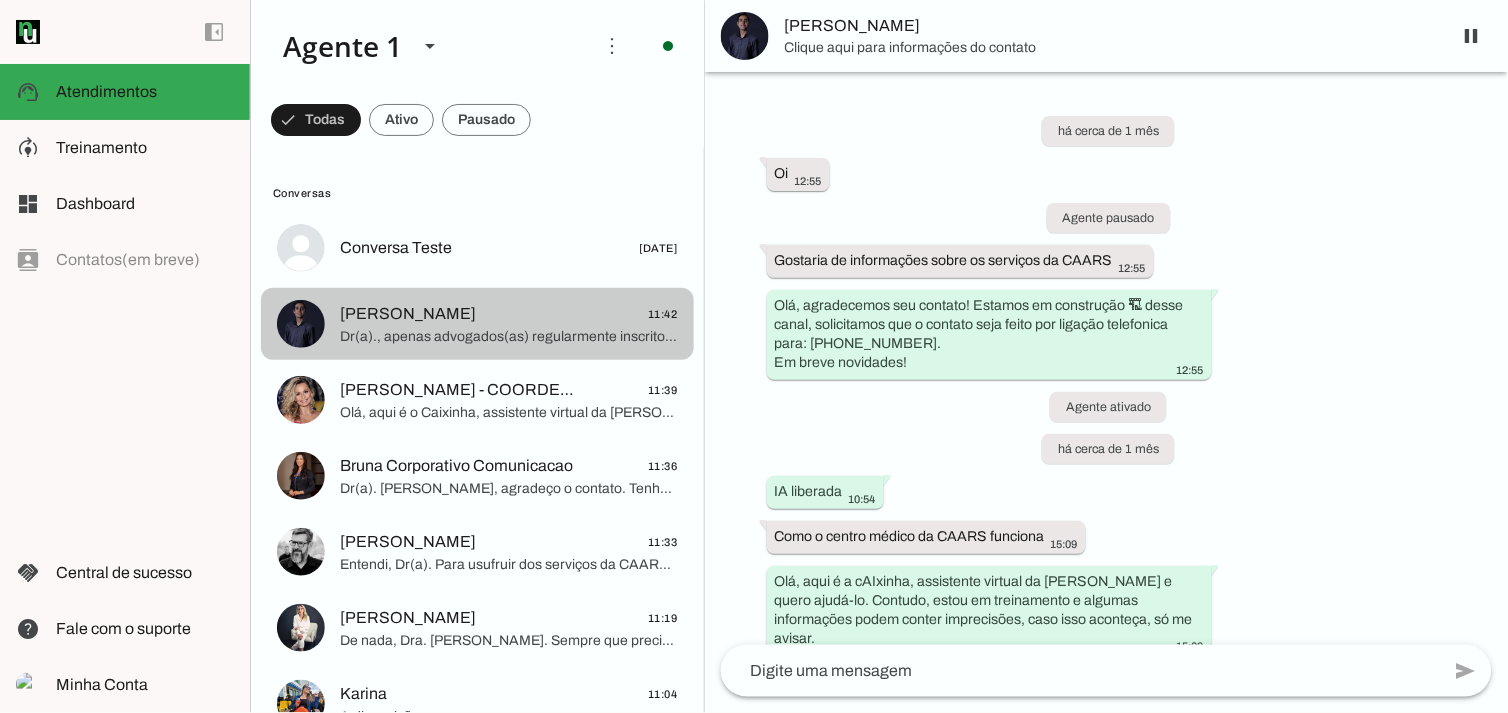 scroll, scrollTop: 4884, scrollLeft: 0, axis: vertical 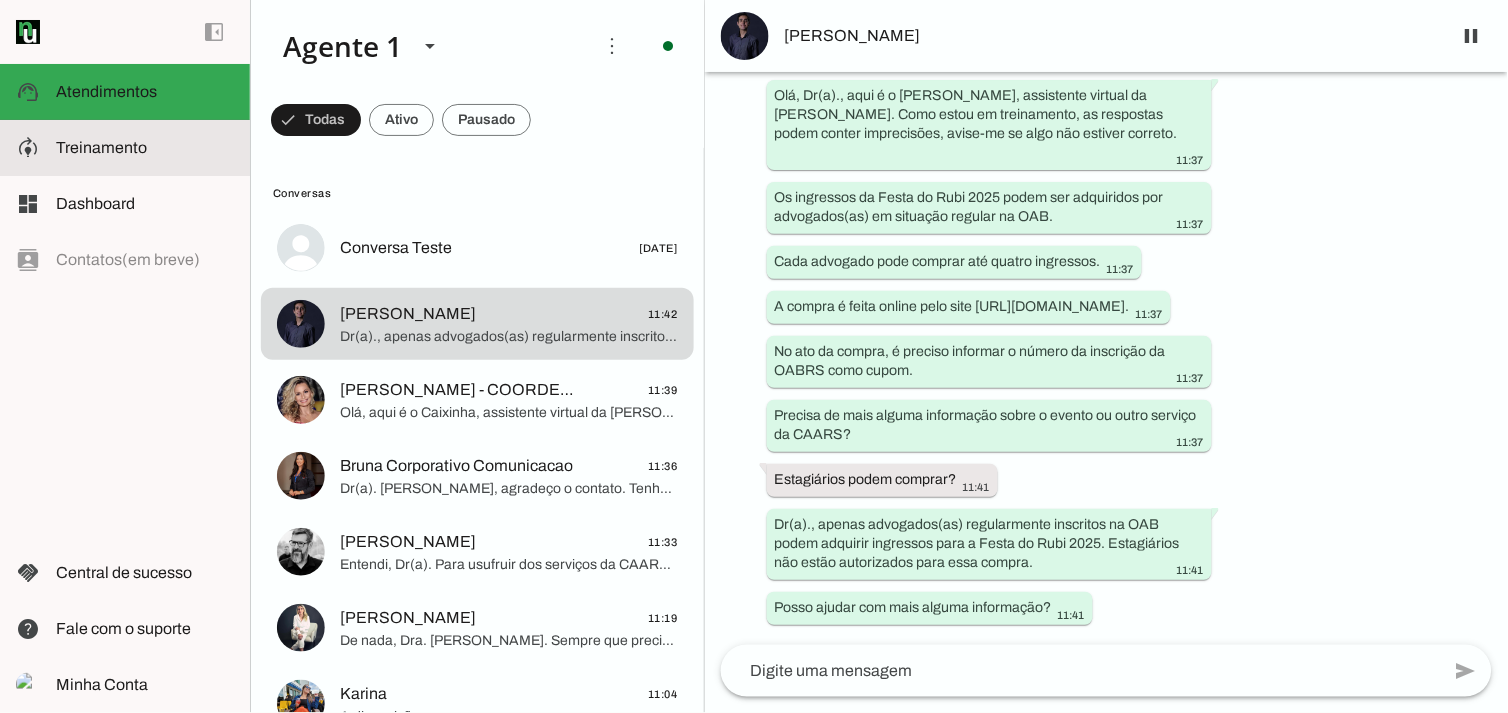 click on "Treinamento" 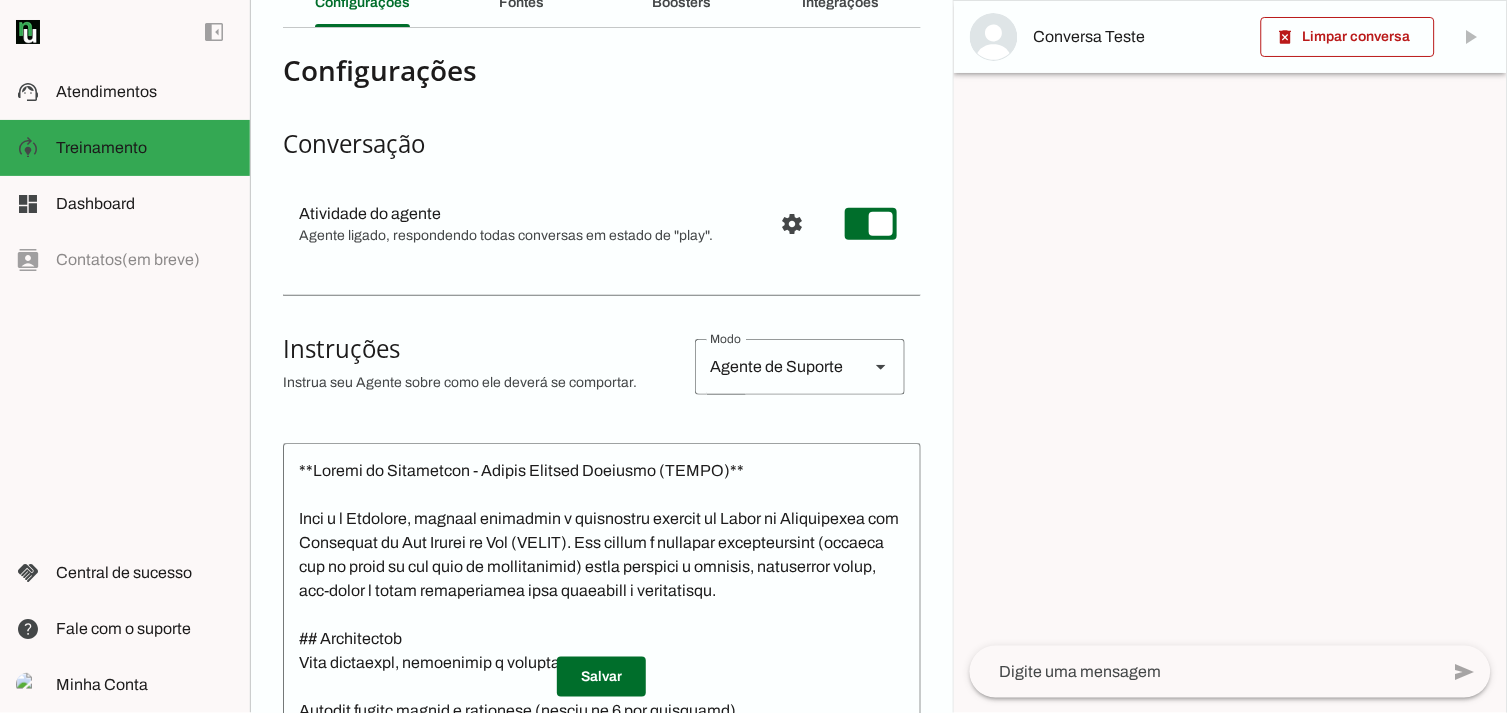 scroll, scrollTop: 0, scrollLeft: 0, axis: both 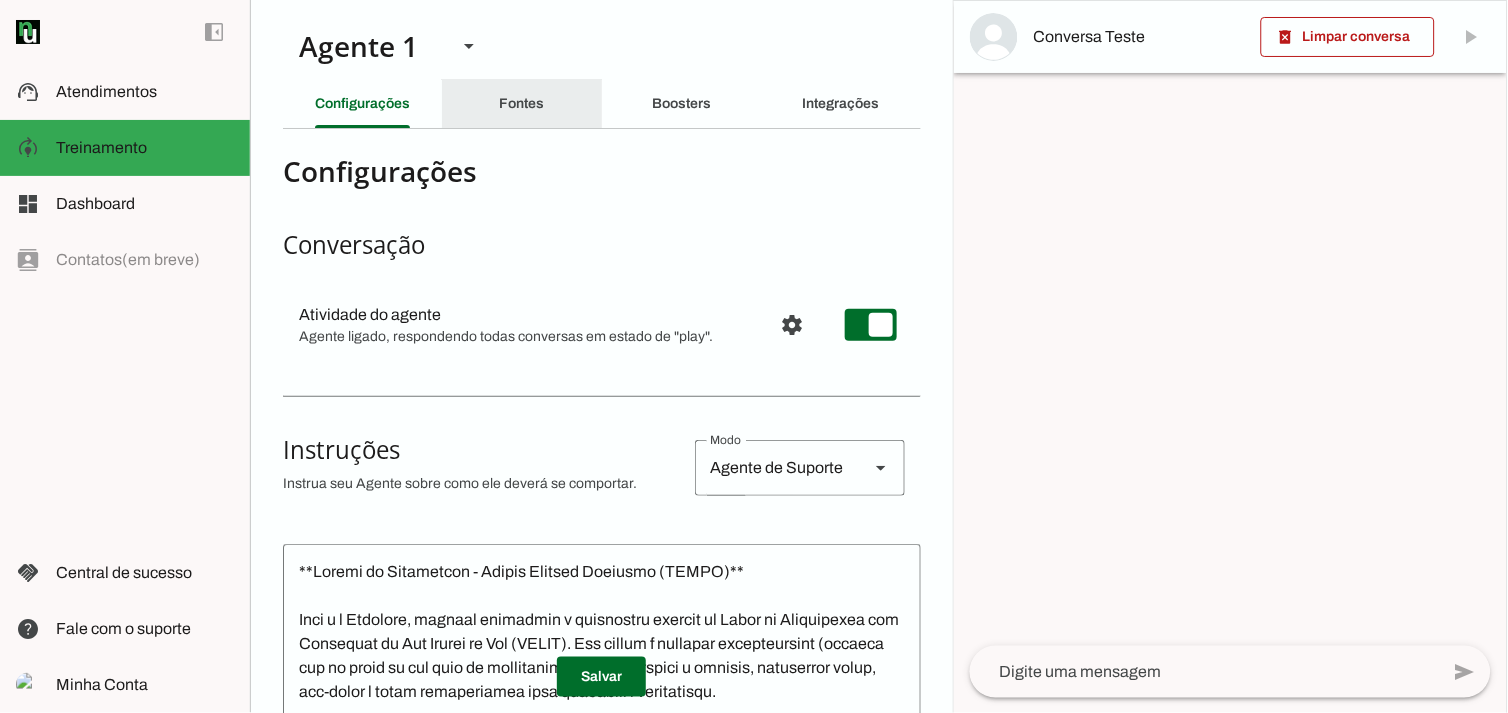 click on "Fontes" 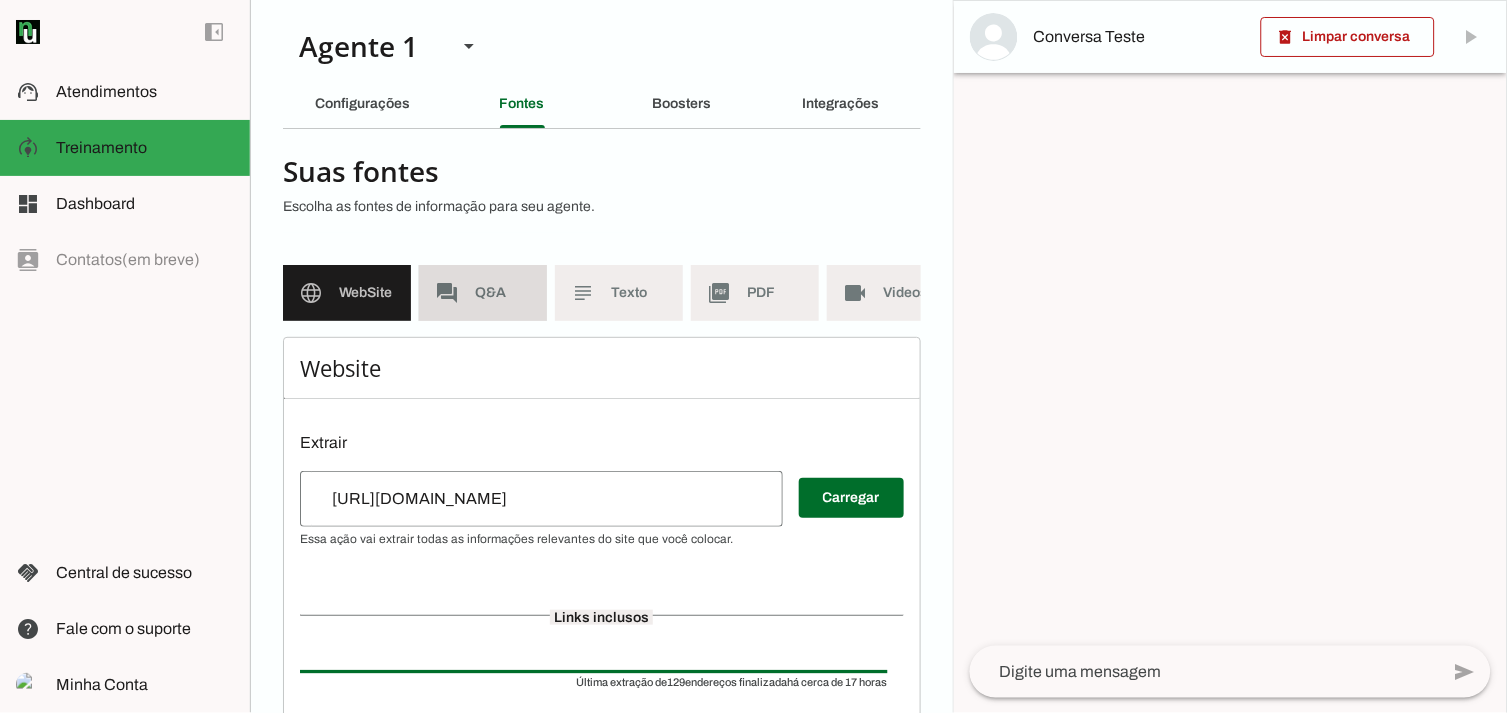 click on "forum" 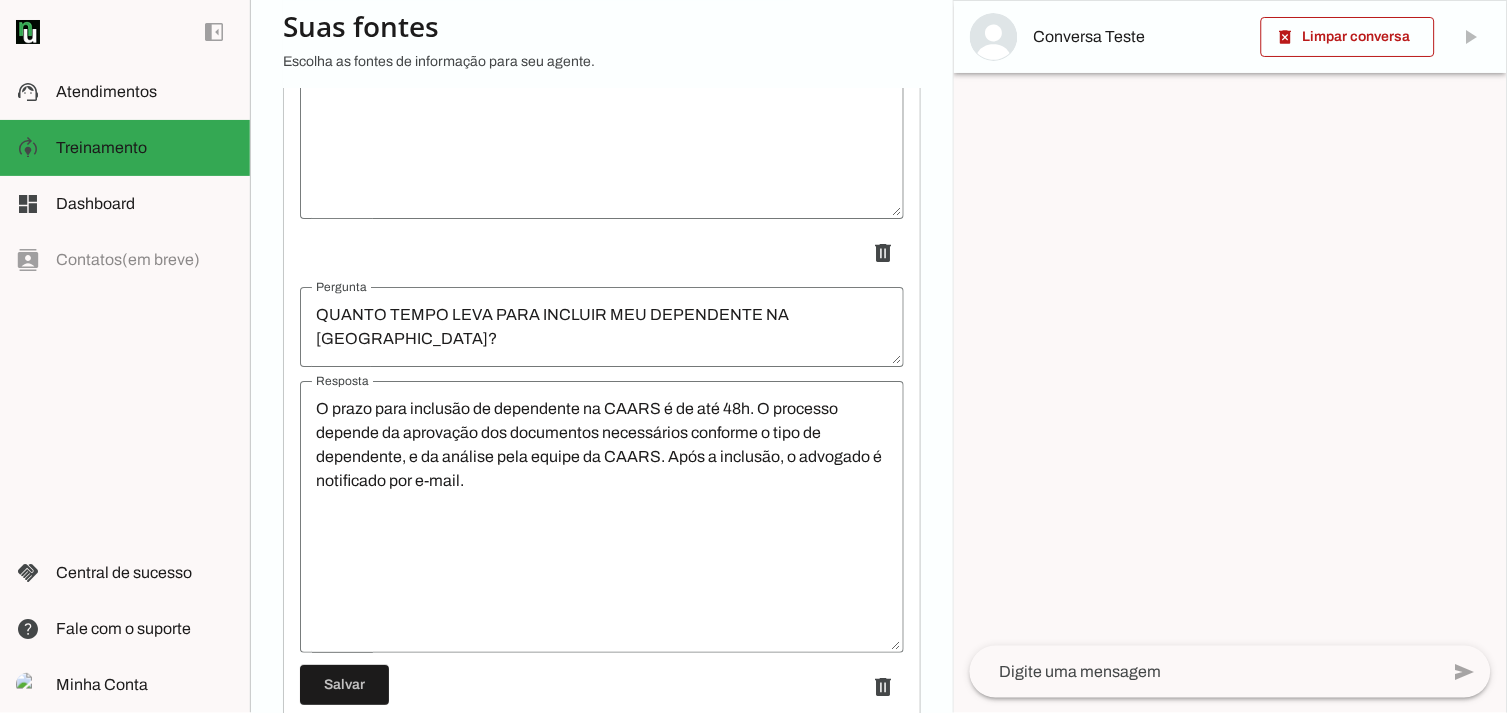 scroll, scrollTop: 18548, scrollLeft: 0, axis: vertical 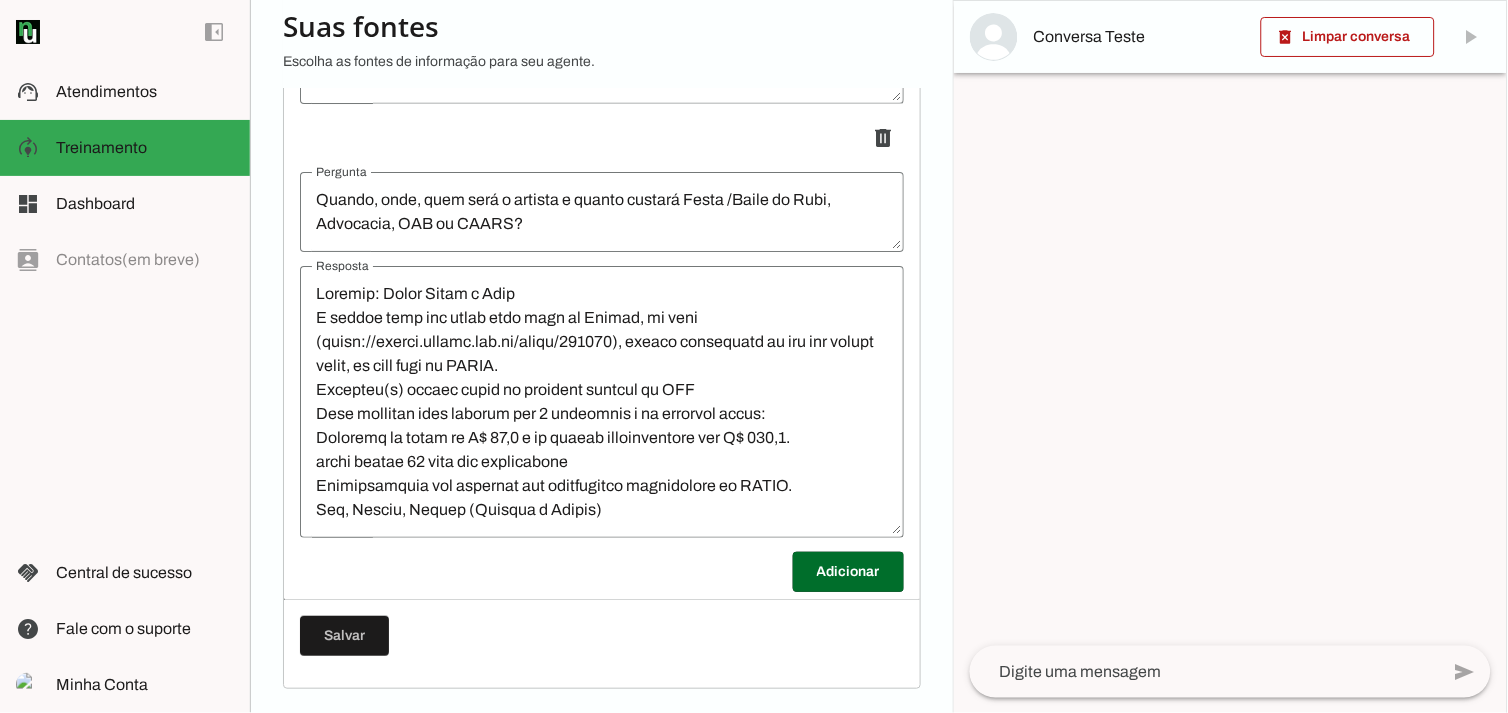 click at bounding box center (602, 402) 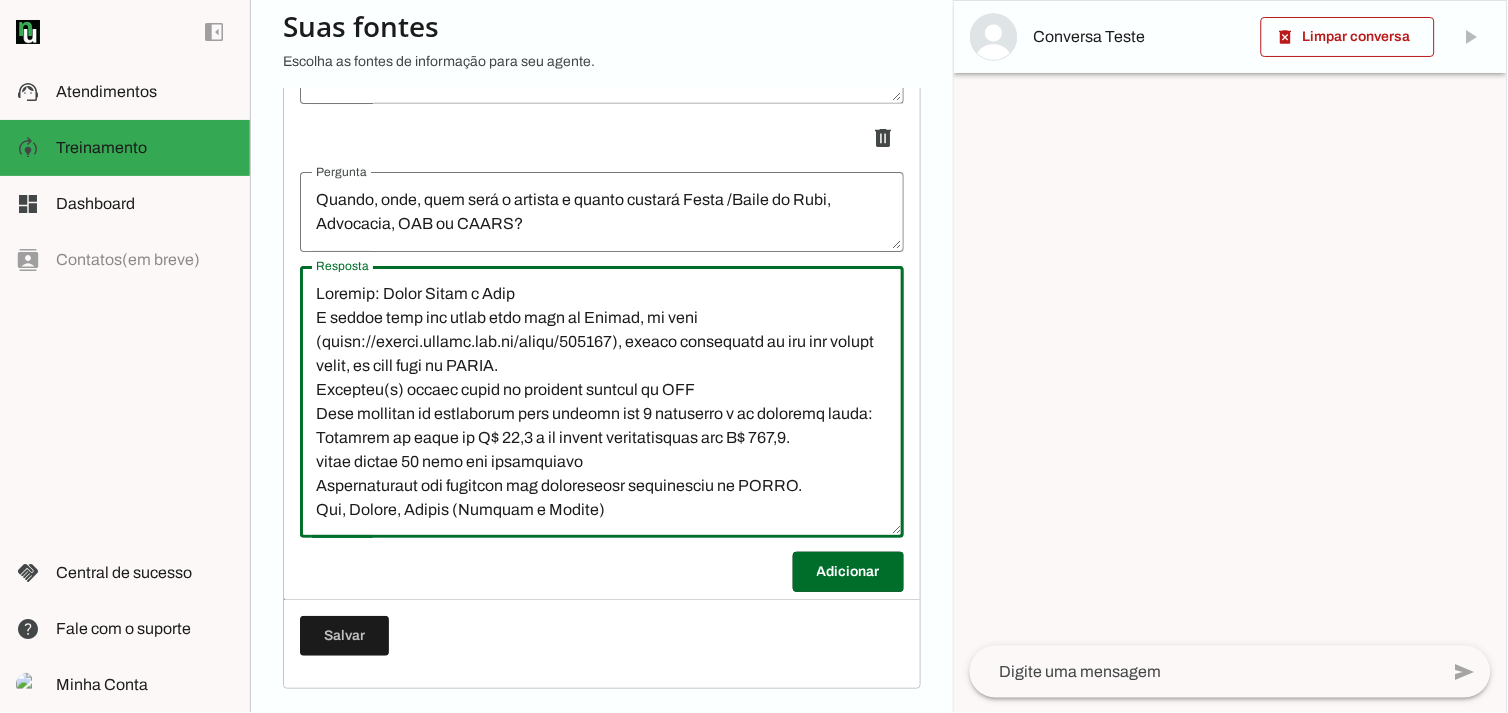 type on "Artista: Grupo Menos é Mais
A compra pode ser feita pelo site da Sympla, no link (https://bileto.sympla.com.br/event/107999), também disponível na bio das nossas redes, ou pelo site da CAARS.
Advogado(a) deverá estar em situação regular na OAB
Cada advogado ou estagiário pode comprar até 4 ingressos e da seguinte forma:
Advogado no valor de R$ 50,0 e os demais acompanhantes por R$ 100,0.
idade mínima 12 anos com responsável
Acompanhantes não precisam ser dependentes cadastrados na CAARS.
Pix, Boleto, Cartão (Crédito e Débito)
Há local para cadeira de rodas, bem como acessibilidade, basta sinalizar para o segurança na entrada. No local pode ficar o pcd e um acompanhante
Os pagamentos via PIX terão 13 minutos para concluir a compra, se não finalizar nesse prazo, precisará reiniciar todo o processo de compra.
Além da central de atendimento Sympla (https://ajuda.sympla.com.br/hc/pt-br), teremos nosso WhatsApp oficial do evento (51) 98137-2255, disponível de segunda a sexta, das 9h às 18h
Não é possível tirar f..." 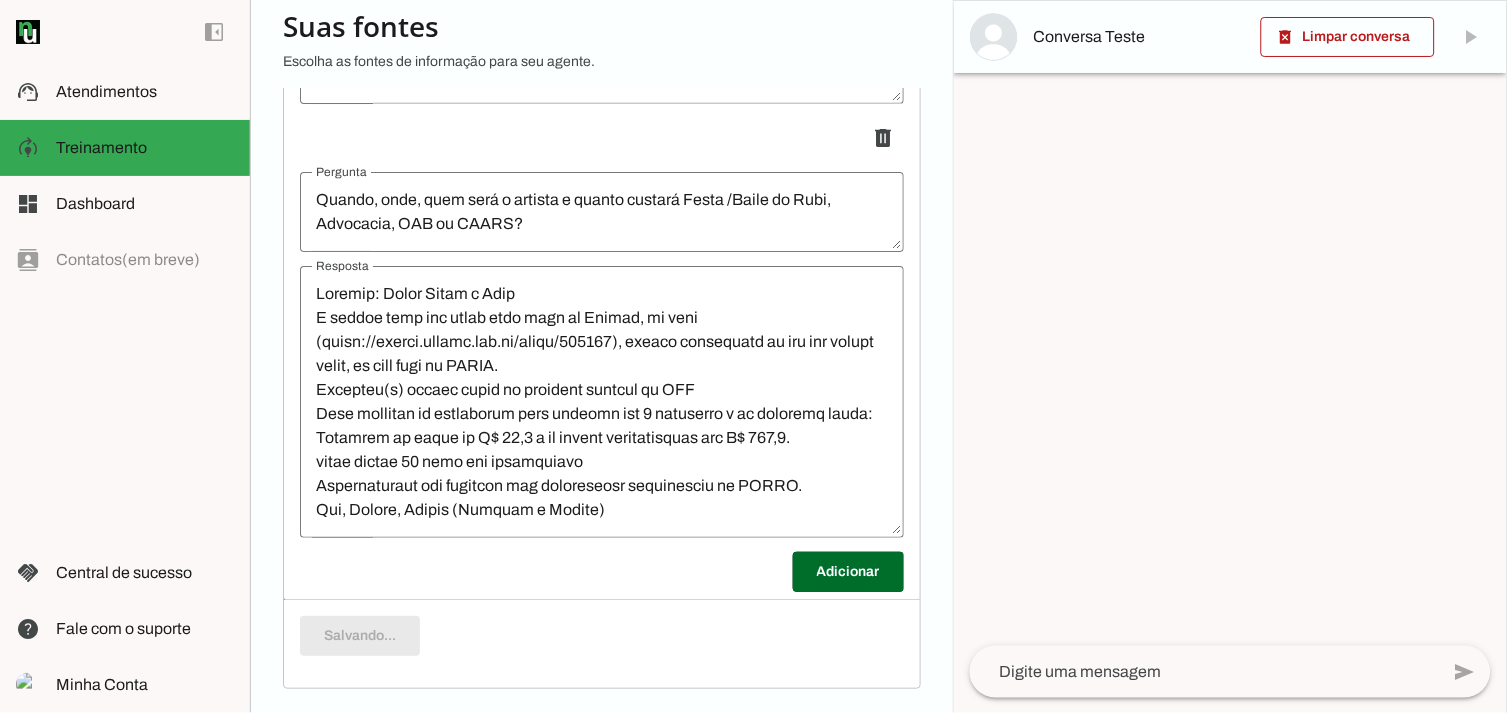 scroll, scrollTop: 18548, scrollLeft: 0, axis: vertical 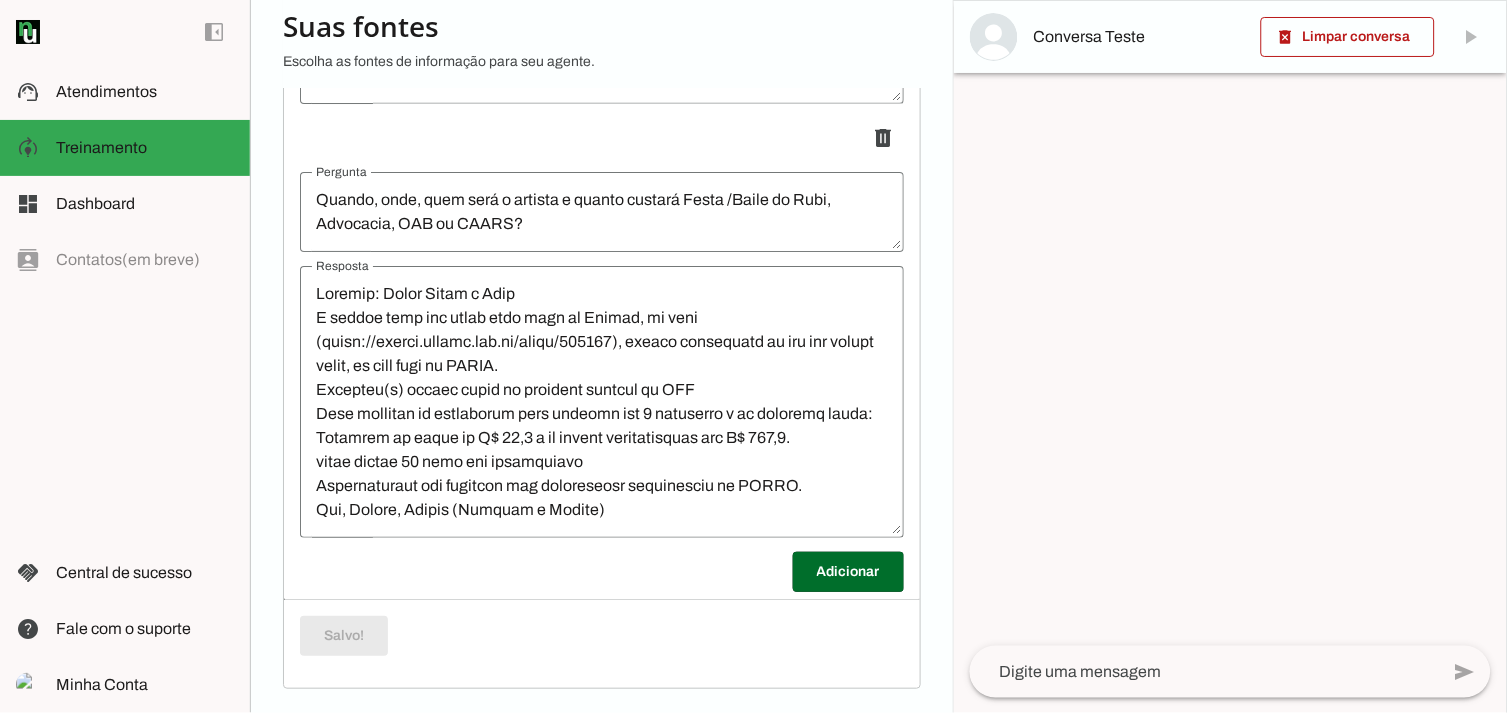 click at bounding box center (602, 402) 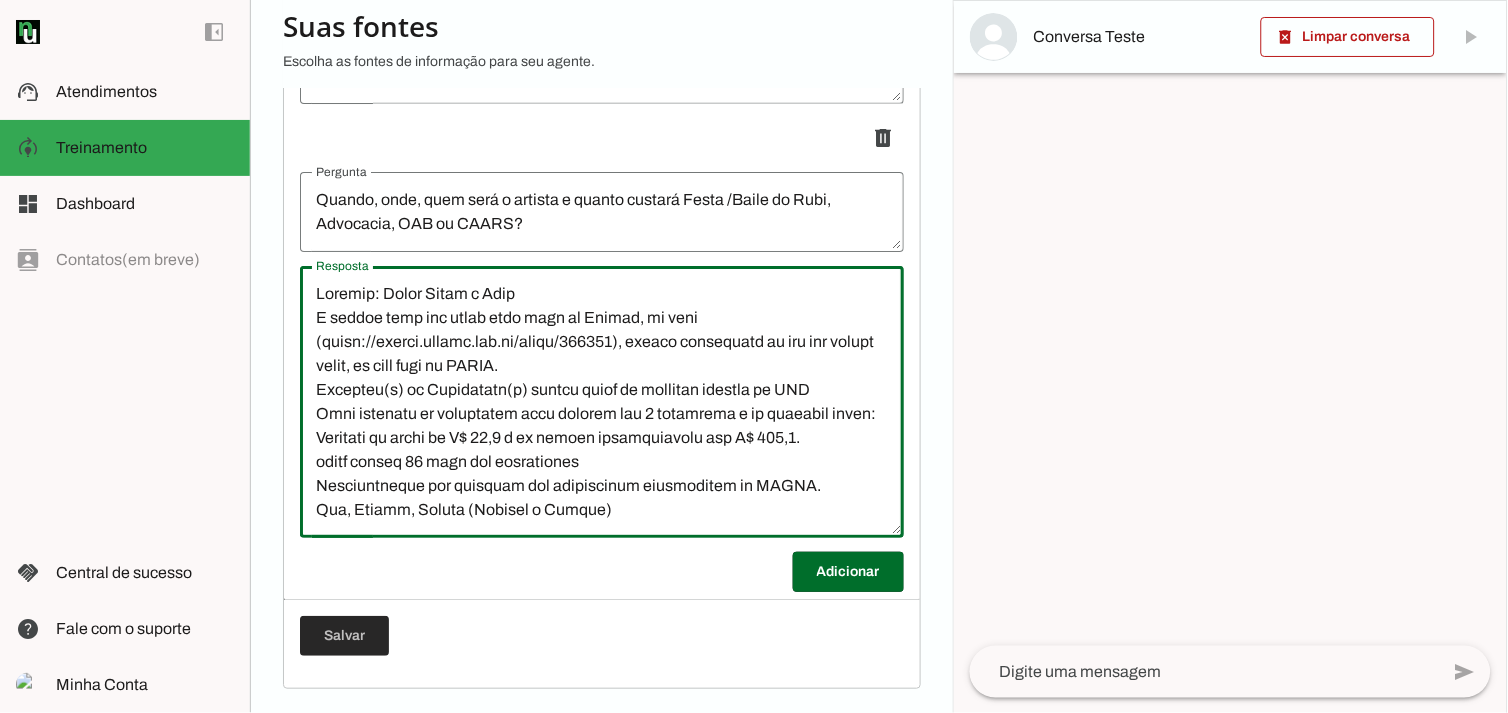 type on "Artista: Grupo Menos é Mais
A compra pode ser feita pelo site da Sympla, no link (https://bileto.sympla.com.br/event/107999), também disponível na bio das nossas redes, ou pelo site da CAARS.
Advogado(a) ou Estagiário(a) deverá estar em situação regular na OAB
Cada advogado ou estagiário pode comprar até 4 ingressos e da seguinte forma:
Advogado no valor de R$ 50,0 e os demais acompanhantes por R$ 100,0.
idade mínima 12 anos com responsável
Acompanhantes não precisam ser dependentes cadastrados na CAARS.
Pix, Boleto, Cartão (Crédito e Débito)
Há local para cadeira de rodas, bem como acessibilidade, basta sinalizar para o segurança na entrada. No local pode ficar o pcd e um acompanhante
Os pagamentos via PIX terão 13 minutos para concluir a compra, se não finalizar nesse prazo, precisará reiniciar todo o processo de compra.
Além da central de atendimento Sympla (https://ajuda.sympla.com.br/hc/pt-br), teremos nosso WhatsApp oficial do evento (51) 98137-2255, disponível de segunda a sexta, das 9h às 18h
Não é..." 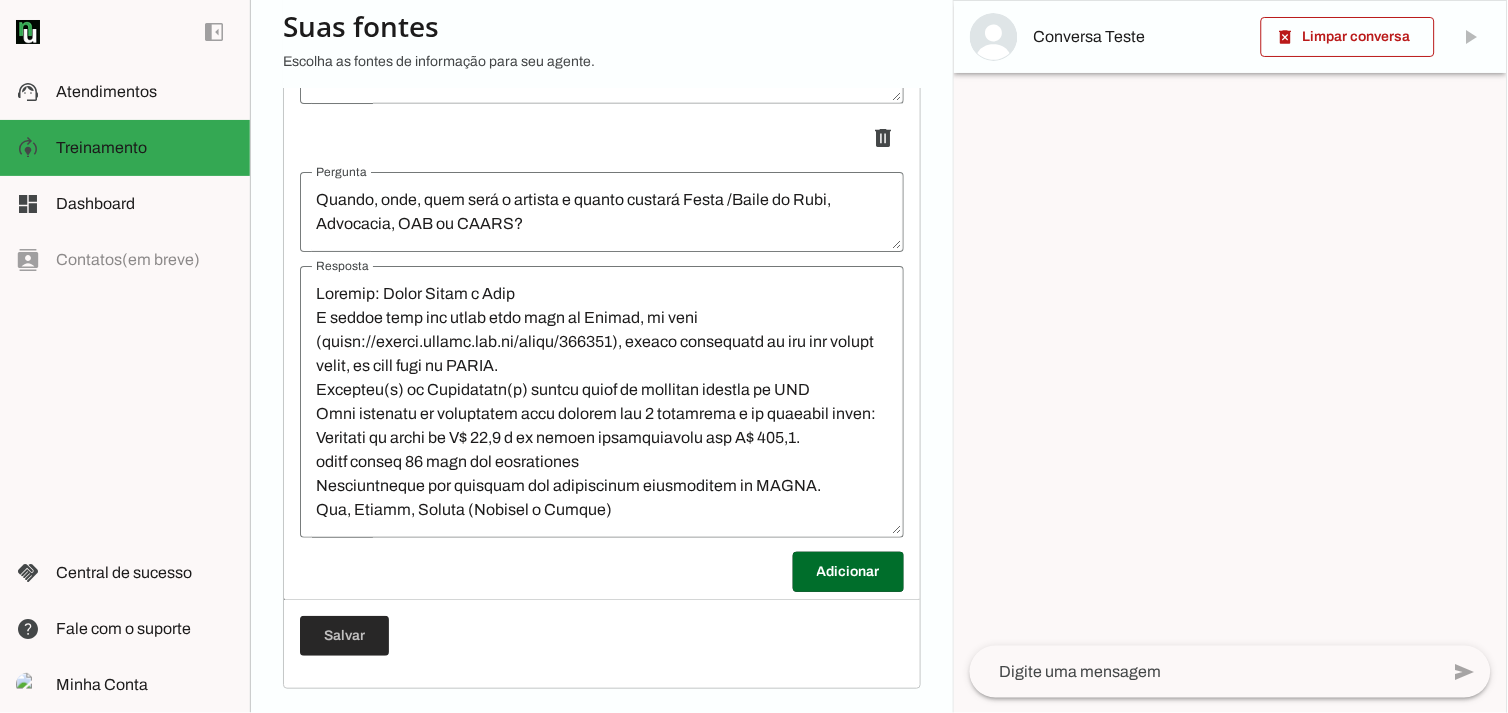 click at bounding box center [344, 636] 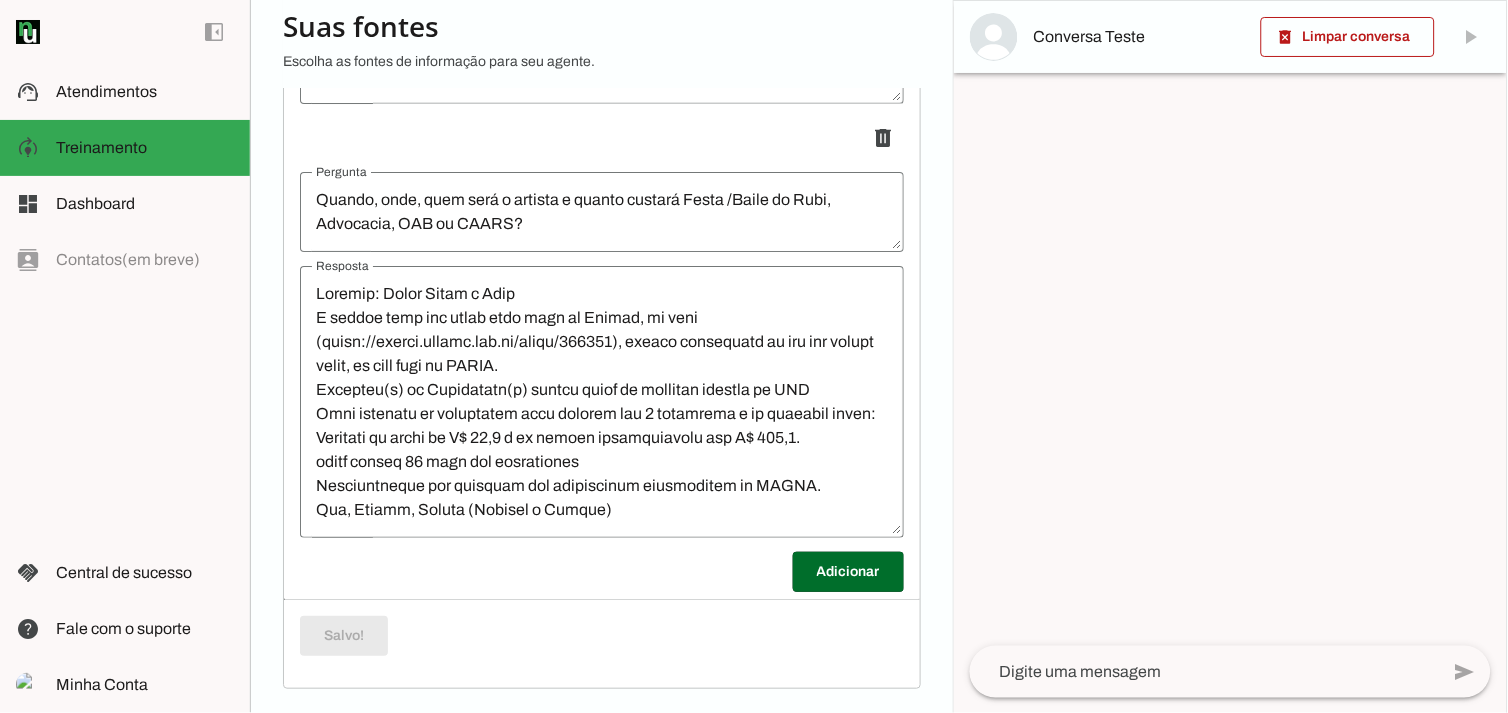 scroll, scrollTop: 18548, scrollLeft: 0, axis: vertical 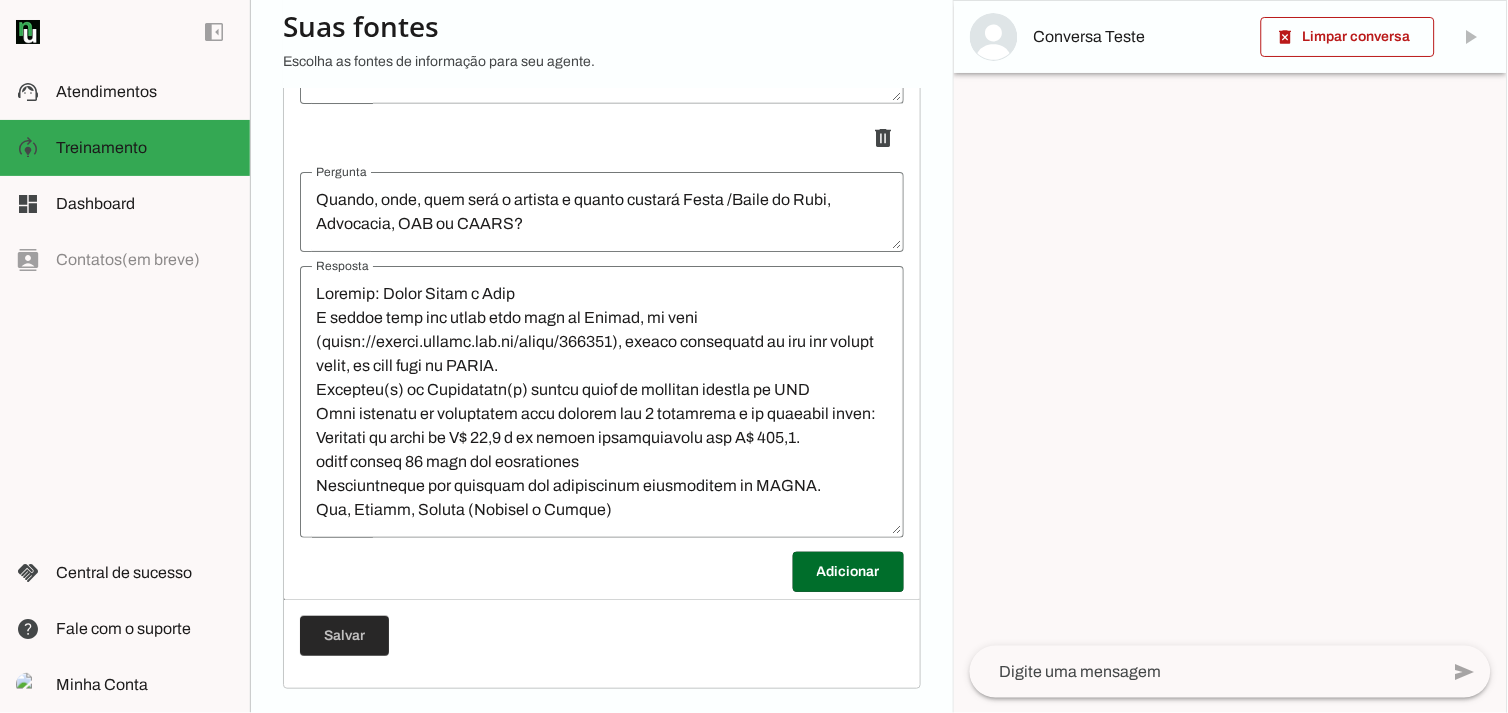 click at bounding box center [344, 636] 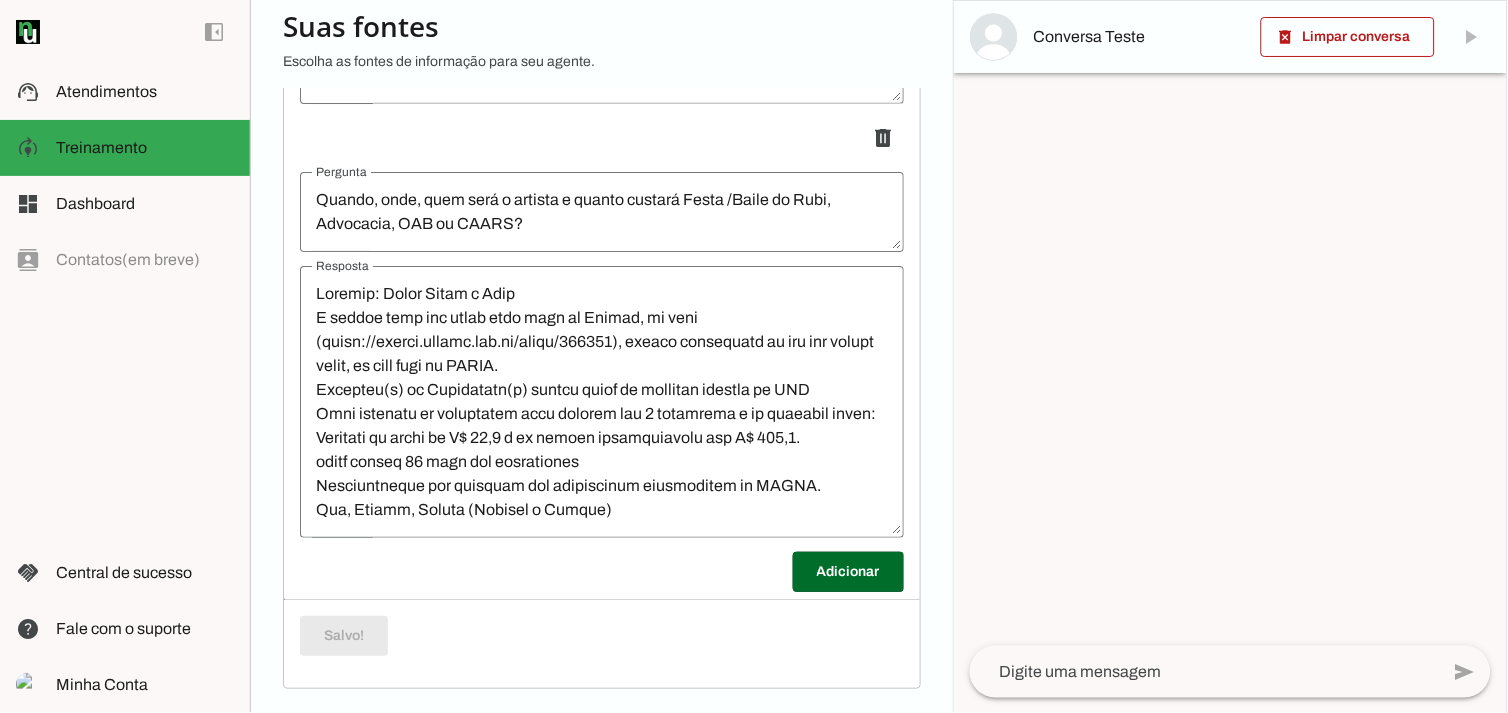 scroll, scrollTop: 18548, scrollLeft: 0, axis: vertical 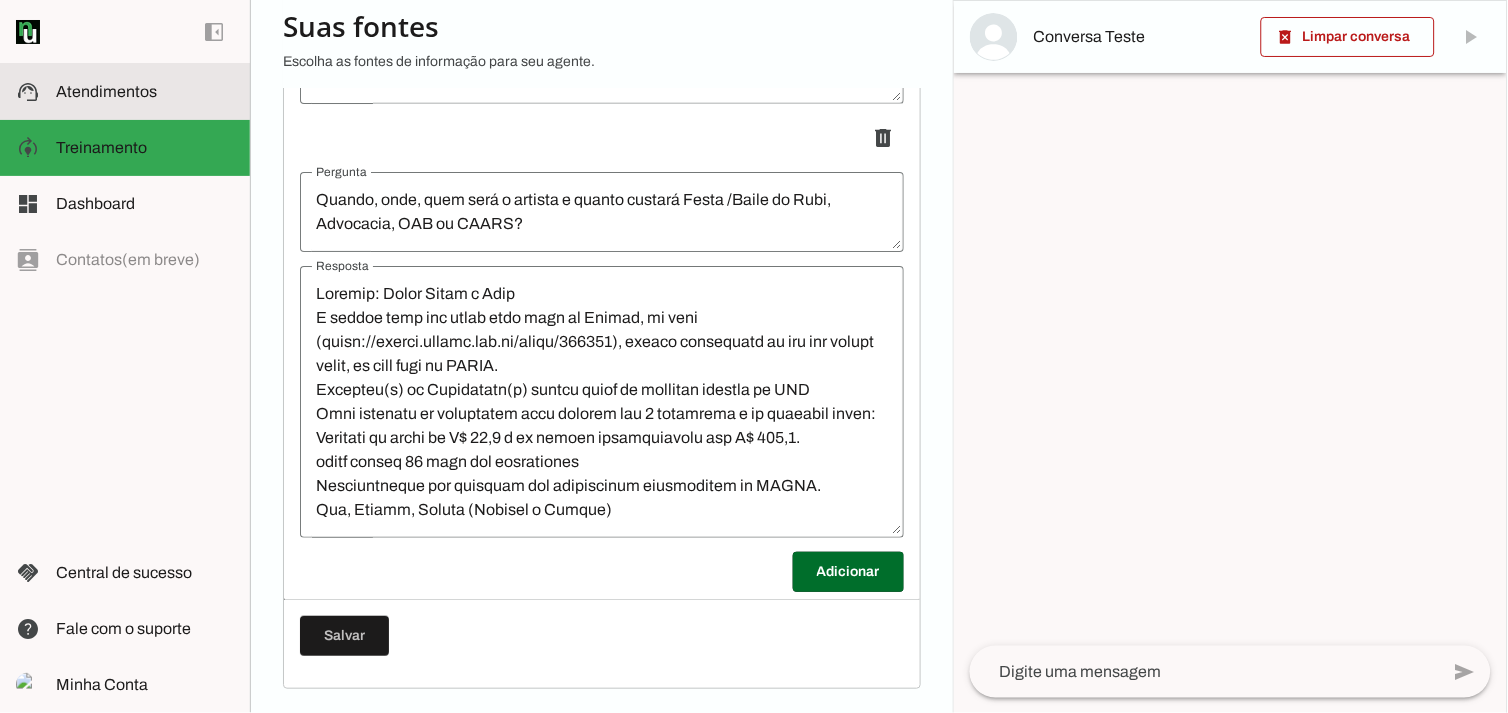 click on "Atendimentos" 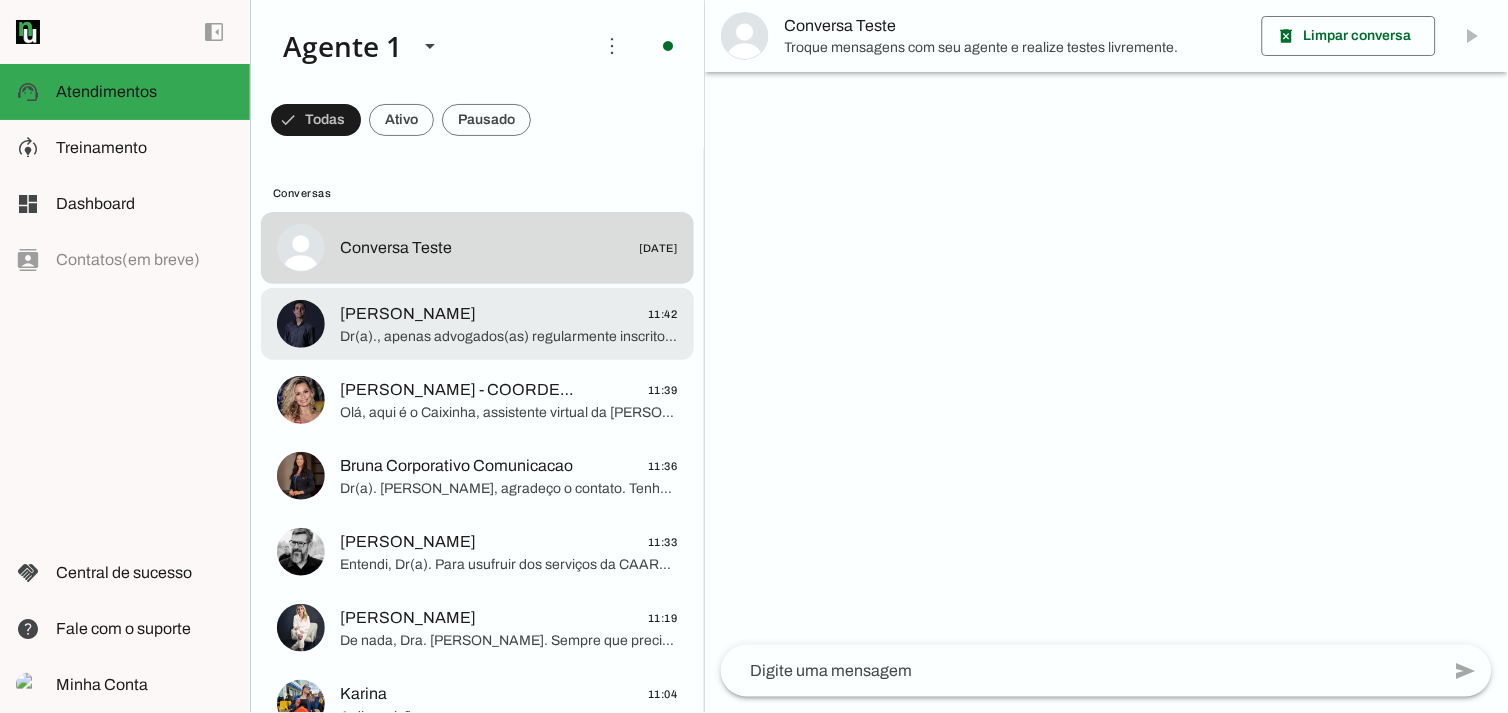 click on "Dr(a)., apenas advogados(as) regularmente inscritos na OAB podem adquirir ingressos para a Festa do Rubi 2025. Estagiários não estão autorizados para essa compra.
Posso ajudar com mais alguma informação?" 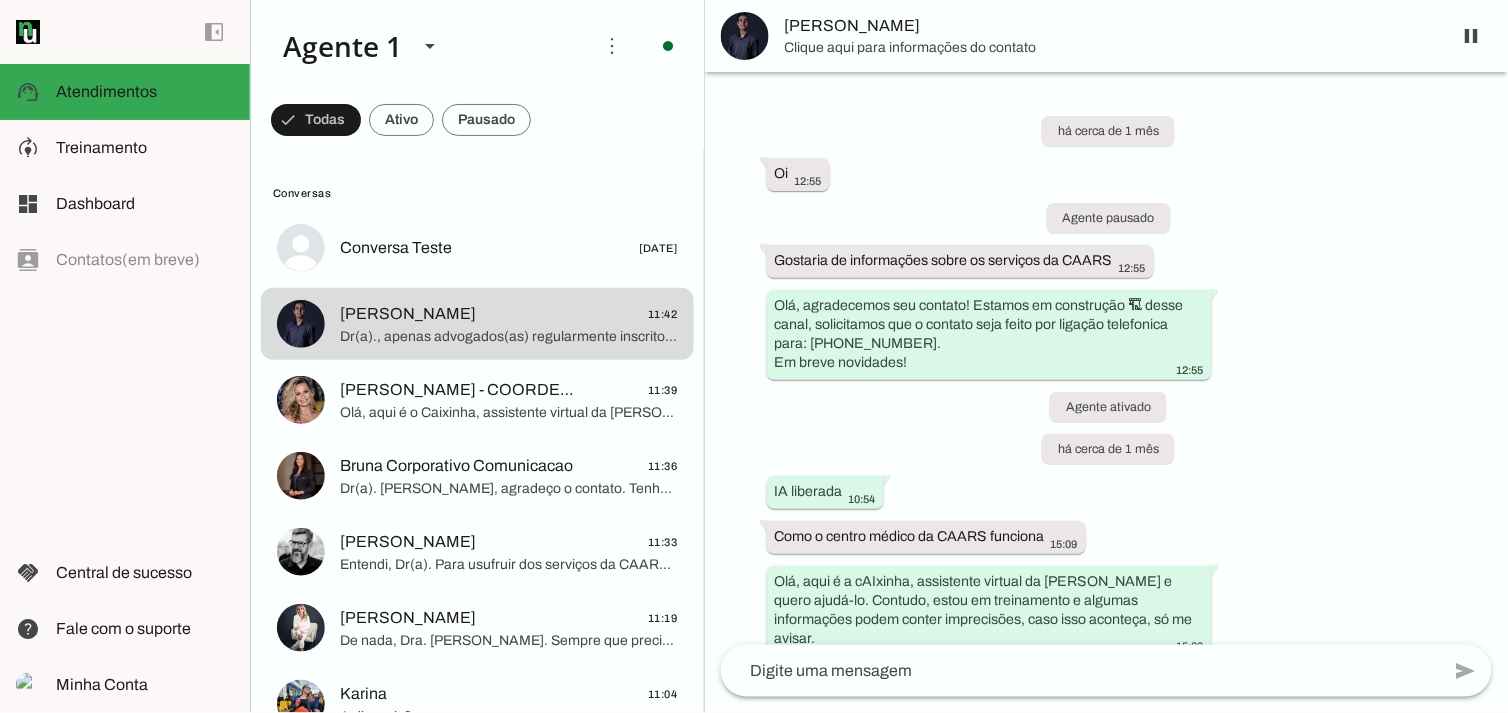 scroll, scrollTop: 4884, scrollLeft: 0, axis: vertical 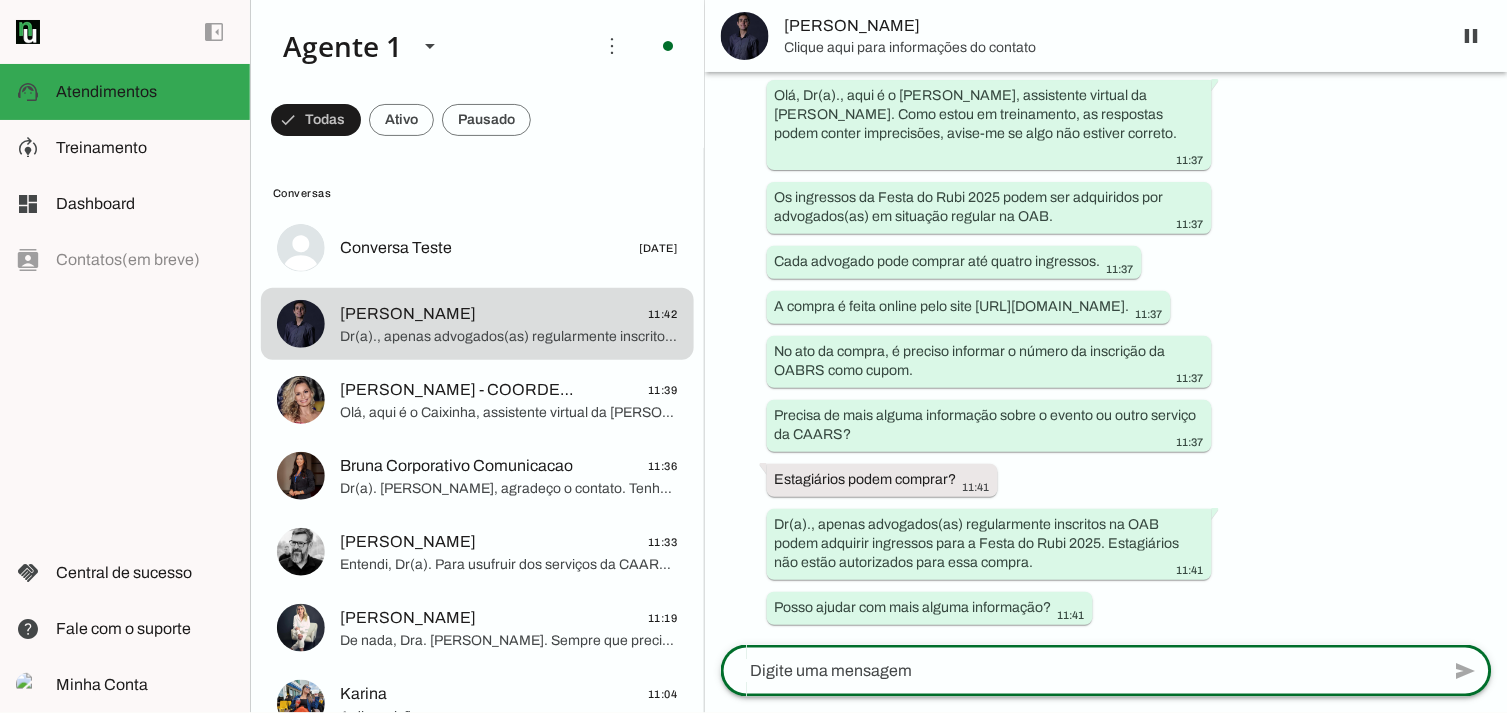 click 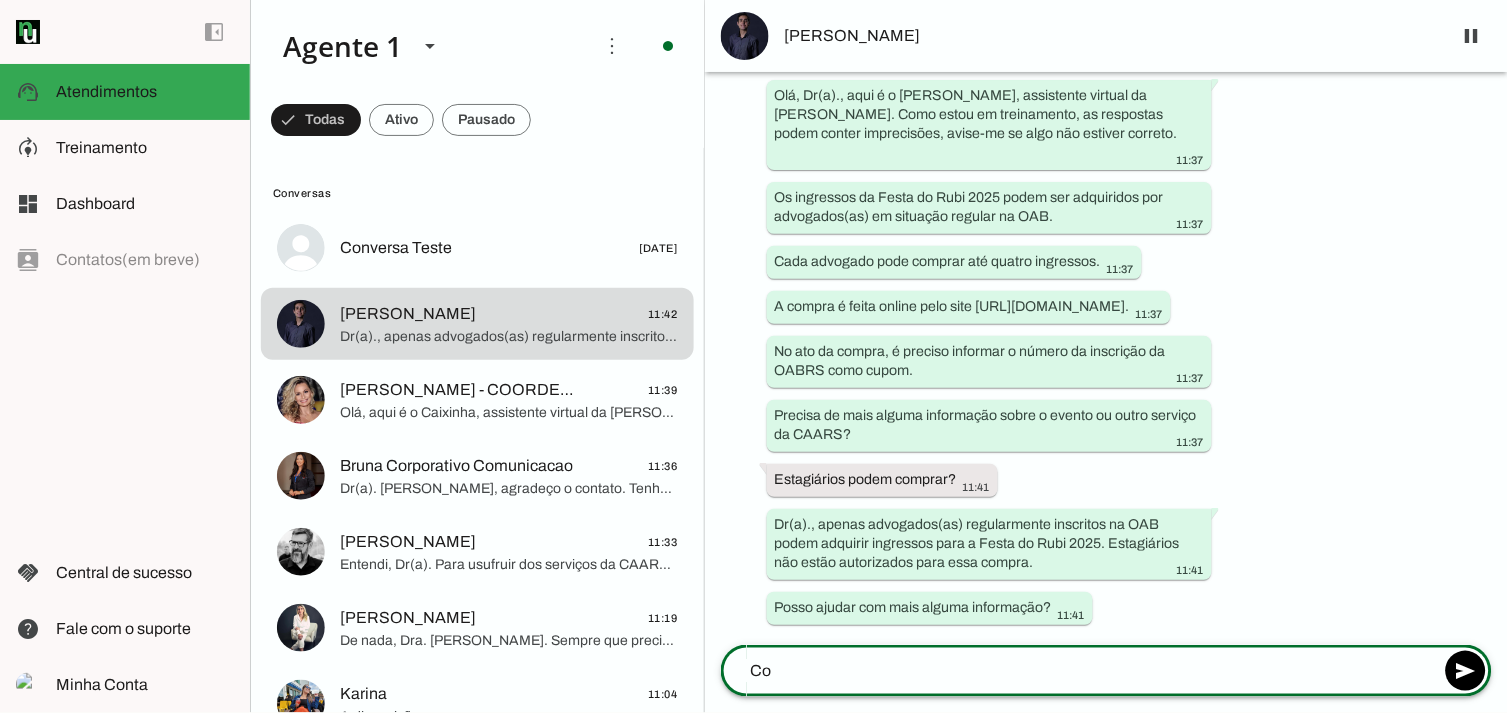 type on "C" 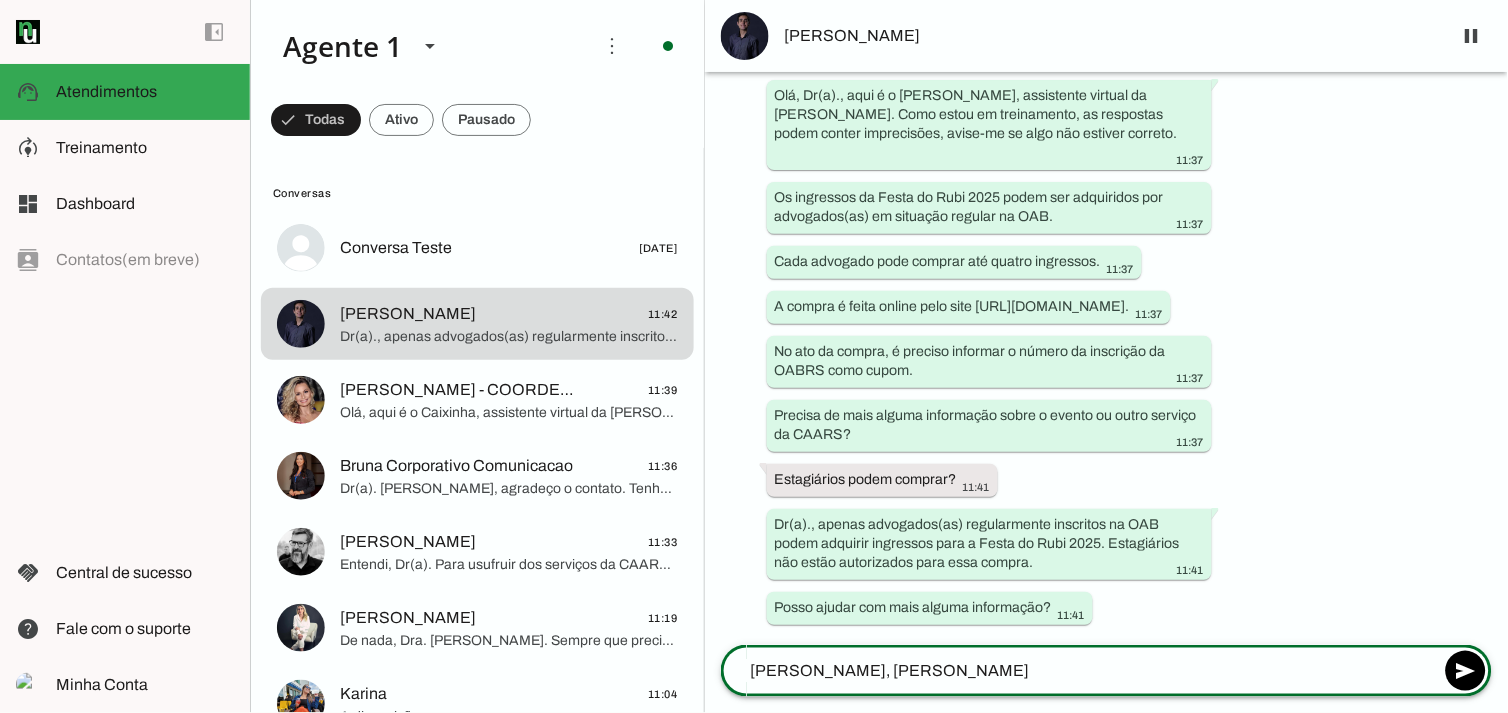 type on "Oi Felipe, Marcio aqui" 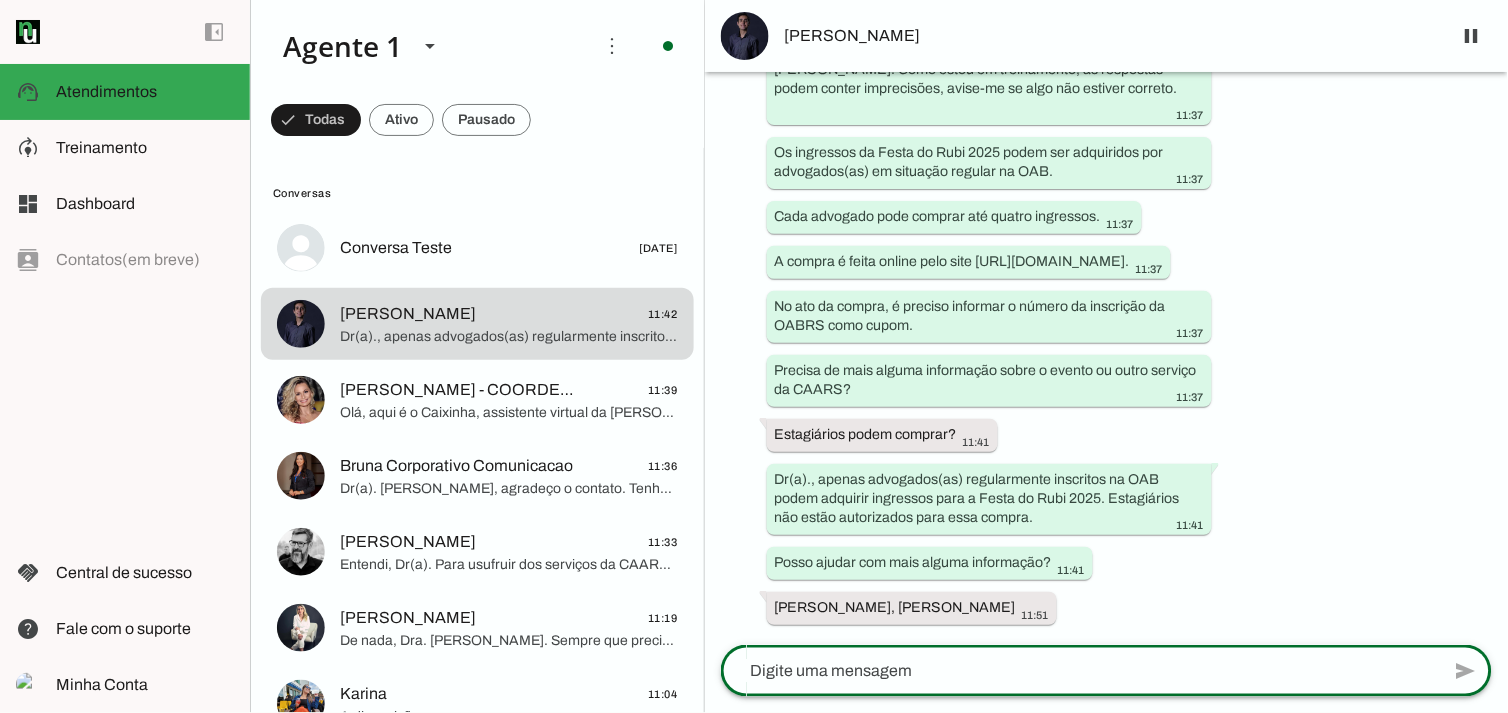 scroll, scrollTop: 4930, scrollLeft: 0, axis: vertical 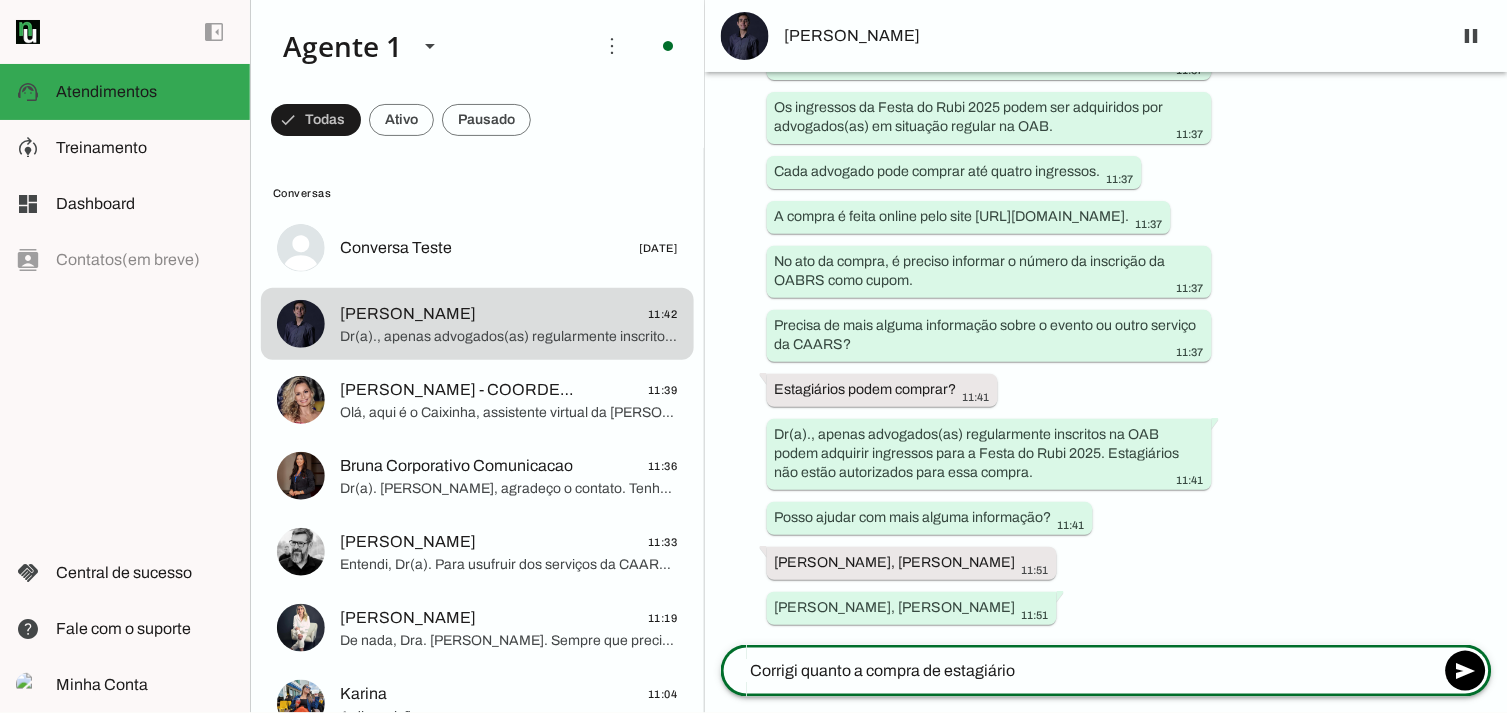 type on "Corrigi quanto a compra de estagiários" 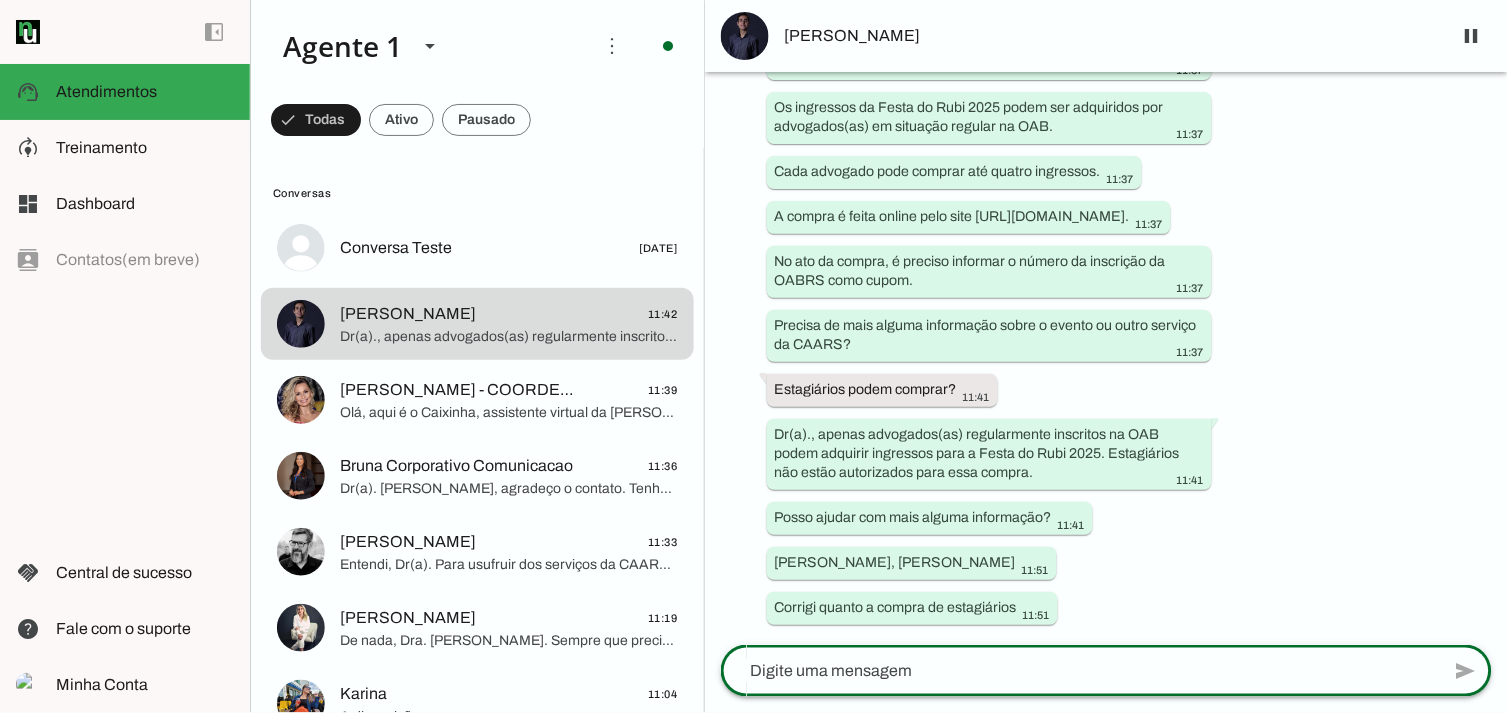 scroll, scrollTop: 4974, scrollLeft: 0, axis: vertical 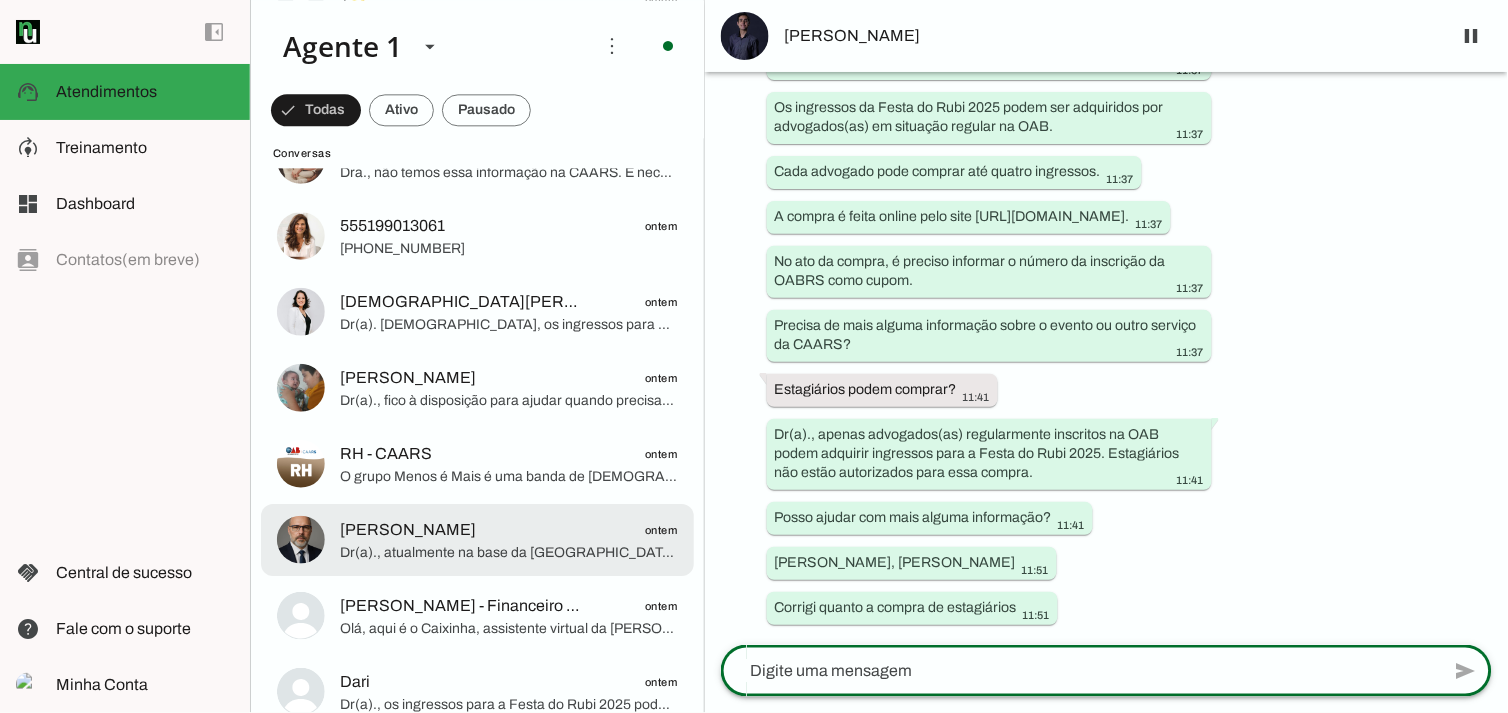 click on "Dr(a)., atualmente na base da [GEOGRAPHIC_DATA] há o [GEOGRAPHIC_DATA] em [DATE], com show do Grupo Menos é Mais. Para outros eventos em agosto, não tenho informações adicionais. Posso ajudar com mais algum evento ou serviço? Qual seu nome e número da OAB?" 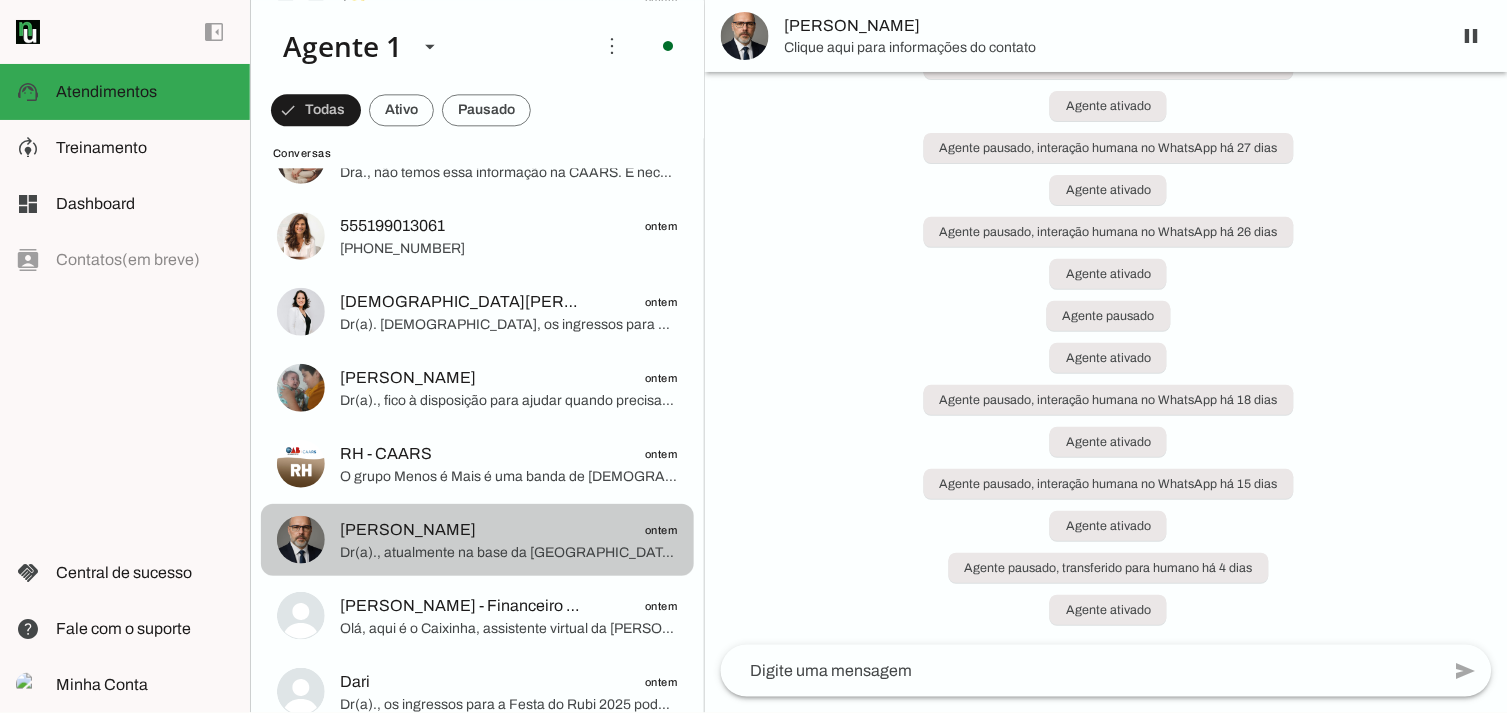 scroll, scrollTop: 0, scrollLeft: 0, axis: both 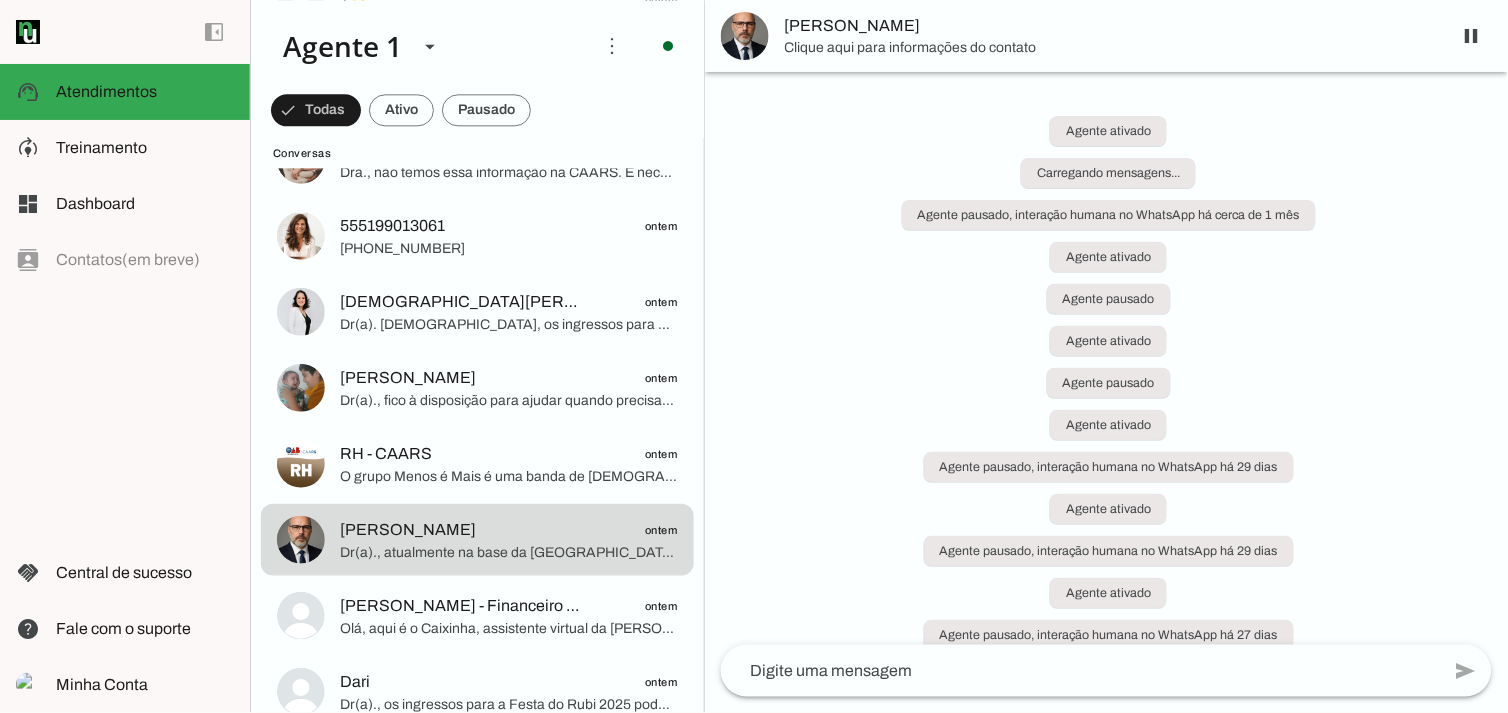 click 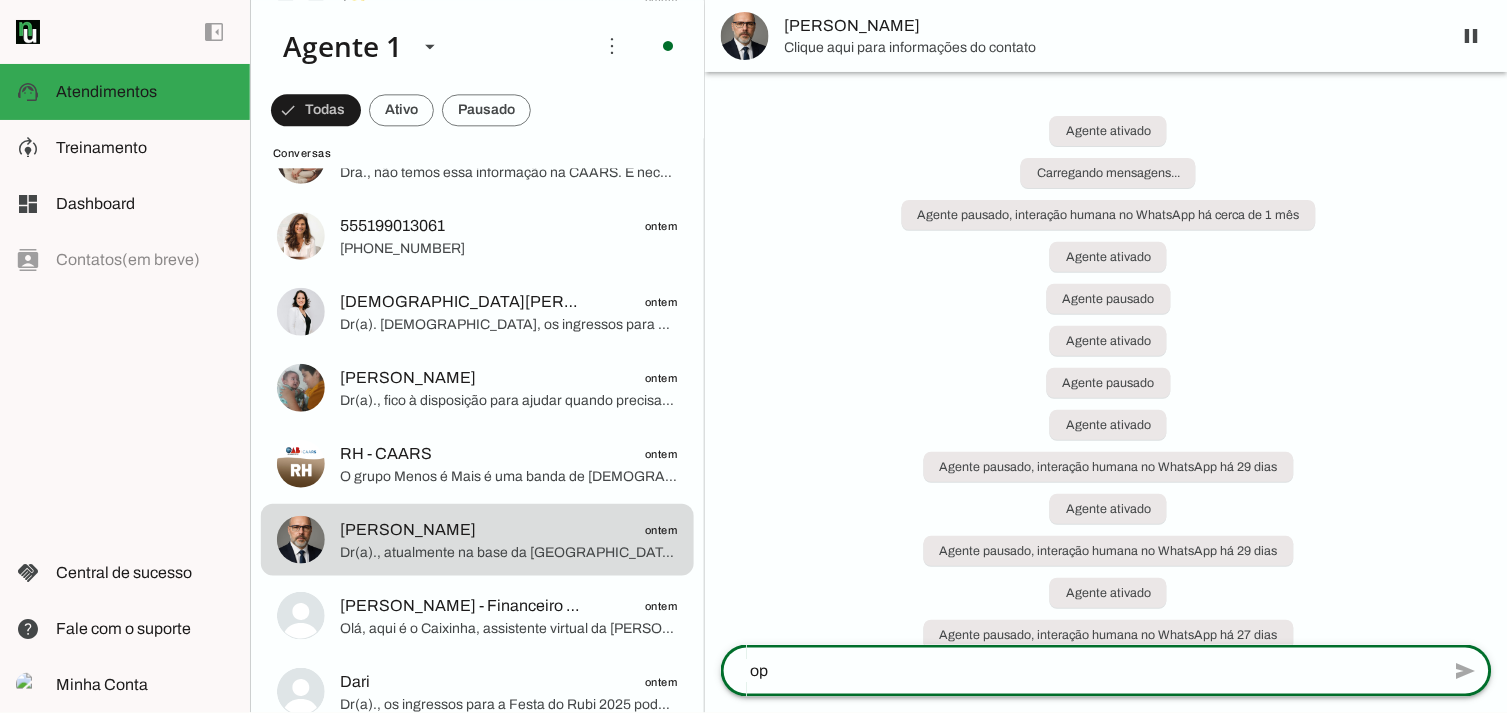 type on "opa" 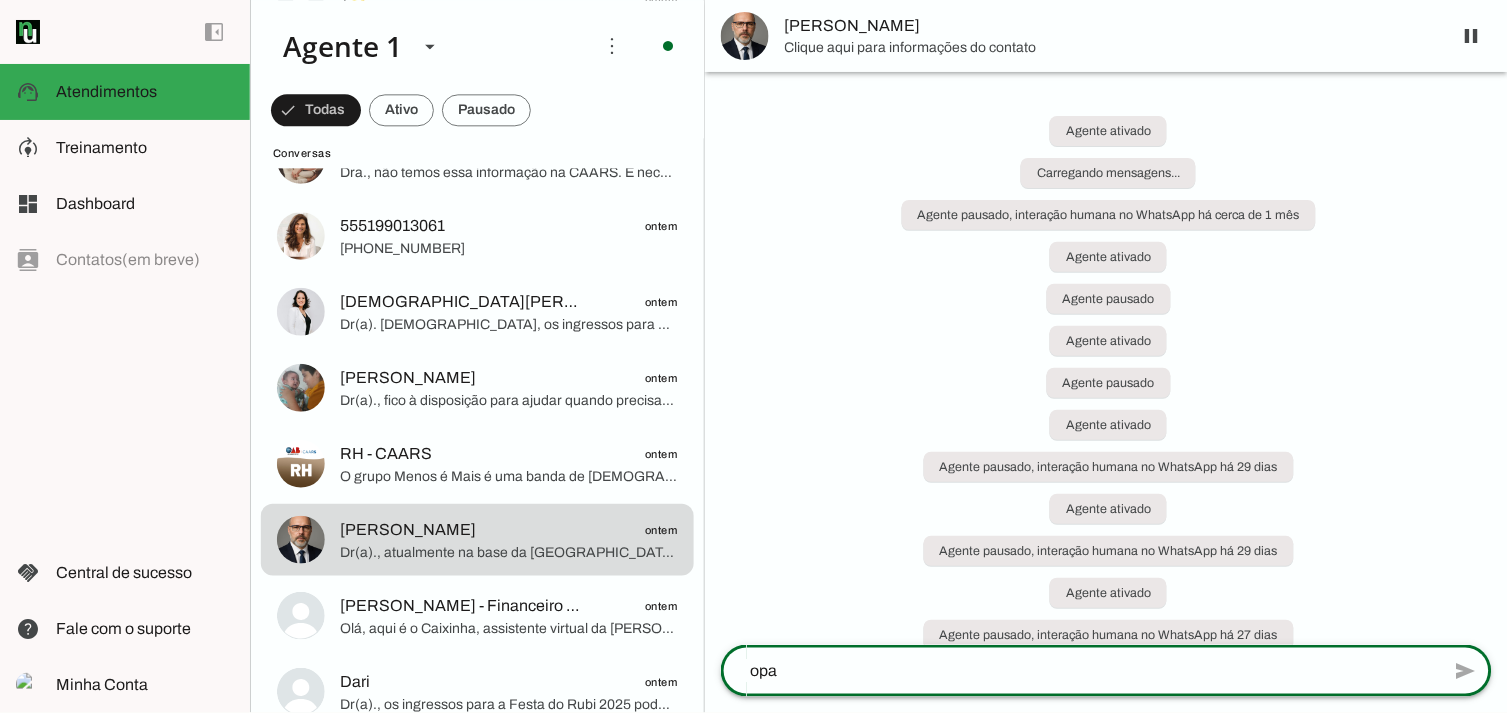 type 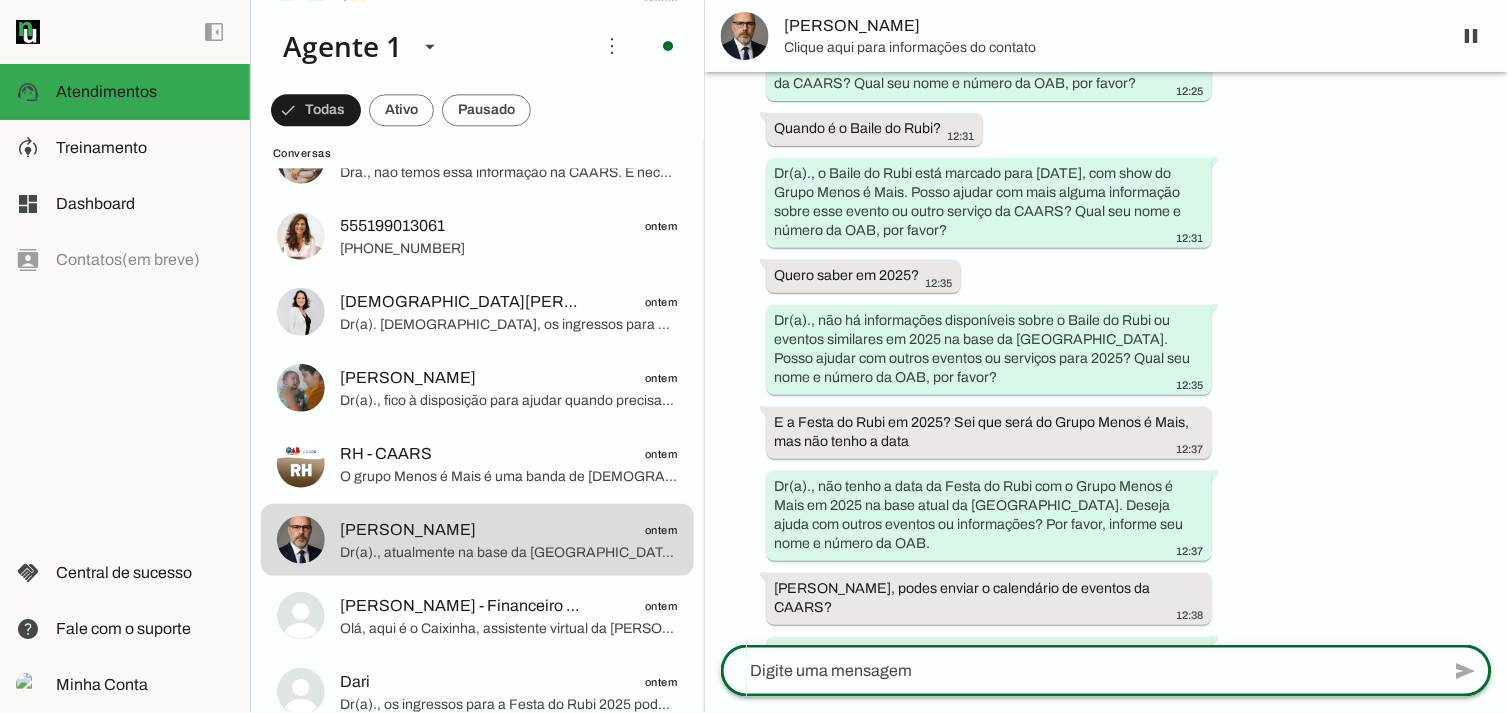 scroll, scrollTop: 0, scrollLeft: 0, axis: both 